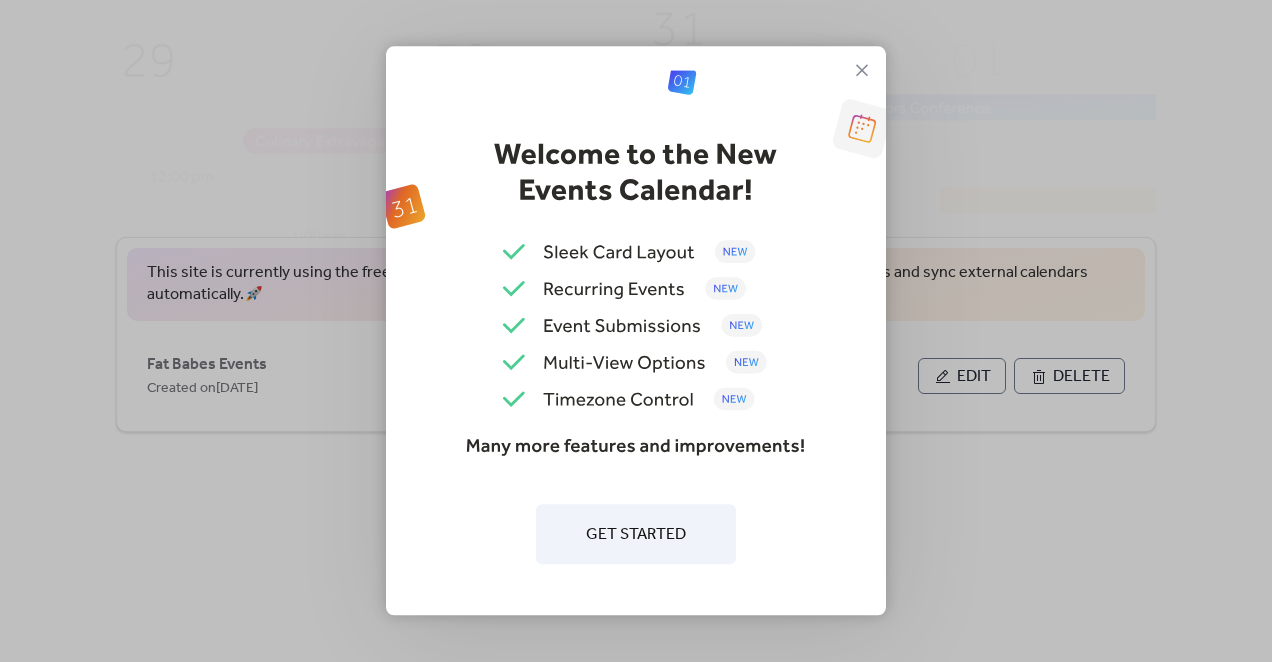scroll, scrollTop: 0, scrollLeft: 0, axis: both 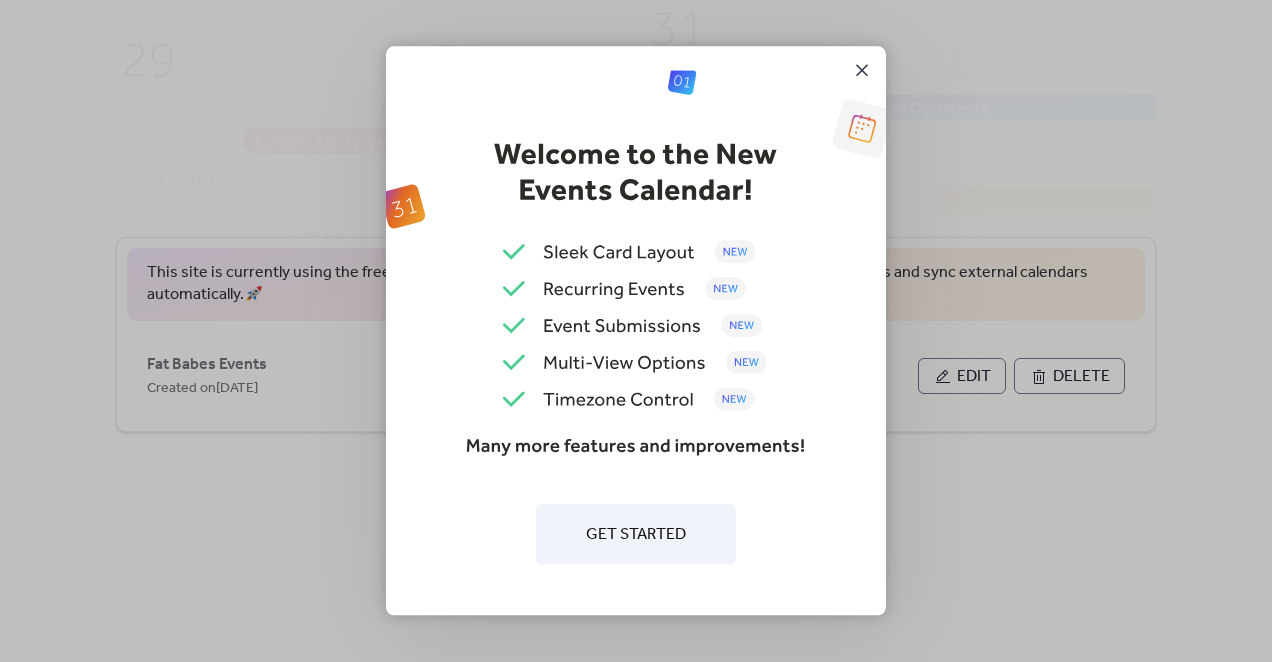 click 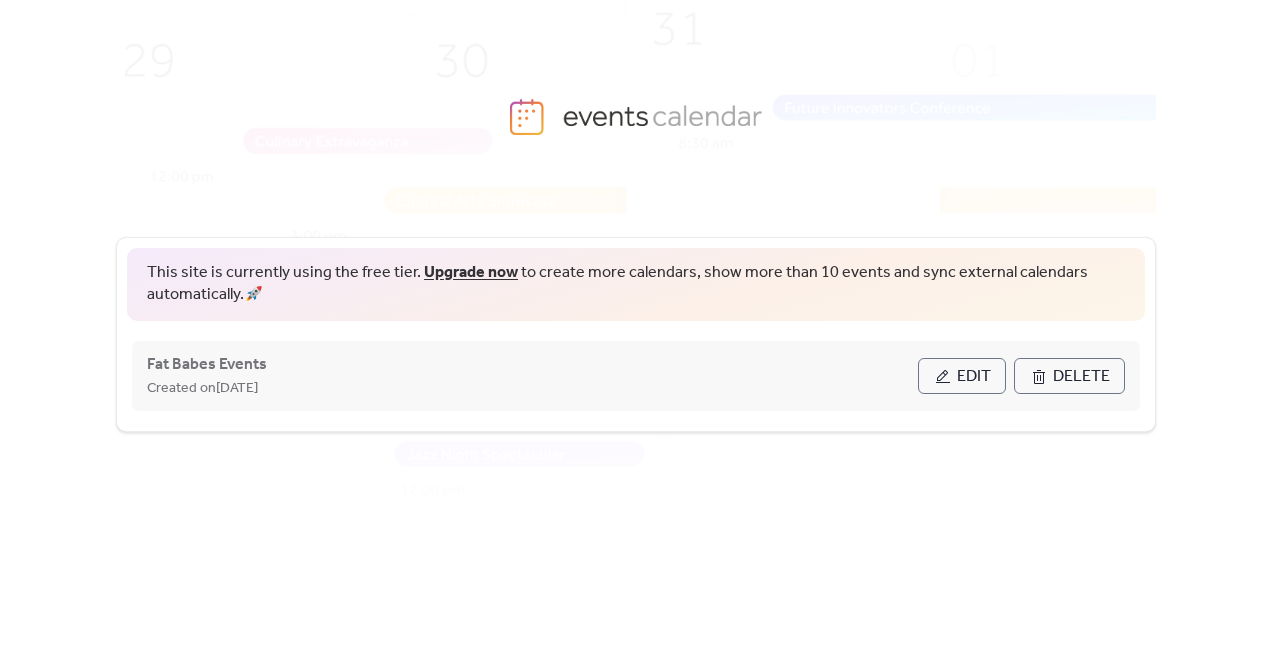 click on "Edit" at bounding box center [974, 377] 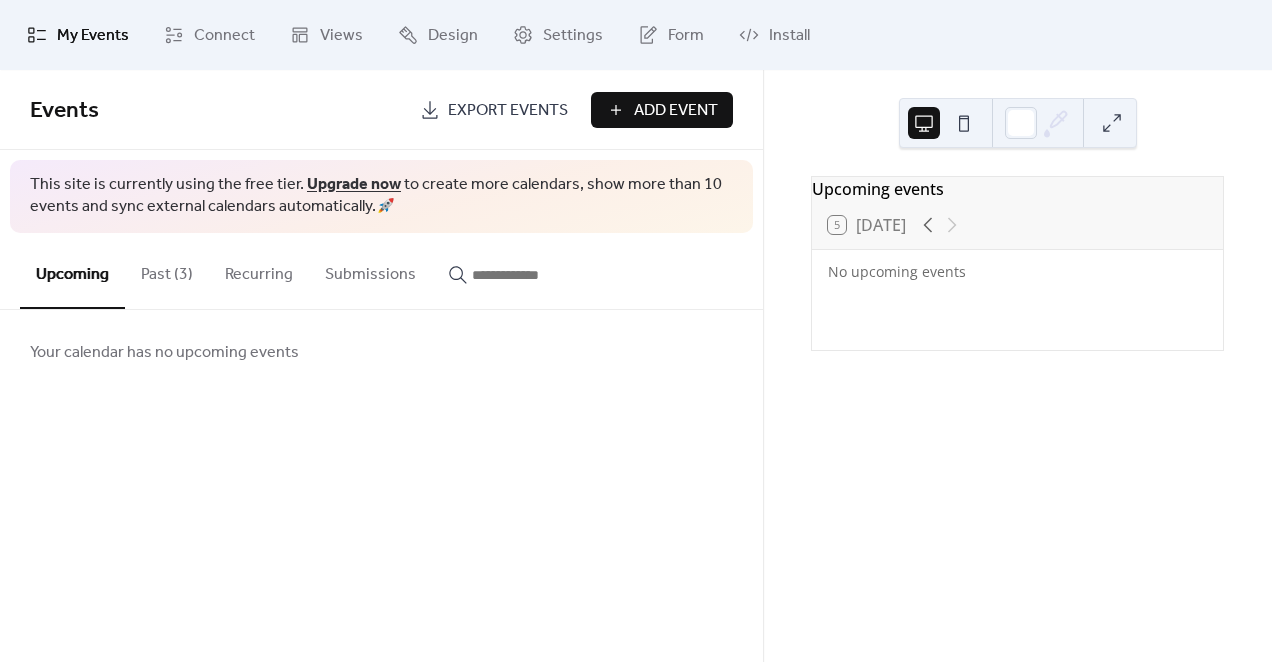 click on "Past  (3)" at bounding box center (167, 270) 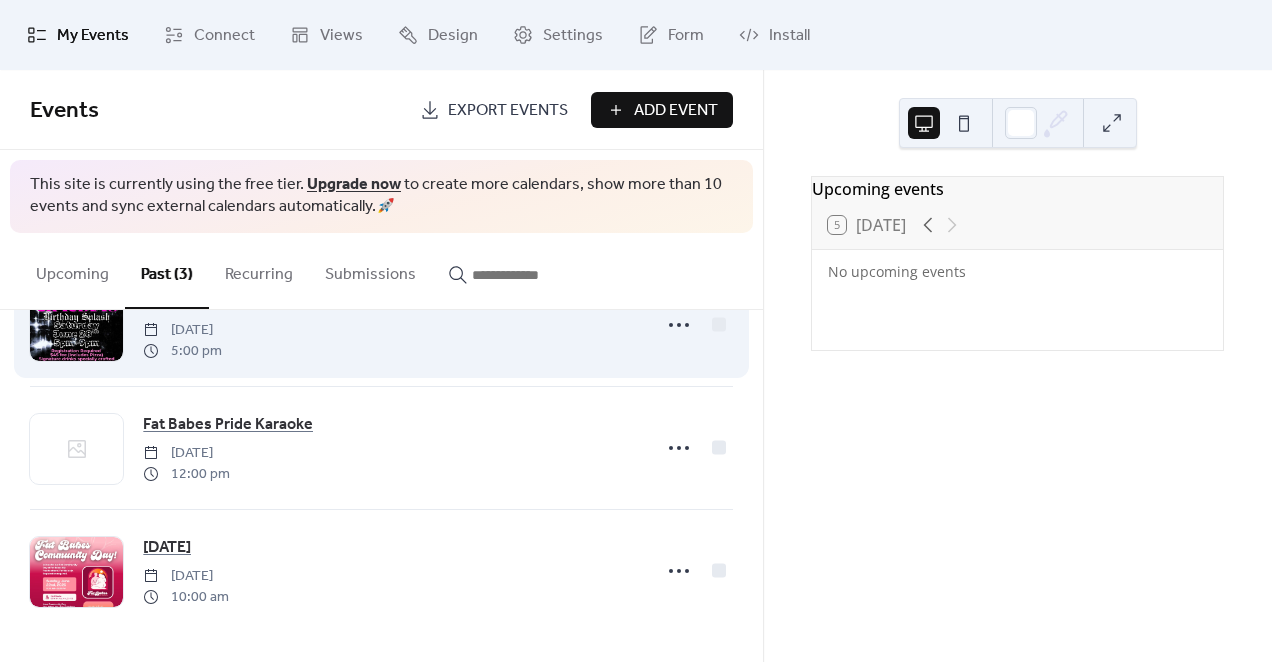 scroll, scrollTop: 0, scrollLeft: 0, axis: both 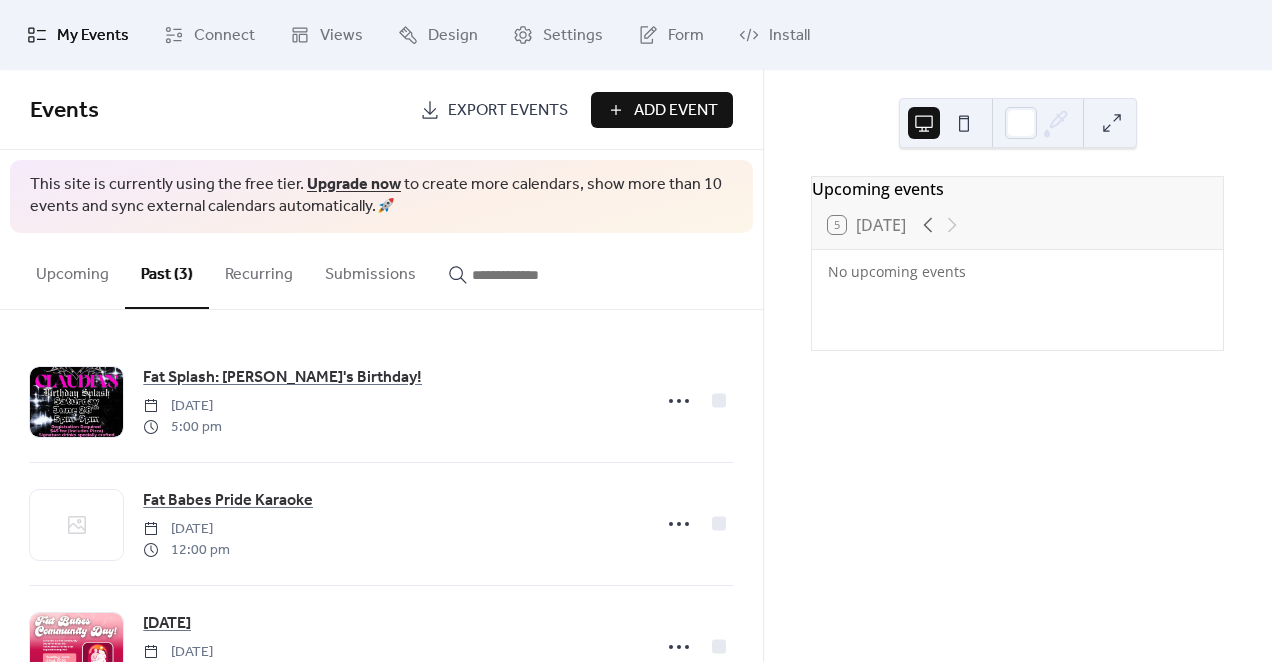 click on "Upcoming" at bounding box center [72, 270] 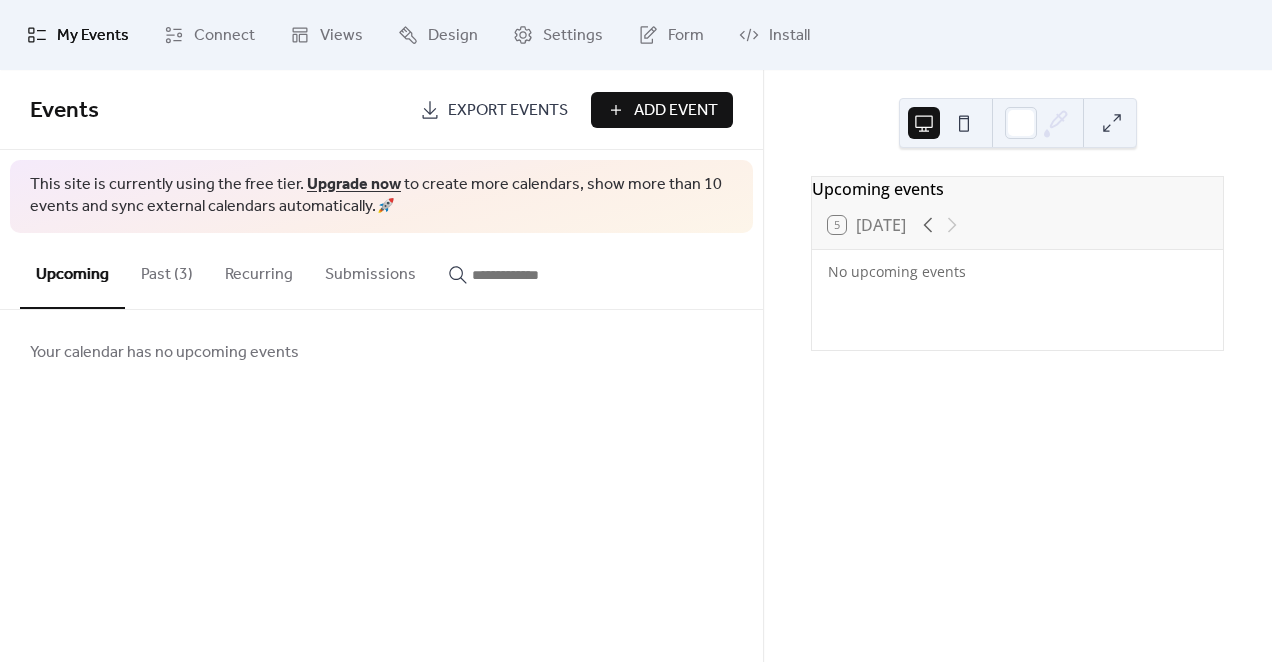 click on "Add Event" at bounding box center (676, 111) 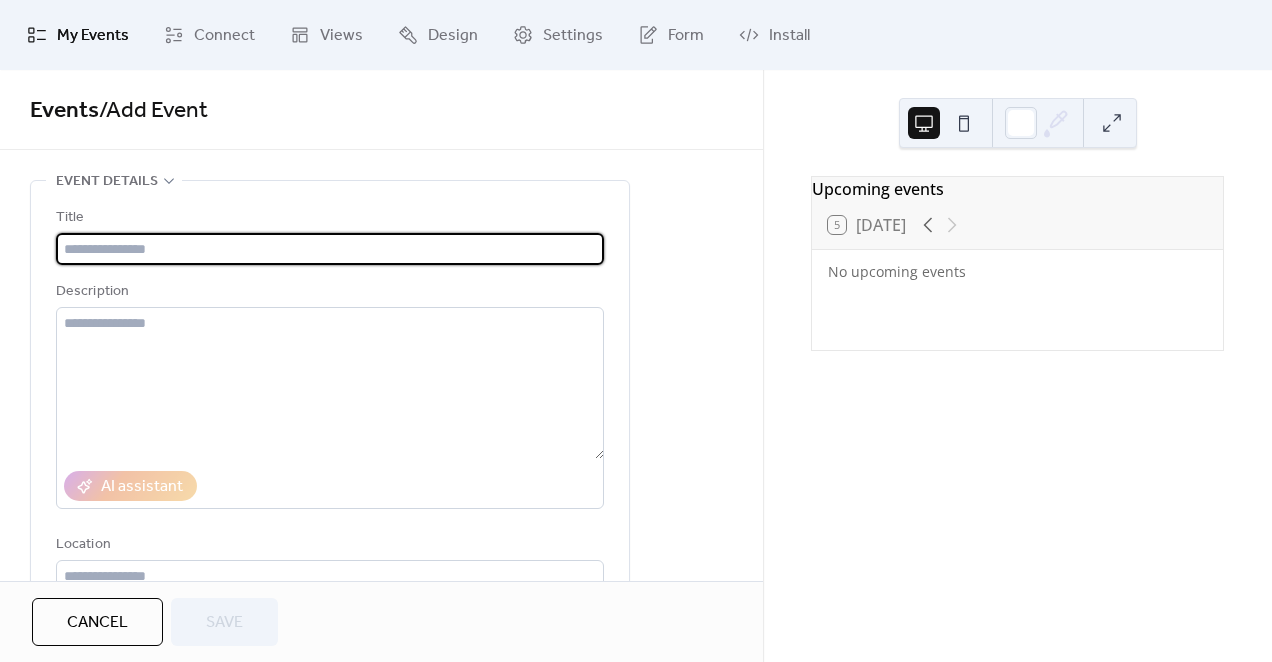 click at bounding box center (330, 249) 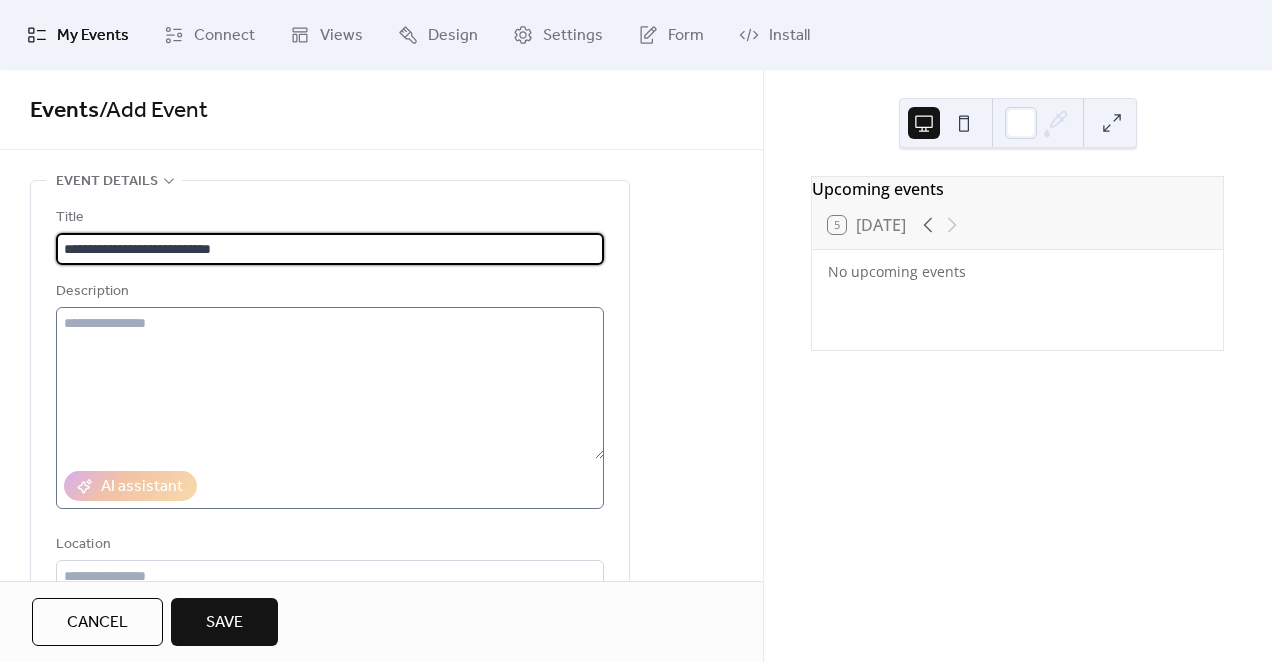 type on "**********" 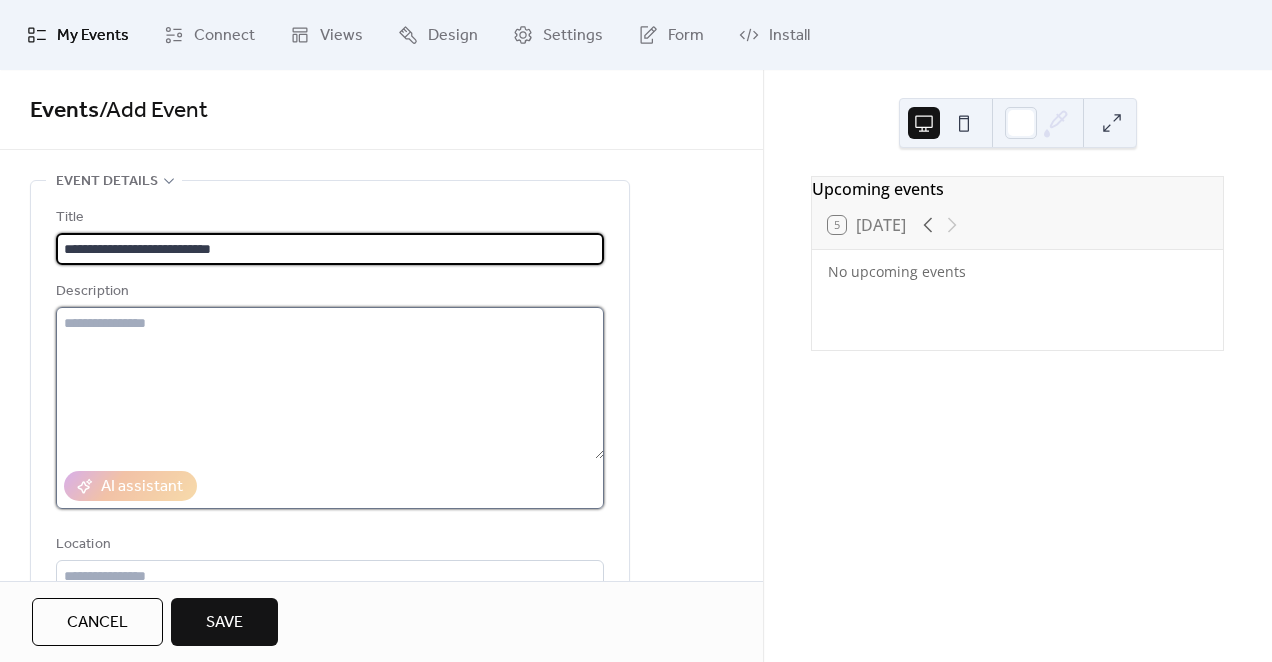 click at bounding box center (330, 383) 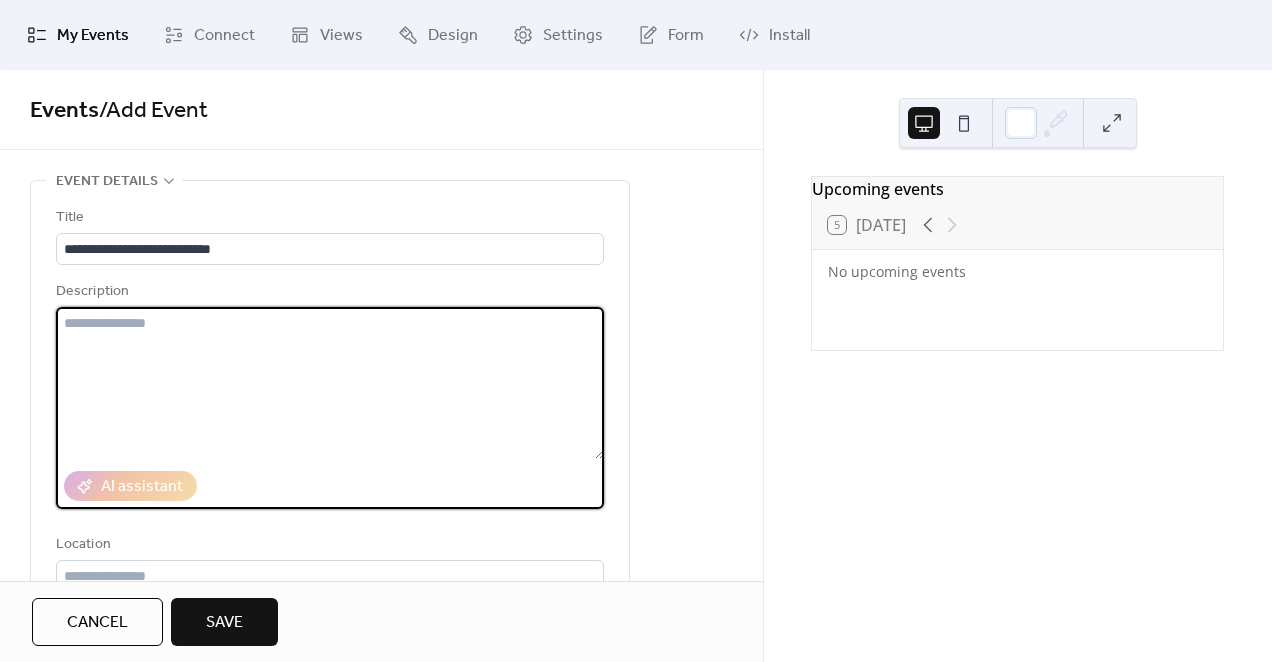 click at bounding box center [330, 383] 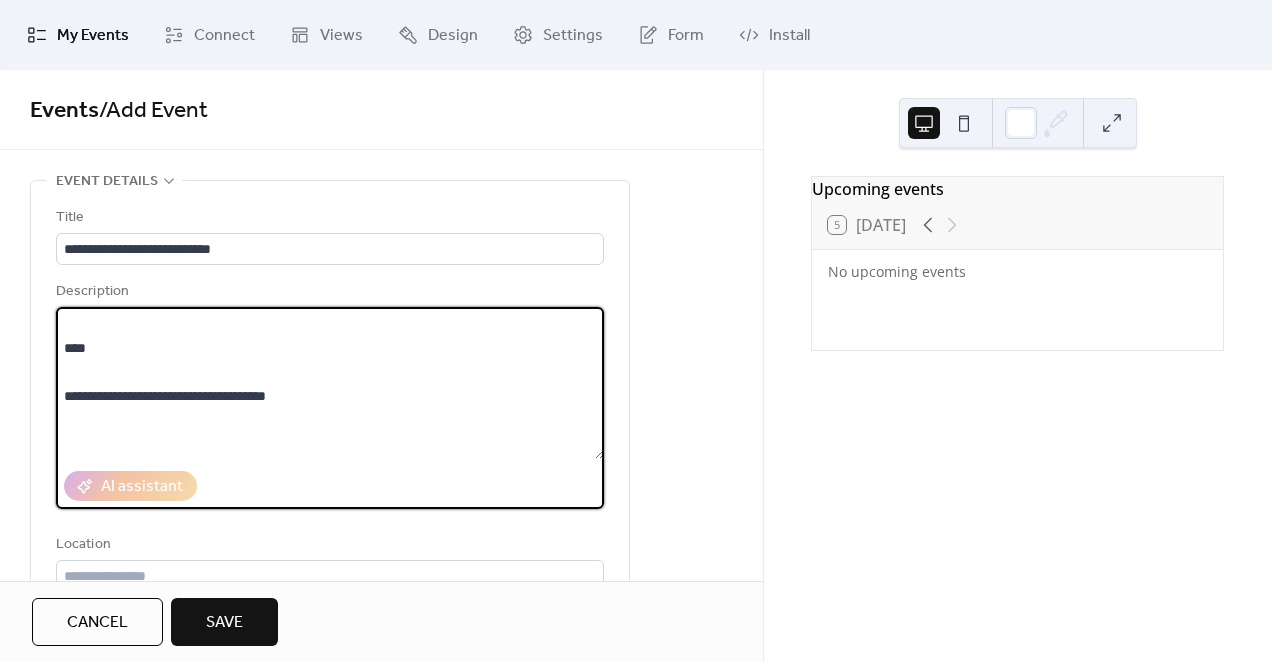 scroll, scrollTop: 0, scrollLeft: 0, axis: both 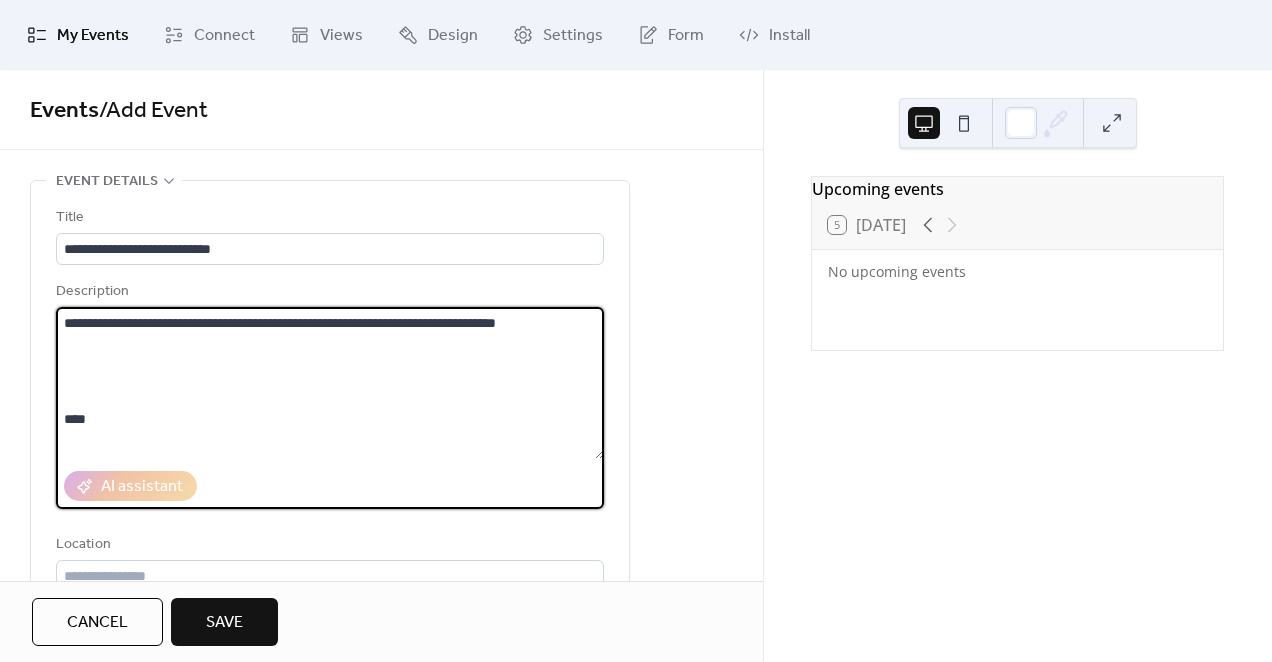 click at bounding box center (330, 383) 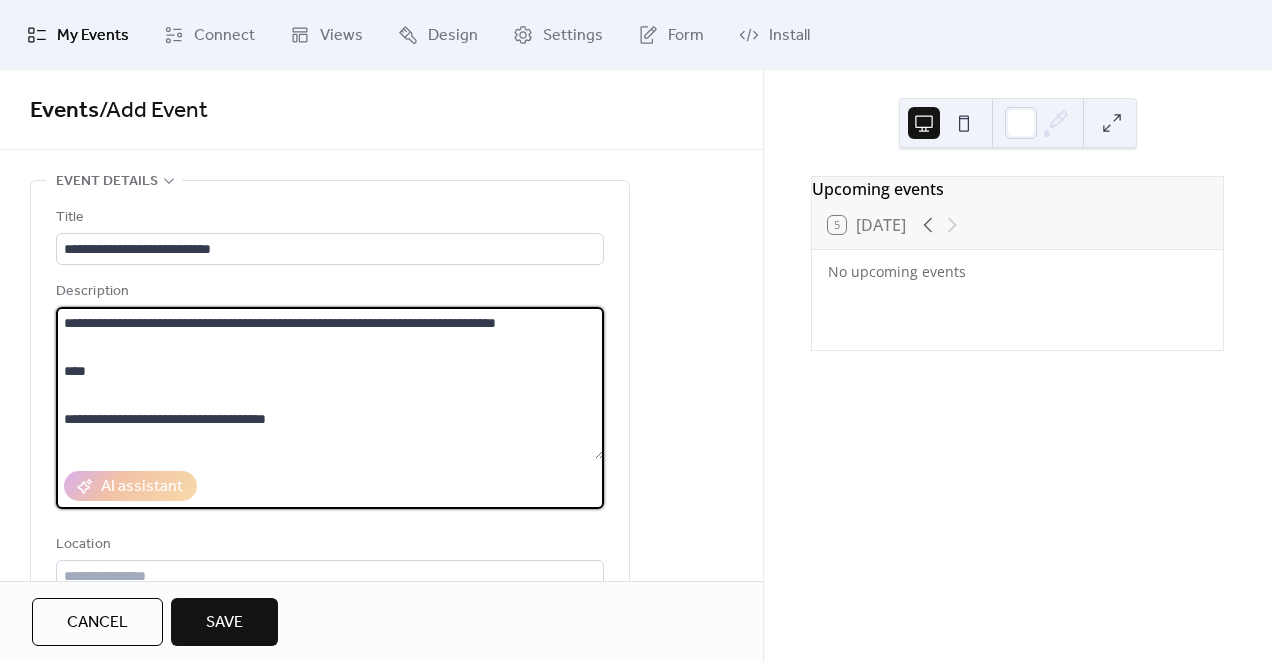click at bounding box center [330, 383] 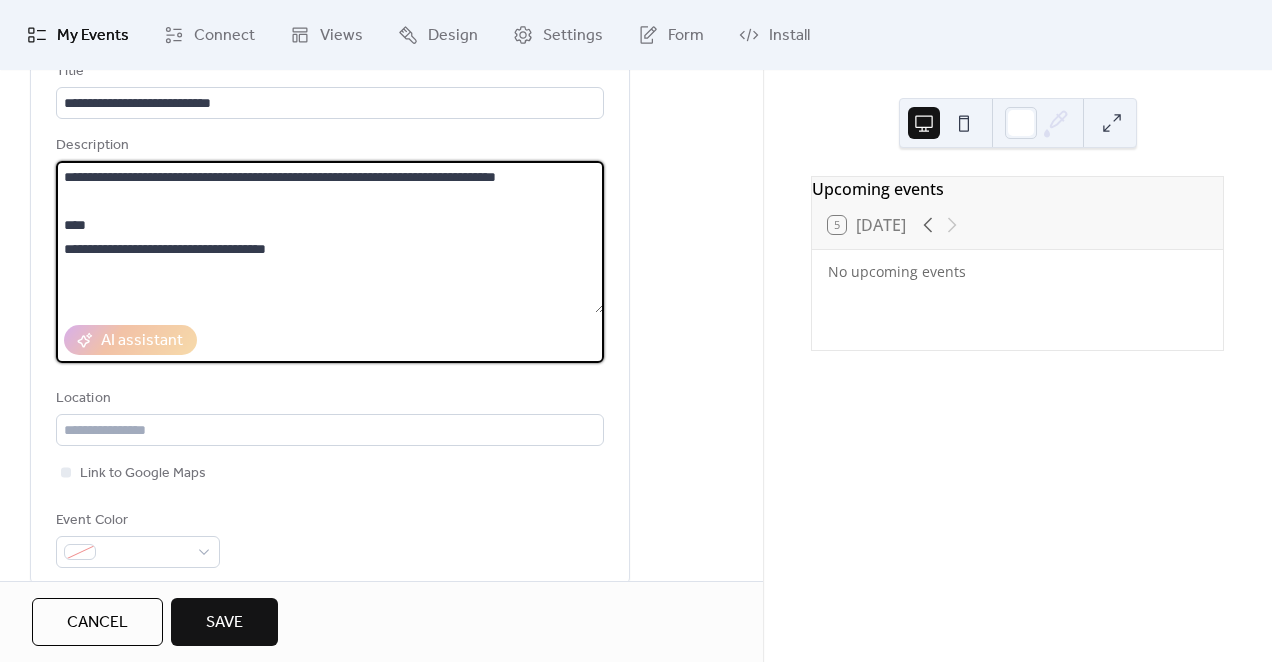 scroll, scrollTop: 151, scrollLeft: 0, axis: vertical 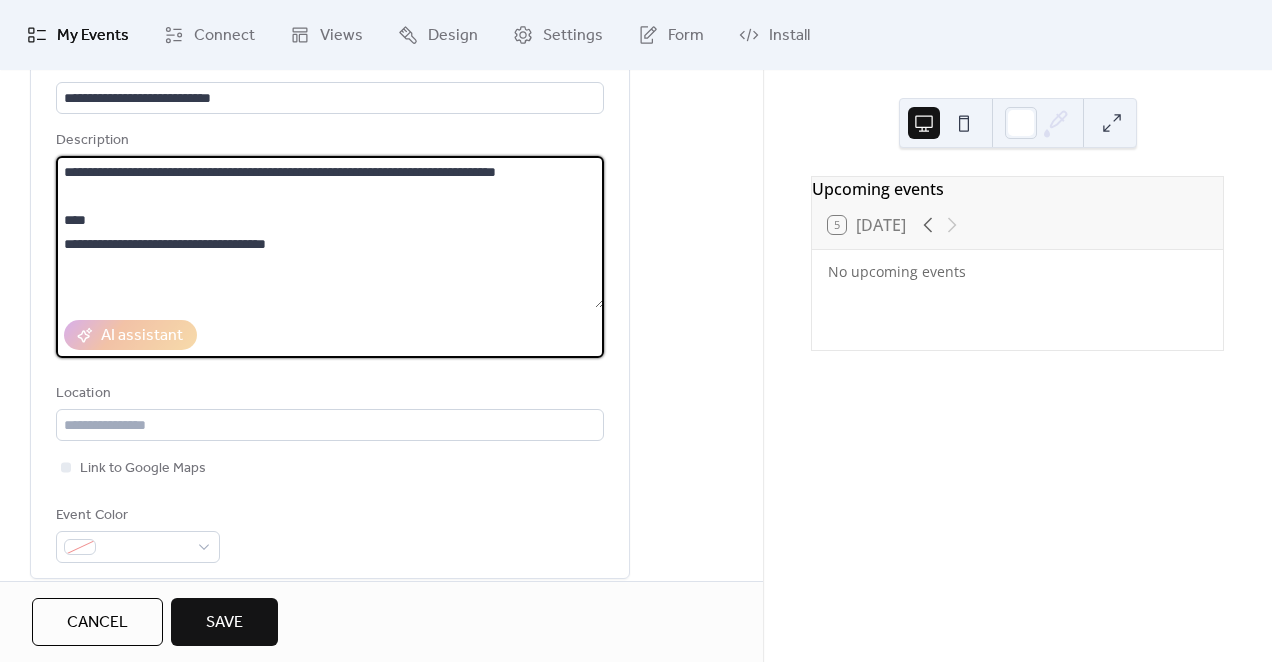 click at bounding box center (330, 232) 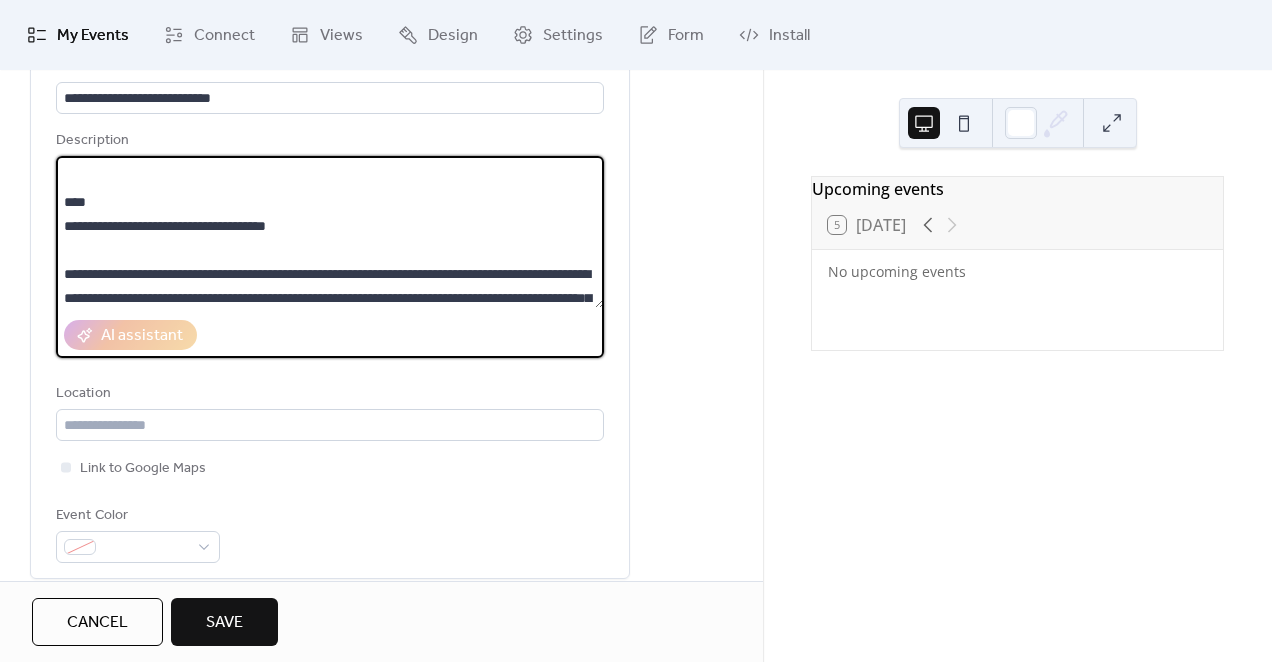 scroll, scrollTop: 7, scrollLeft: 0, axis: vertical 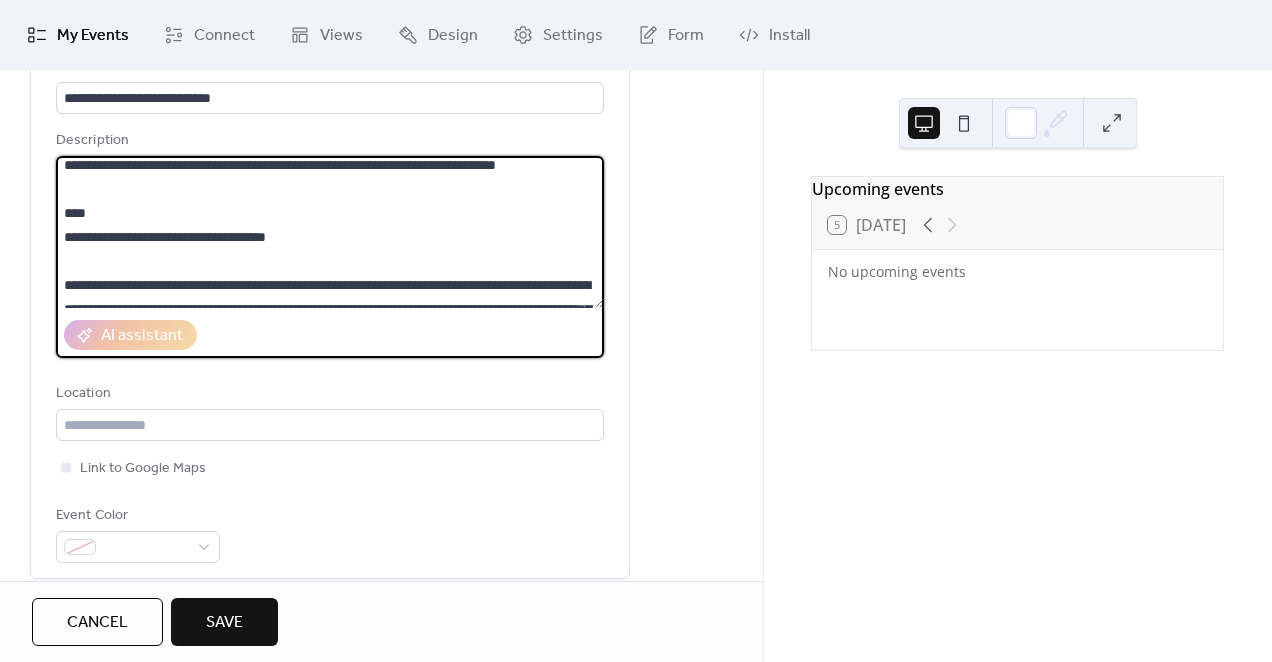 click at bounding box center [330, 232] 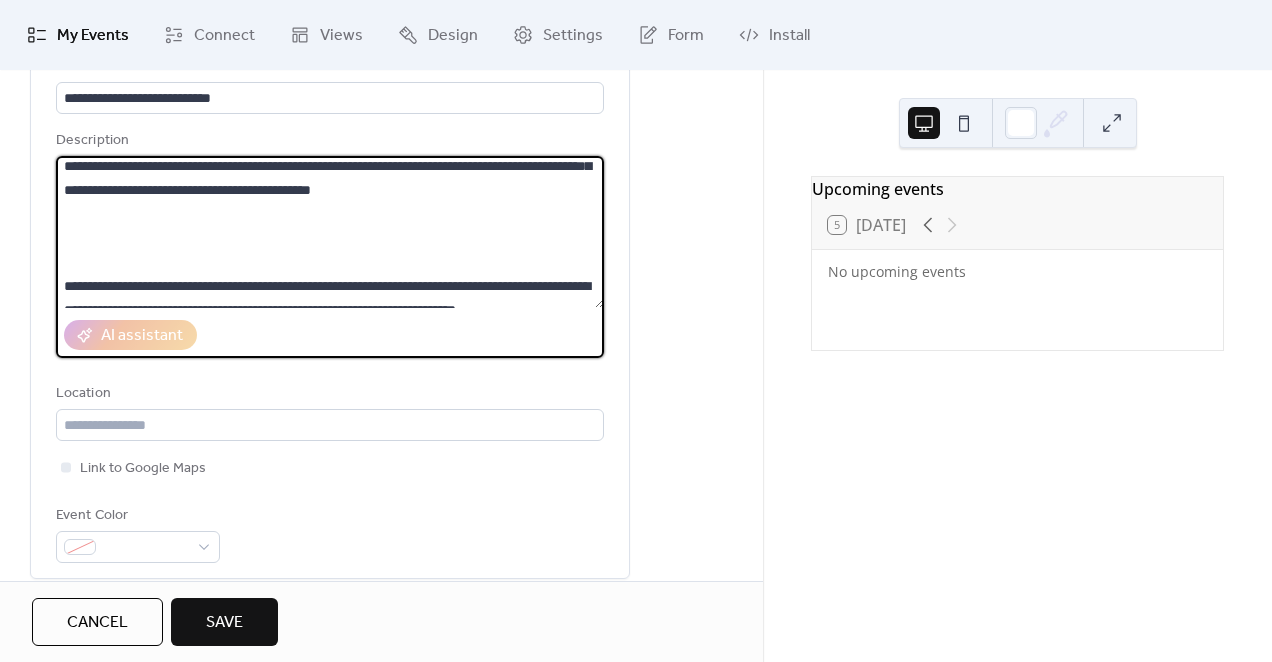 scroll, scrollTop: 152, scrollLeft: 0, axis: vertical 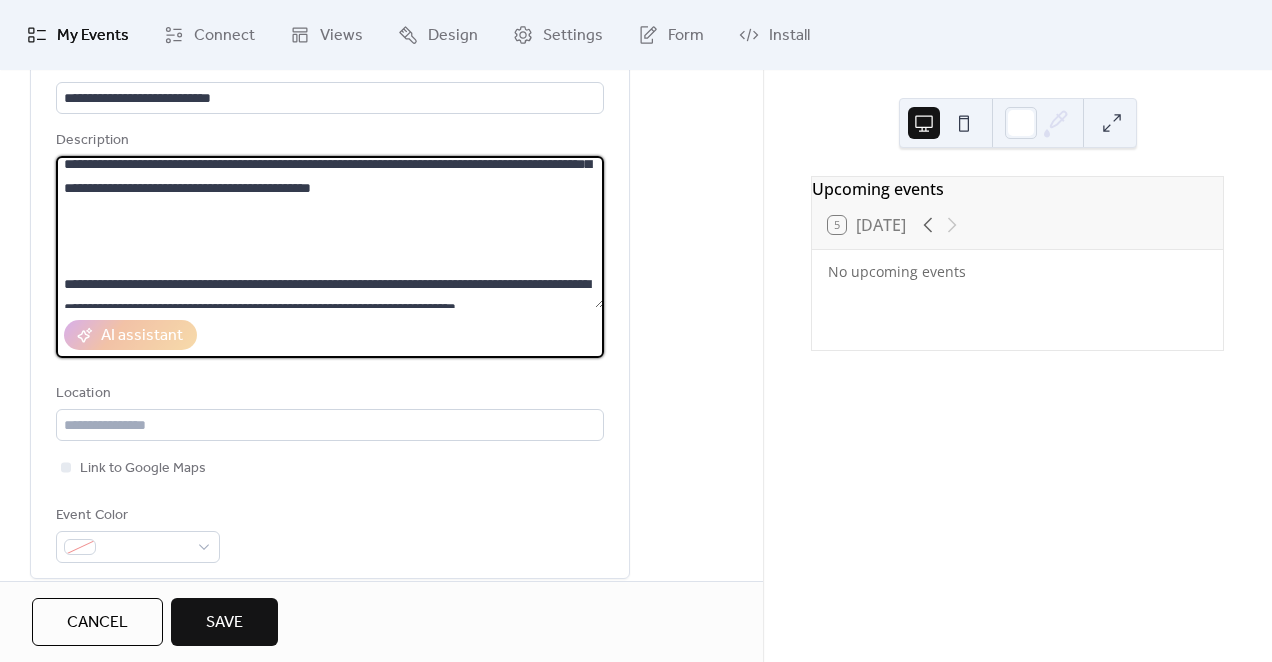 click at bounding box center (330, 232) 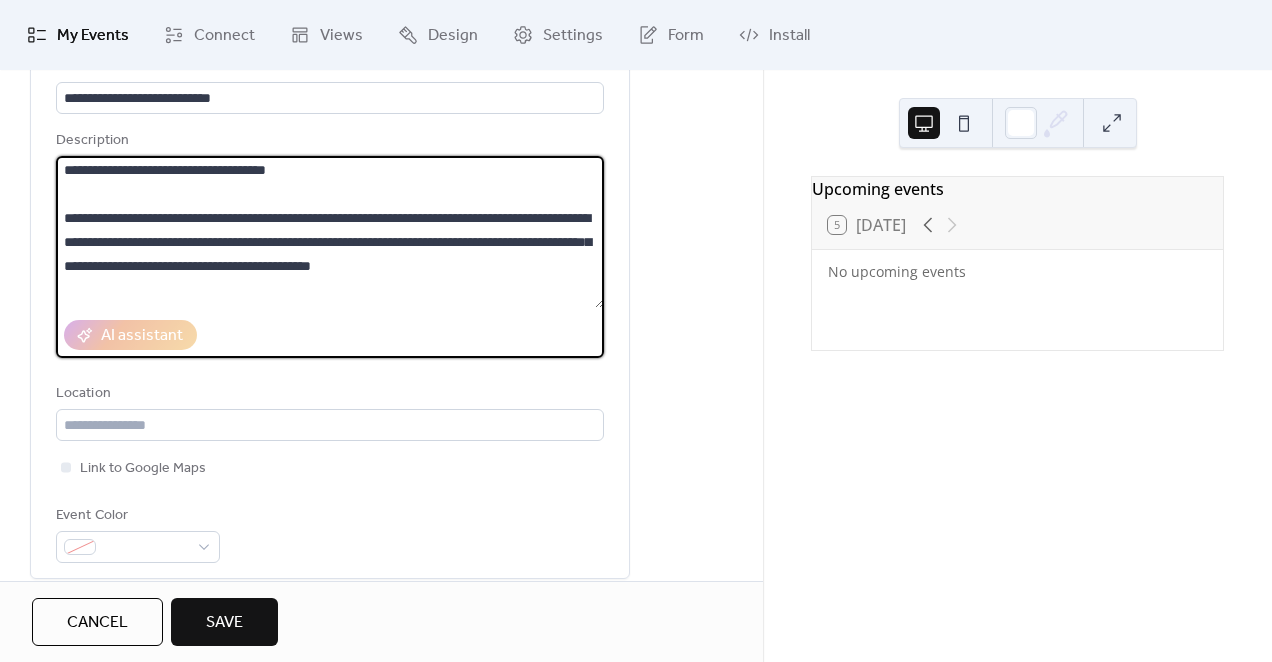 scroll, scrollTop: 181, scrollLeft: 0, axis: vertical 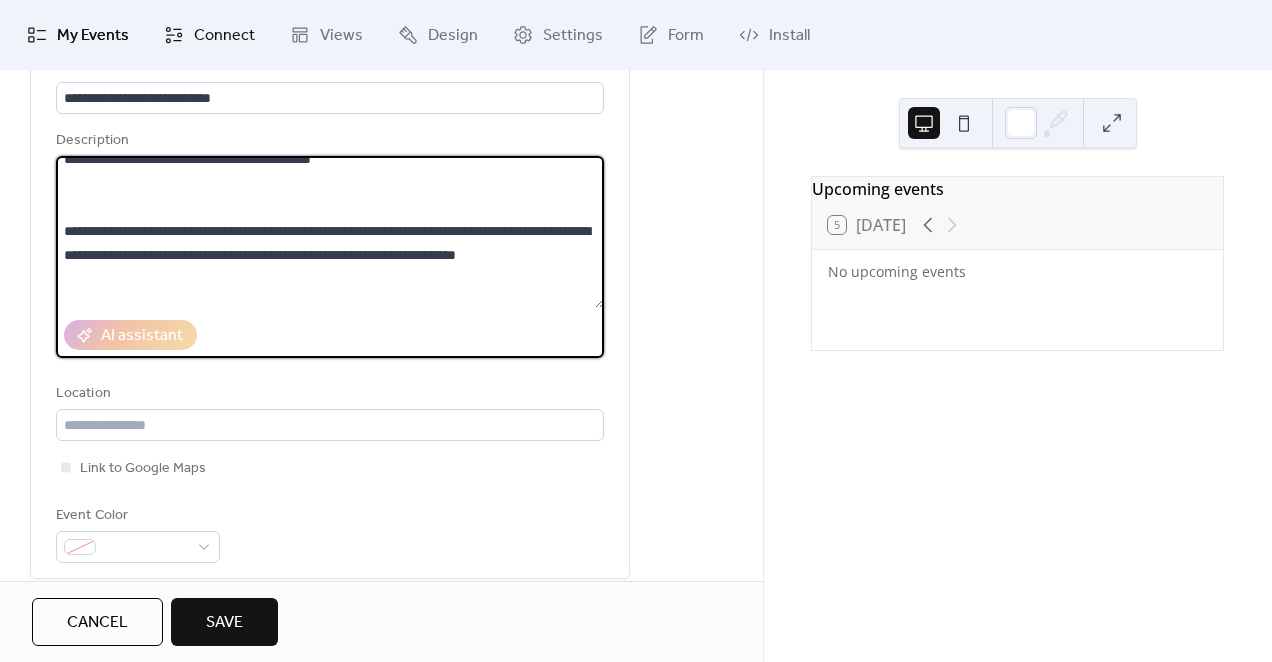type on "**********" 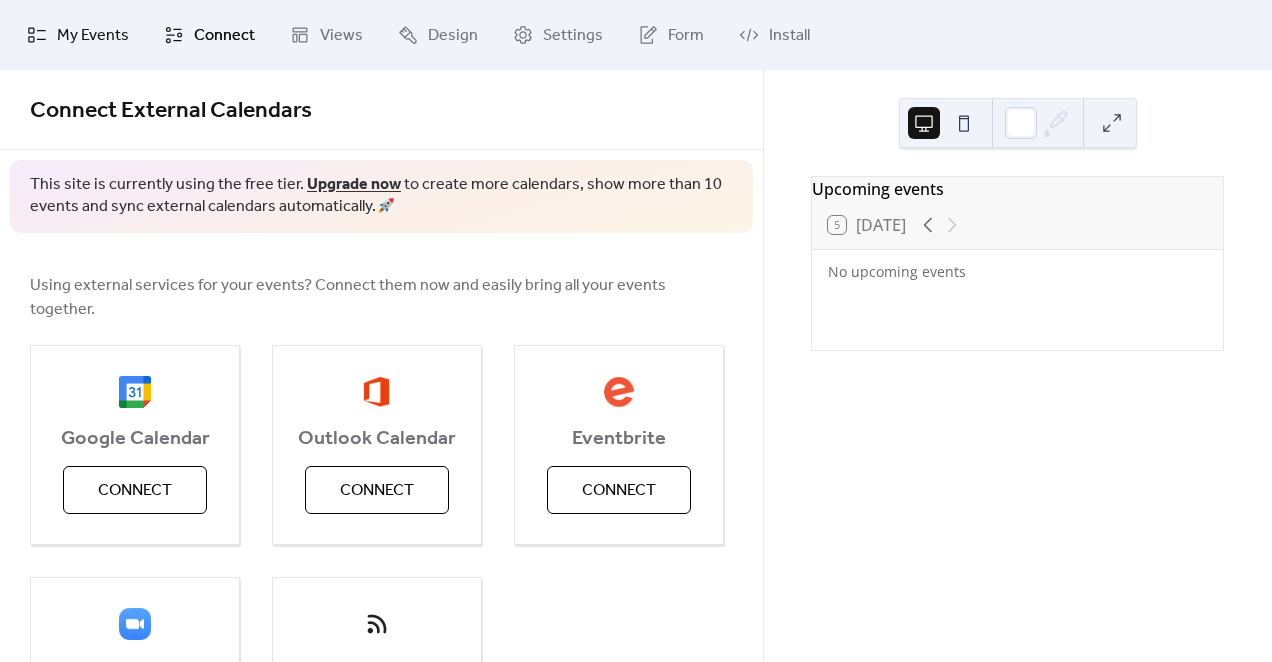 click on "My Events" at bounding box center [93, 36] 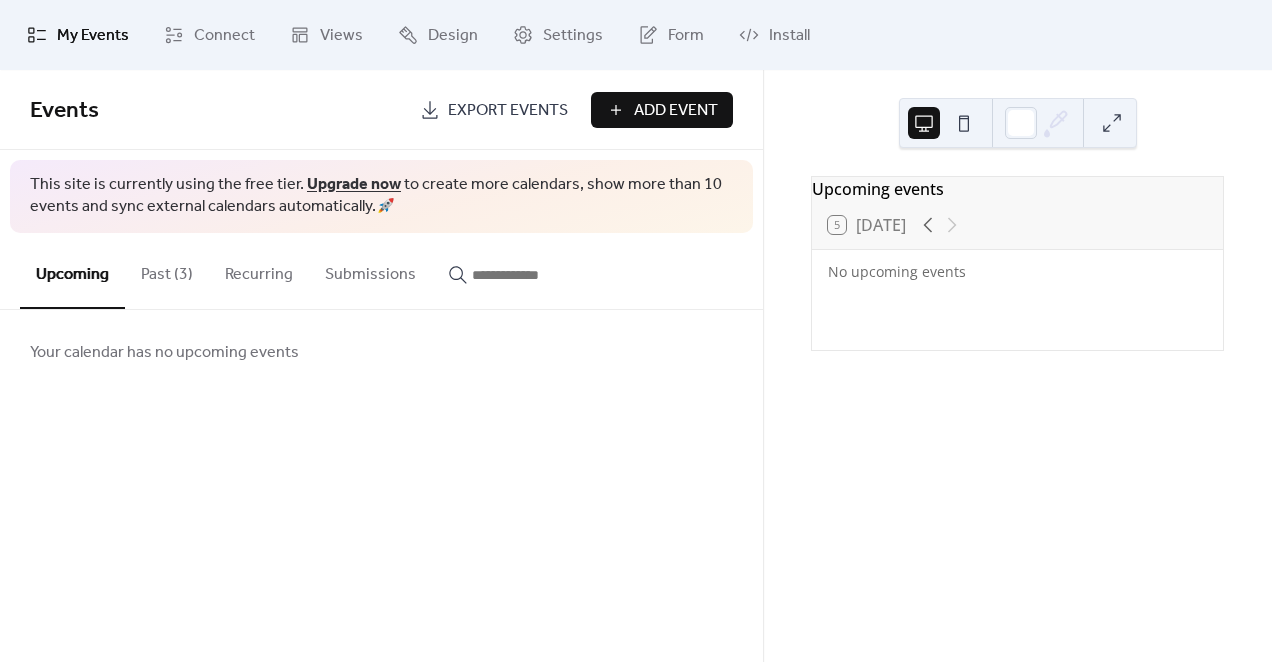 click on "Past  (3)" at bounding box center [167, 270] 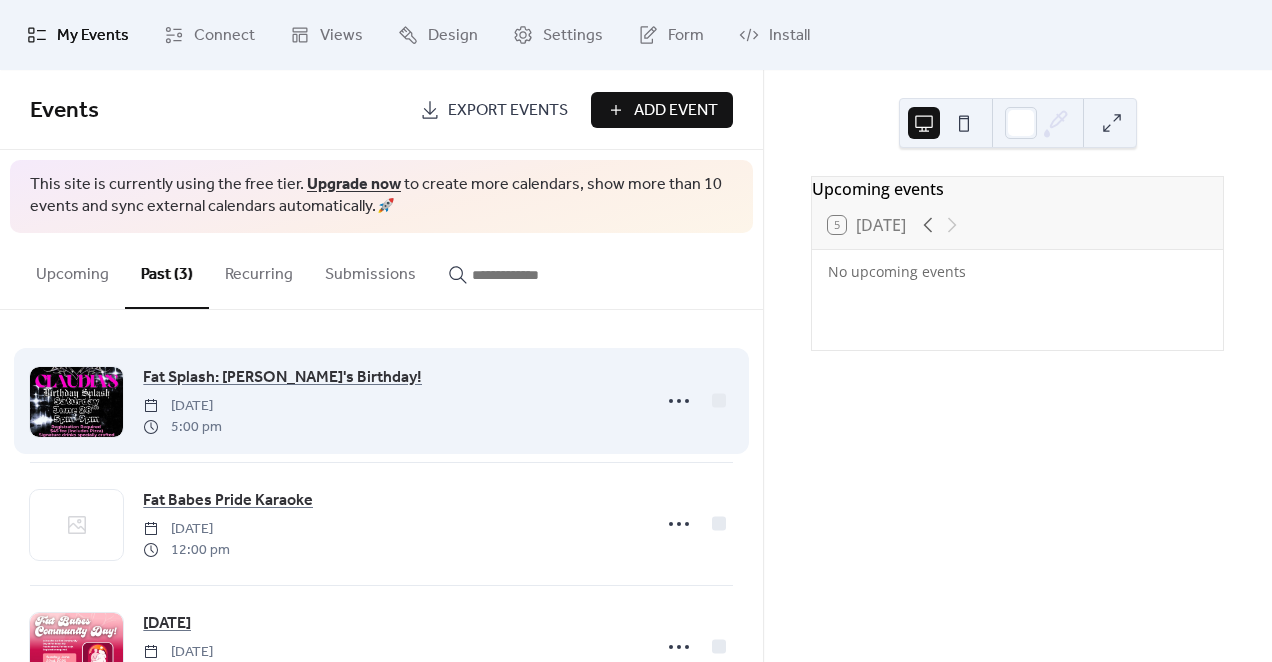 click on "Fat Splash: Claudia's Birthday! Saturday, June 28, 2025 5:00 pm" at bounding box center [391, 401] 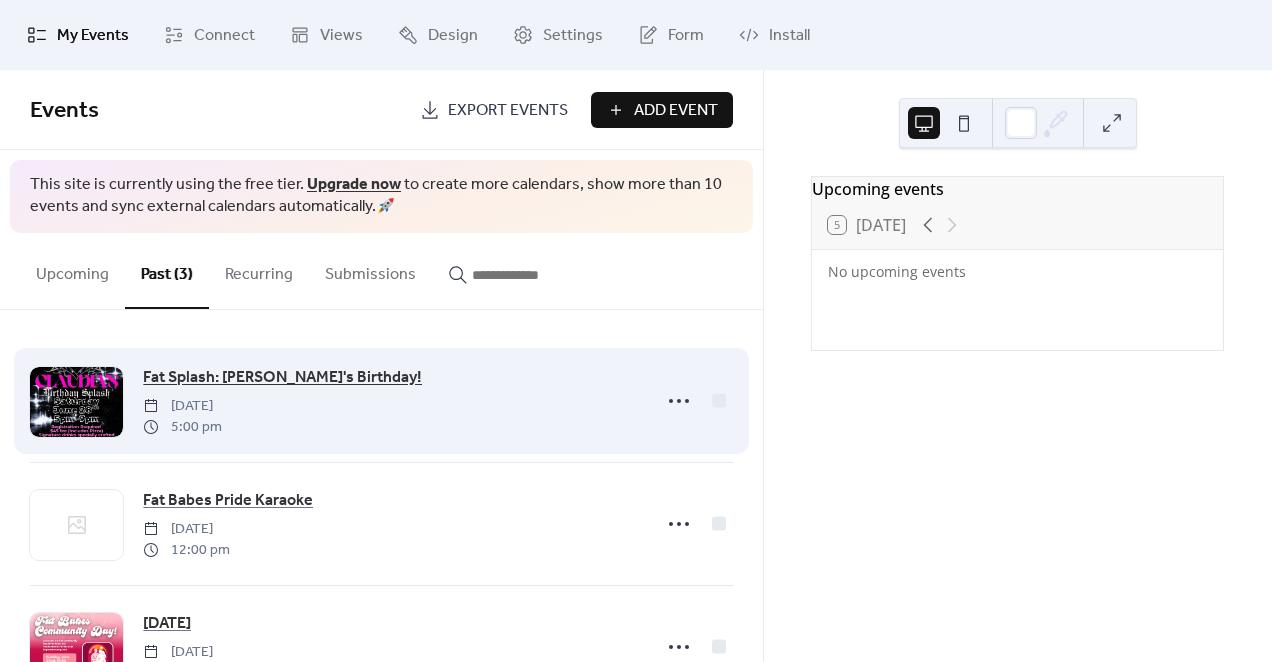 click on "Fat Splash: Claudia's Birthday!" at bounding box center (282, 378) 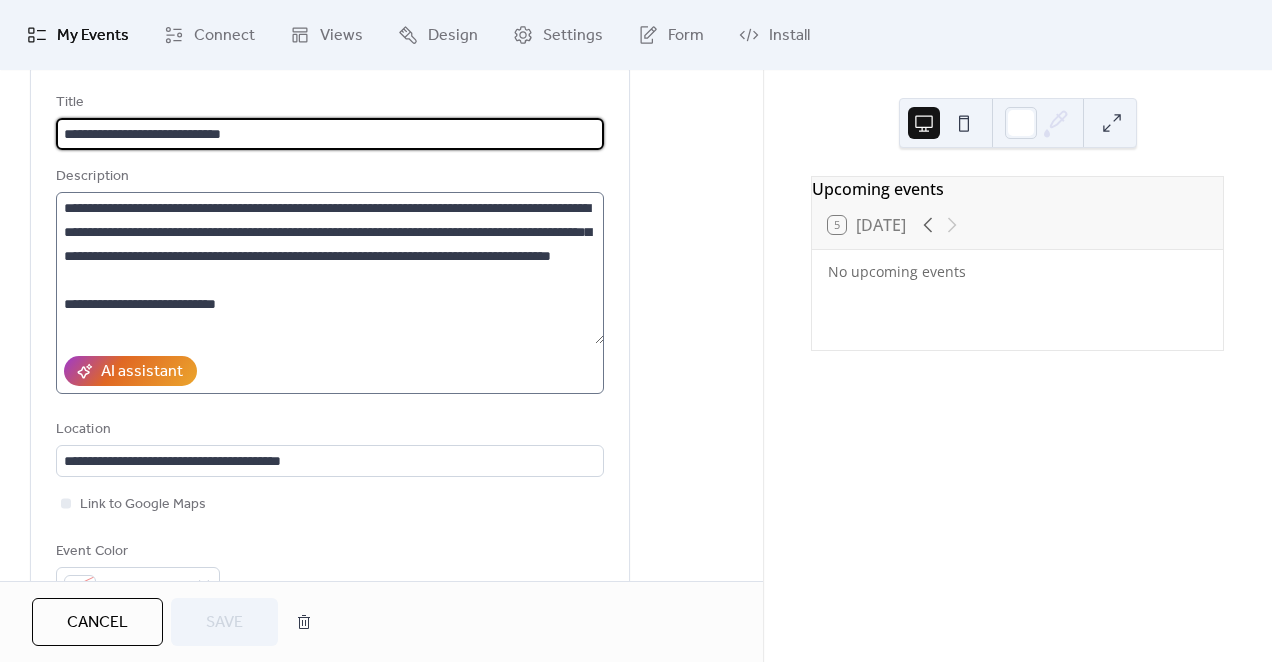 scroll, scrollTop: 111, scrollLeft: 0, axis: vertical 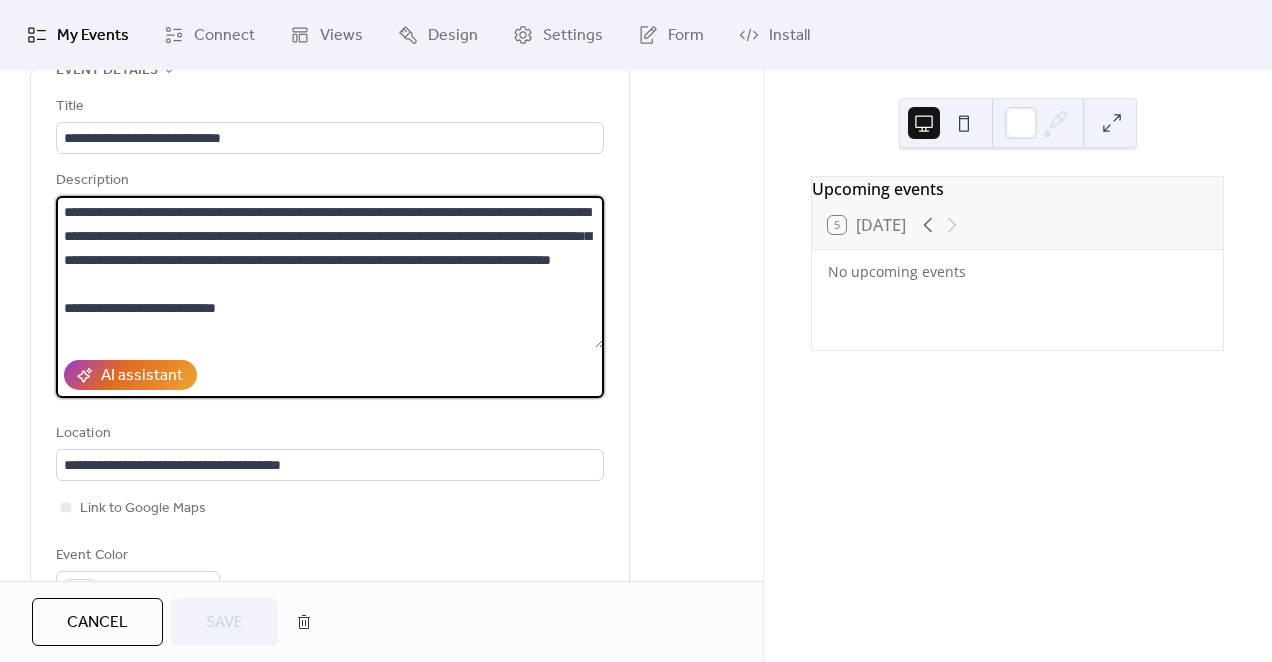 click on "**********" at bounding box center (330, 272) 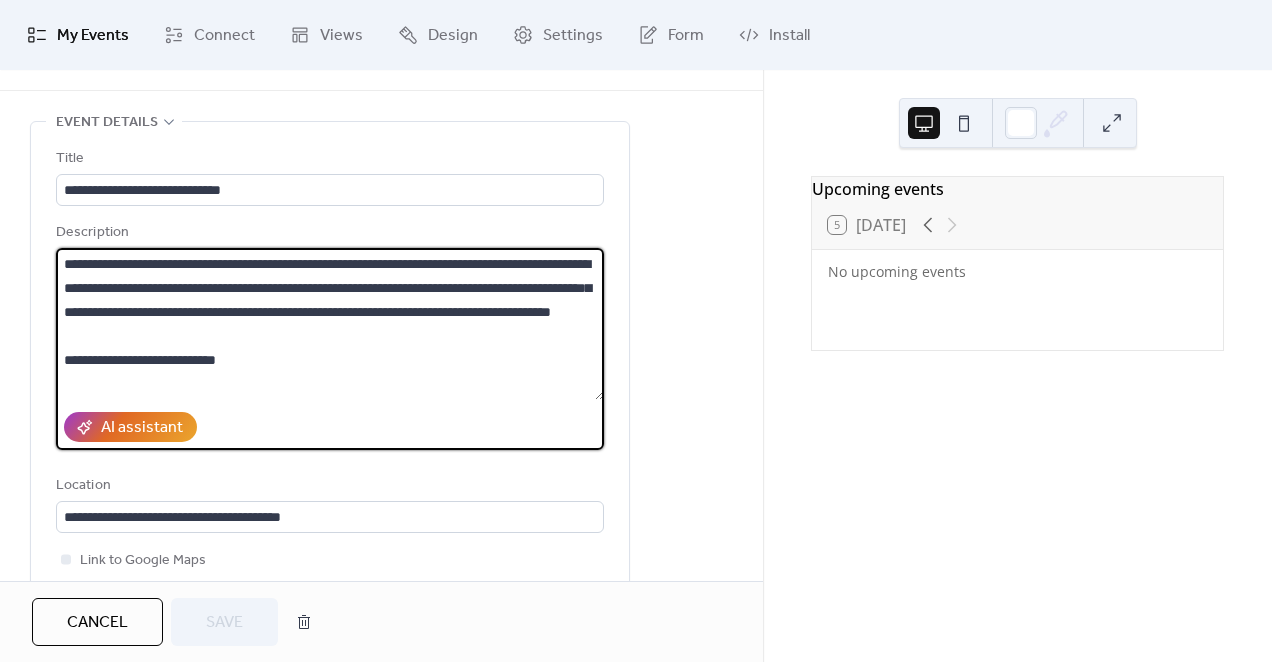 scroll, scrollTop: 0, scrollLeft: 0, axis: both 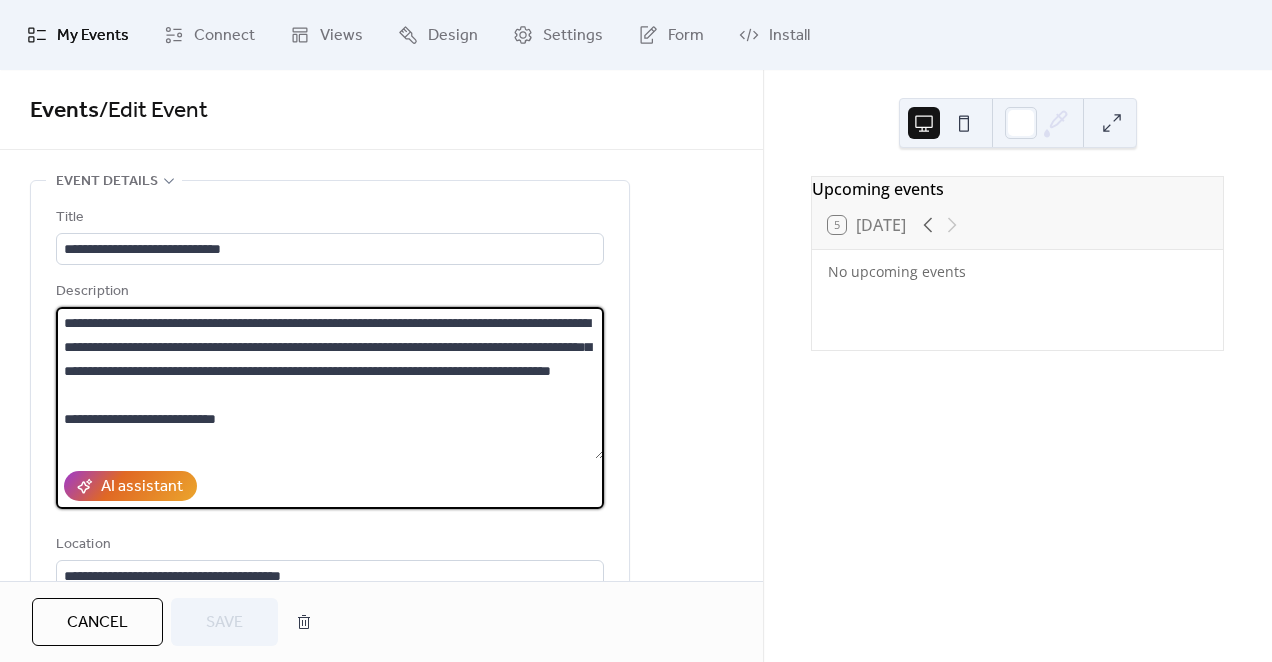 click on "My Events" at bounding box center (93, 36) 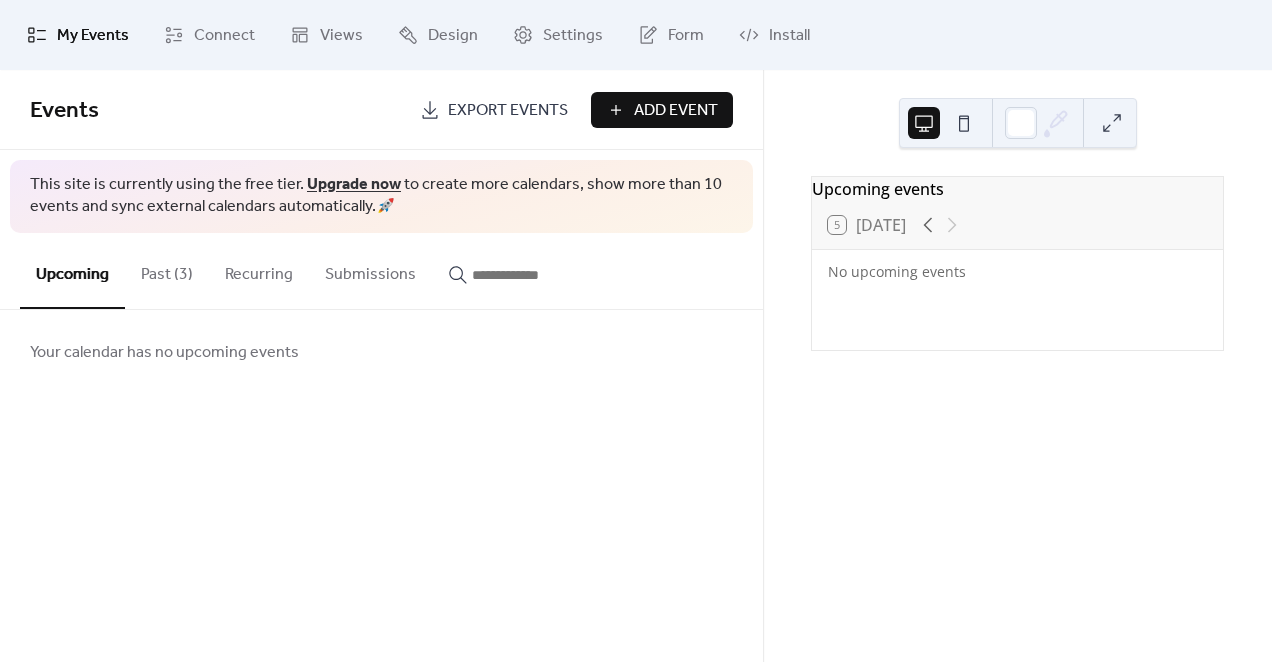 click on "Add Event" at bounding box center [662, 110] 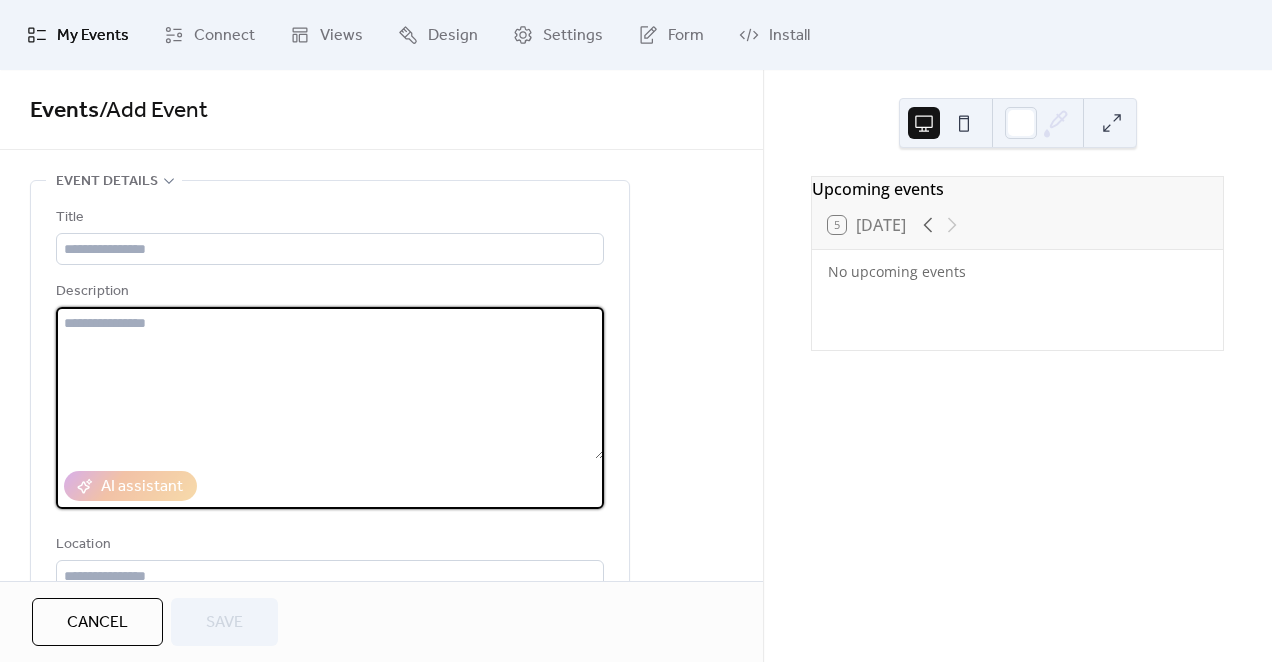 click at bounding box center [330, 383] 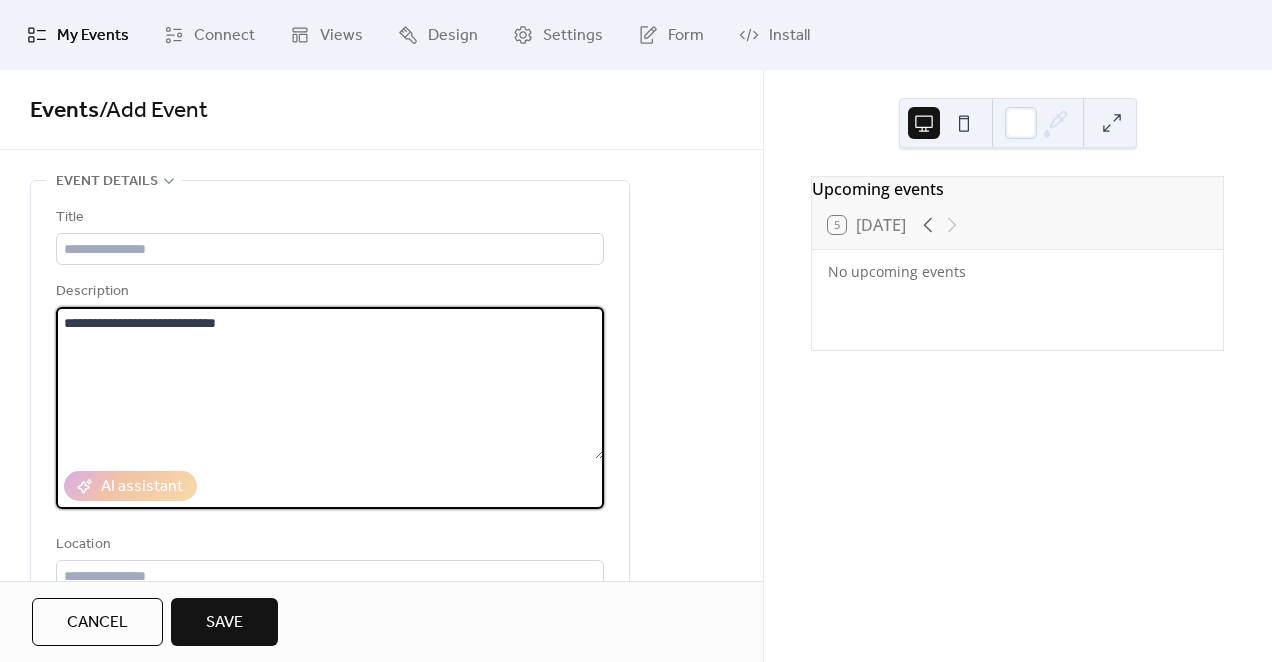click on "**********" at bounding box center [330, 383] 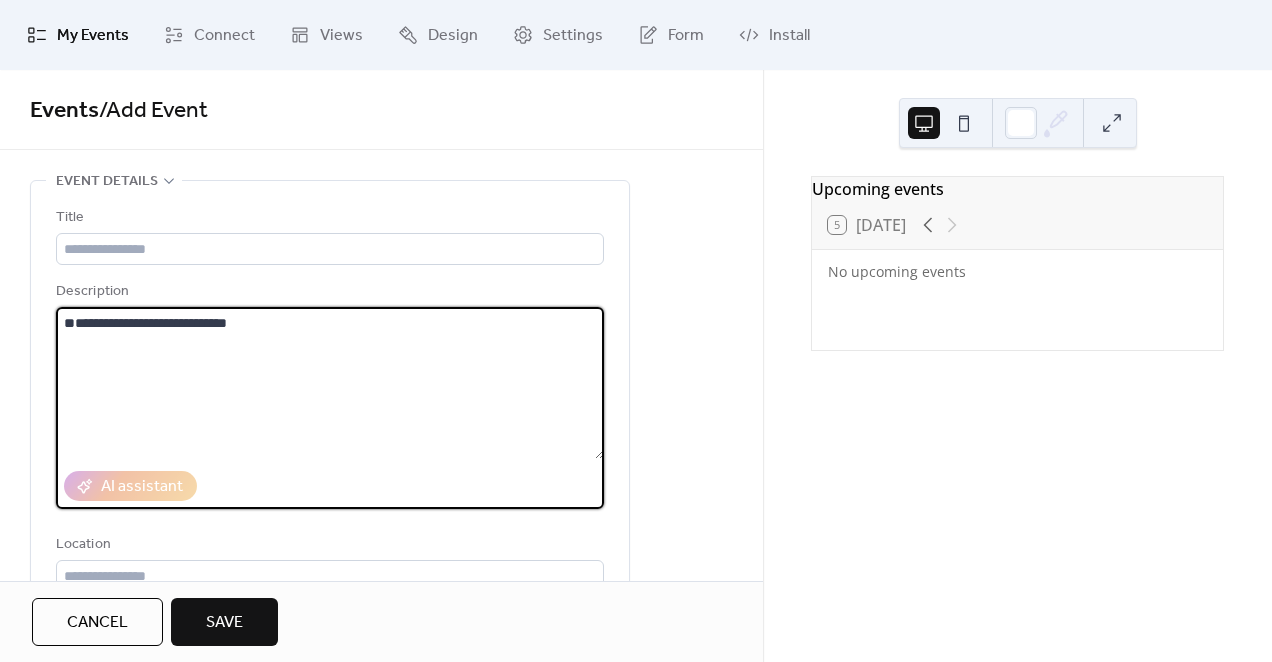 paste on "**********" 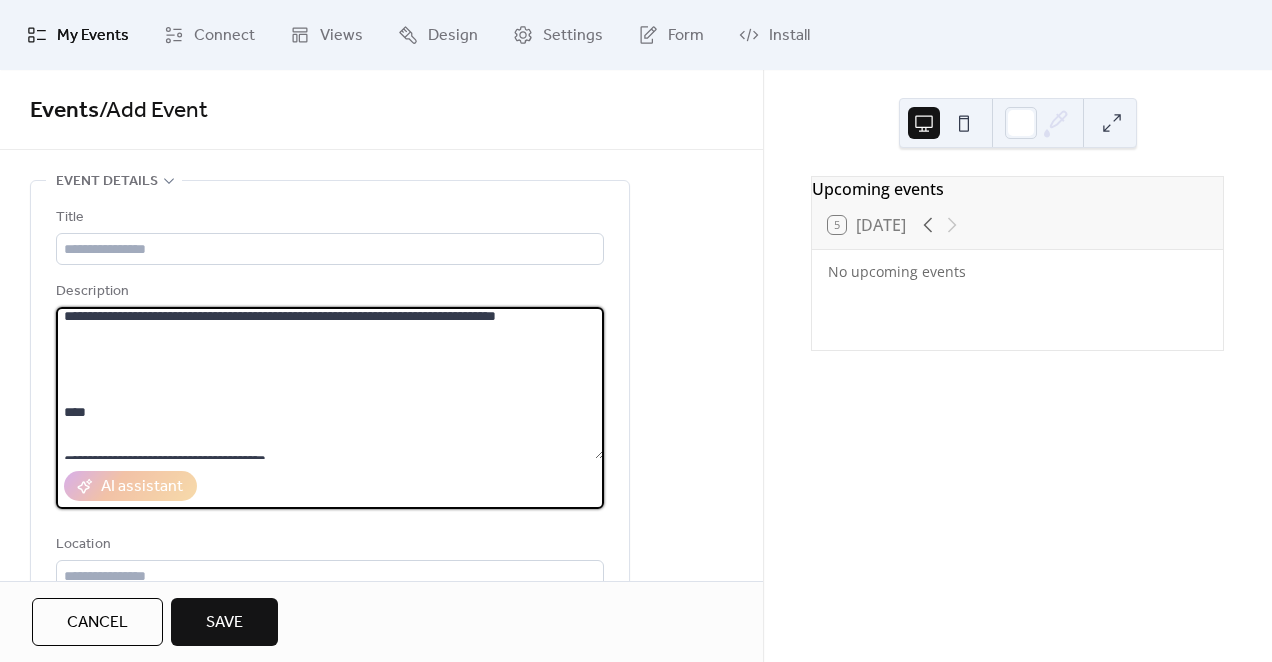scroll, scrollTop: 0, scrollLeft: 0, axis: both 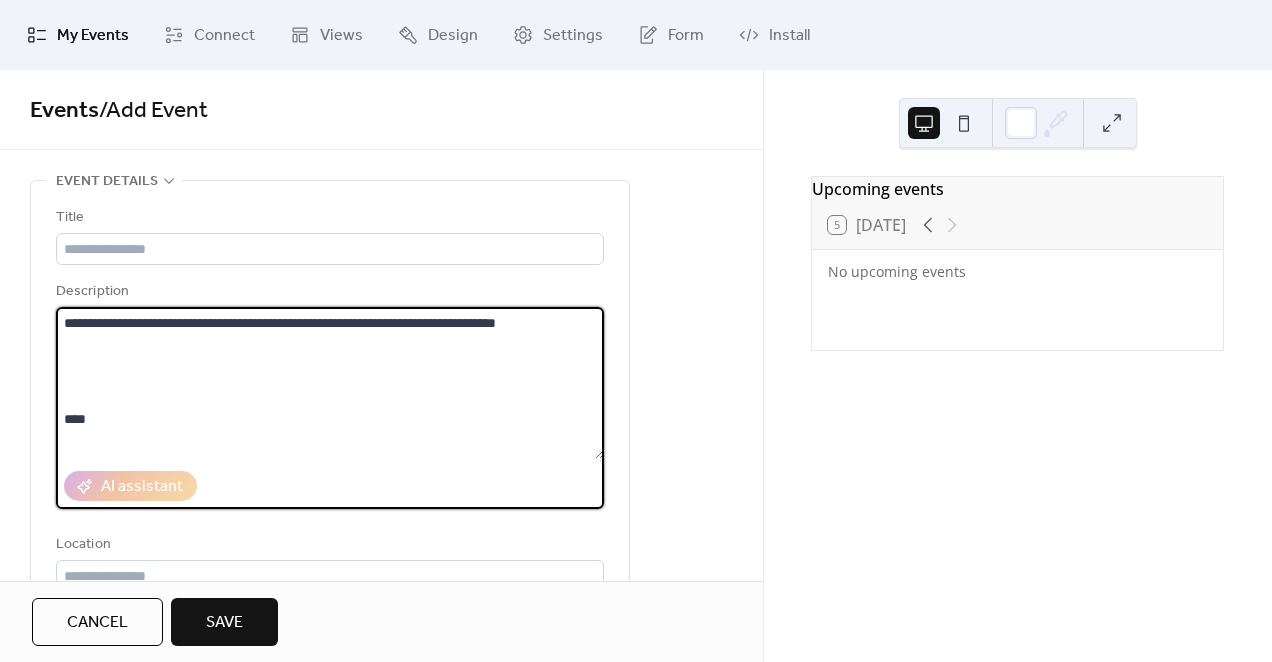 click on "**********" at bounding box center (330, 383) 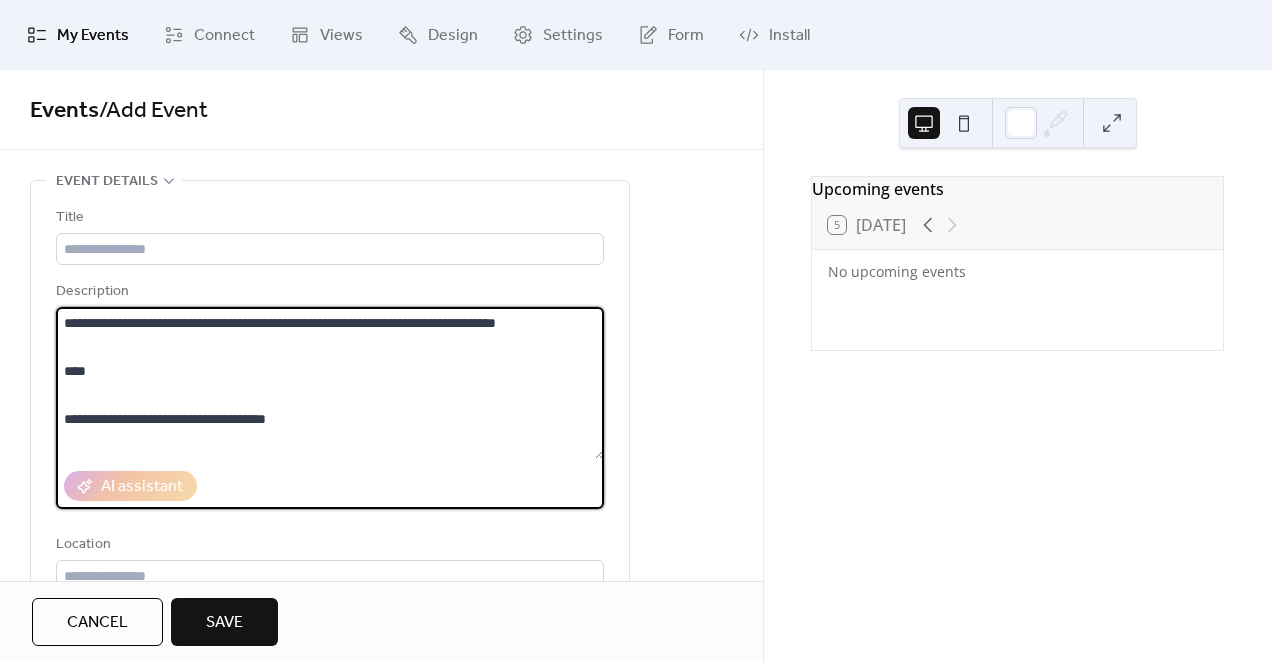 click on "**********" at bounding box center [330, 383] 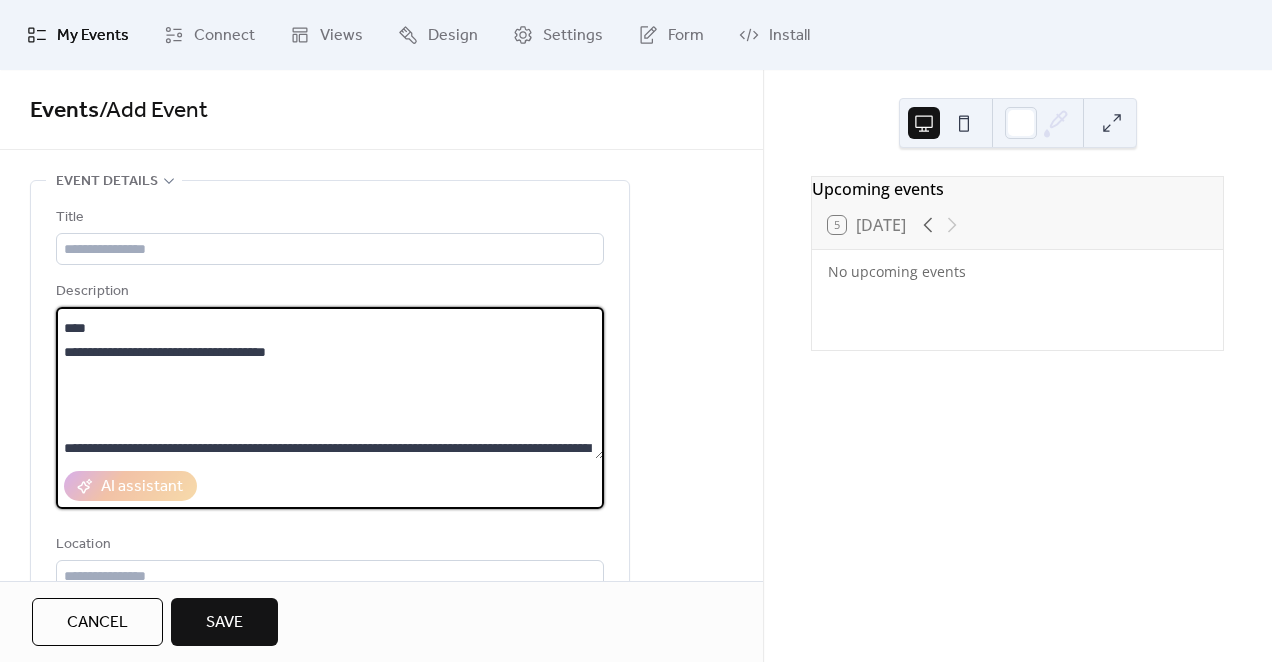 scroll, scrollTop: 26, scrollLeft: 0, axis: vertical 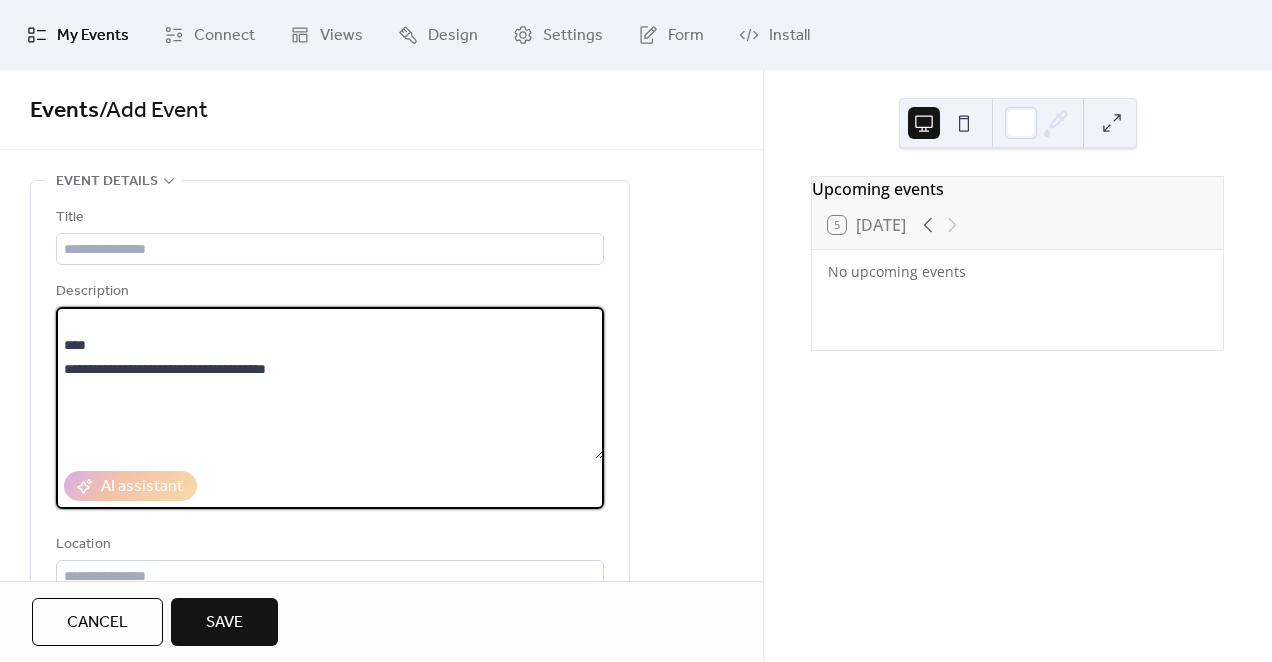click on "**********" at bounding box center [330, 383] 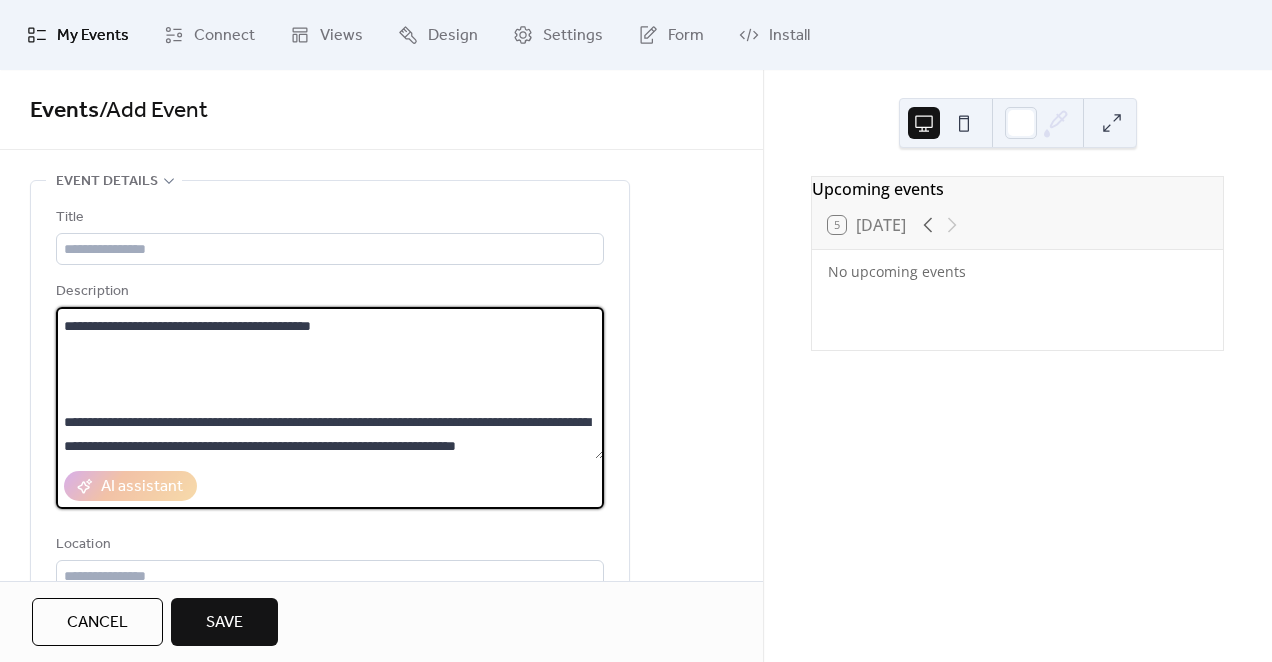 scroll, scrollTop: 173, scrollLeft: 0, axis: vertical 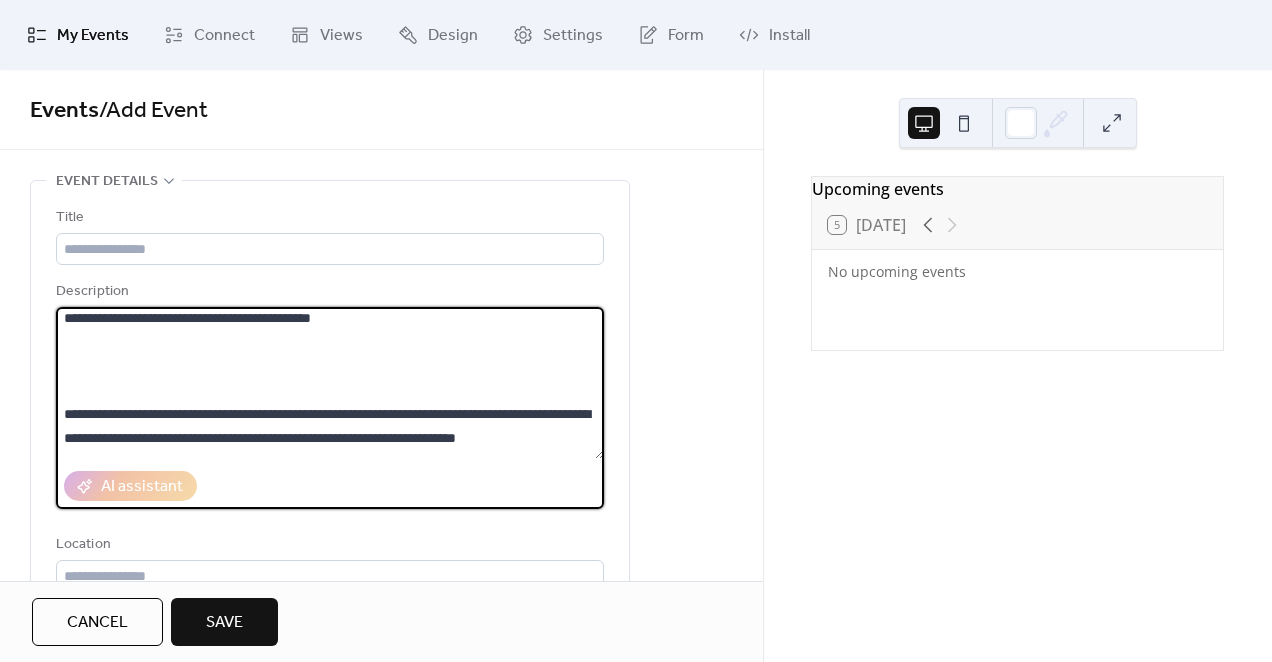 click on "**********" at bounding box center (330, 383) 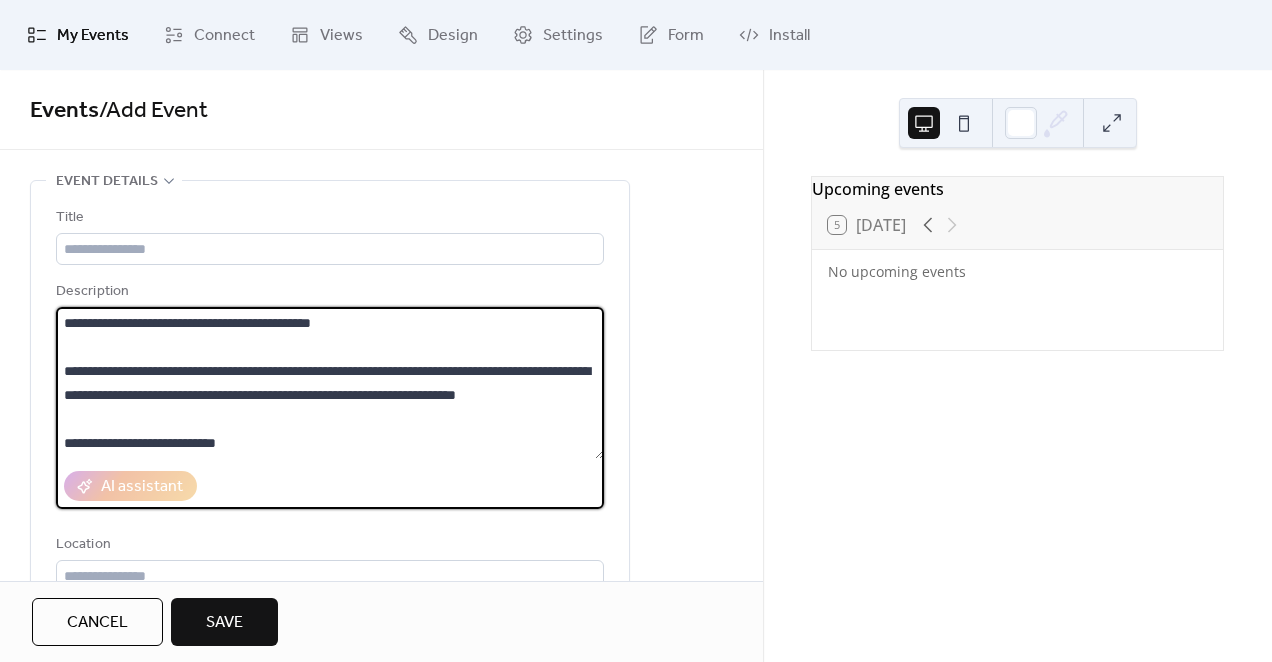 scroll, scrollTop: 192, scrollLeft: 0, axis: vertical 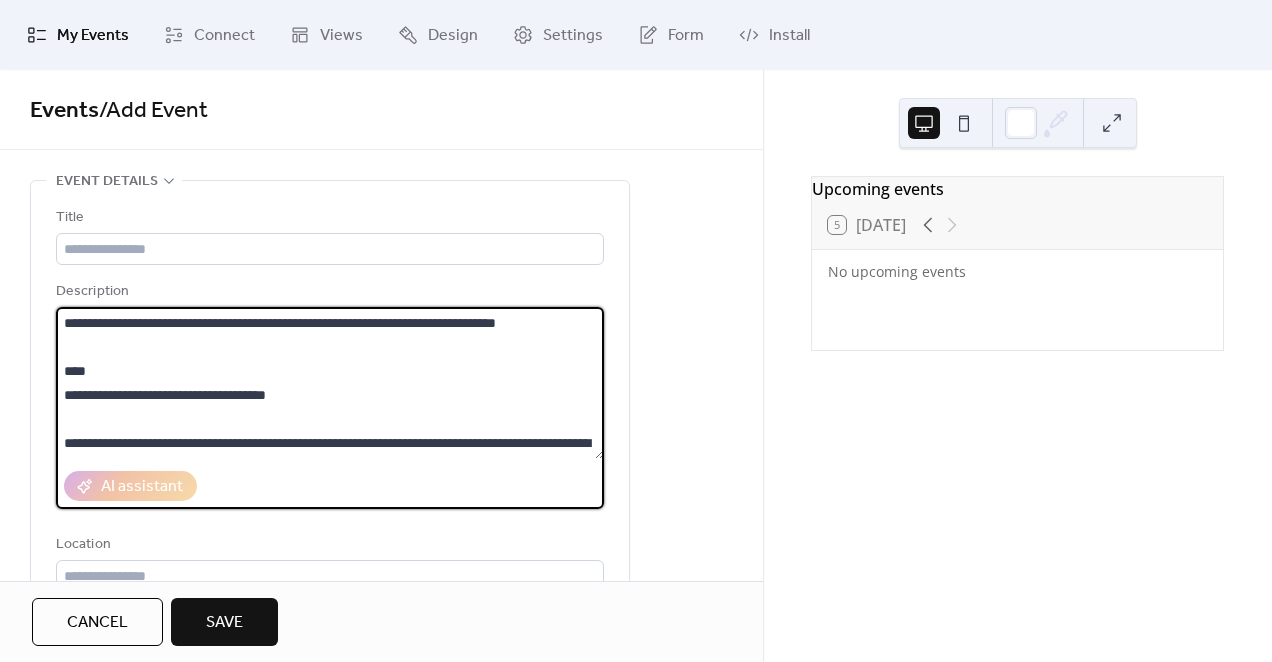 click on "**********" at bounding box center [330, 383] 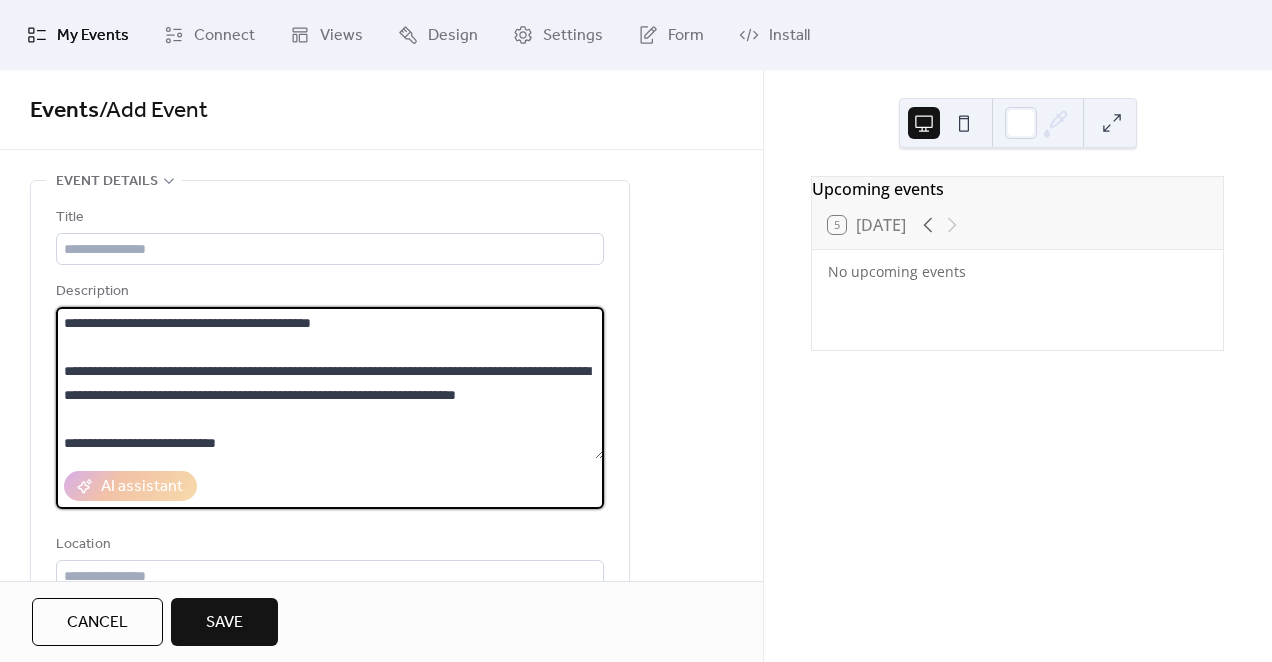 scroll, scrollTop: 168, scrollLeft: 0, axis: vertical 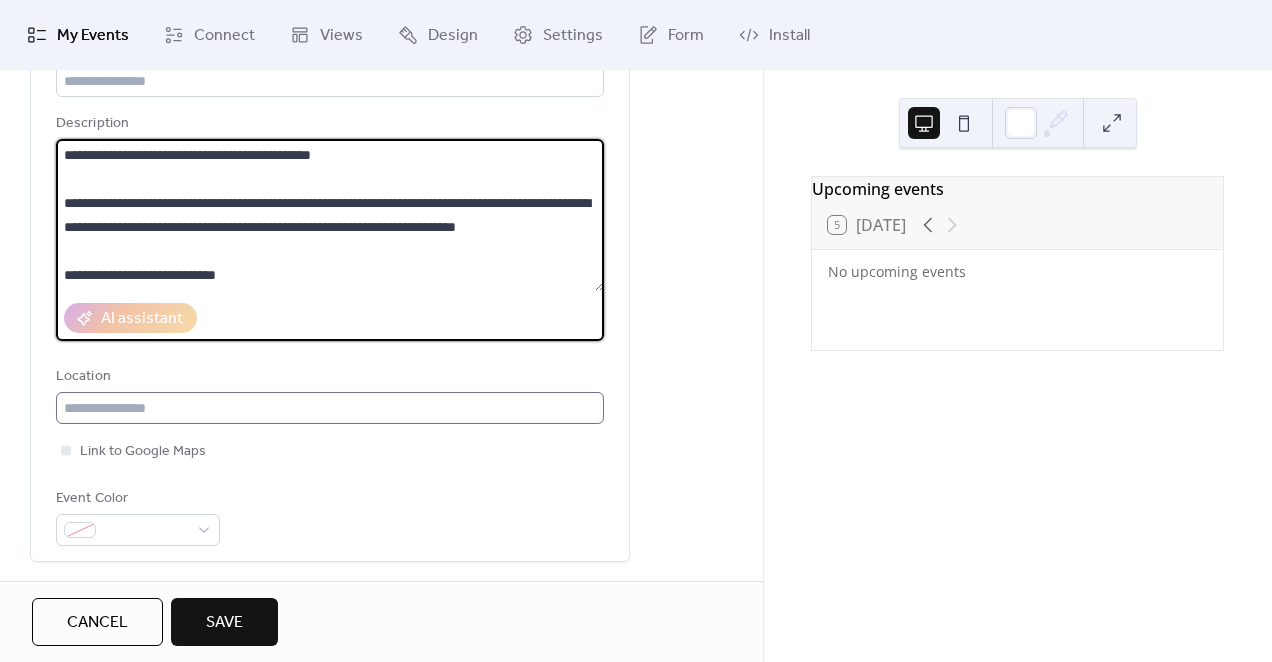type on "**********" 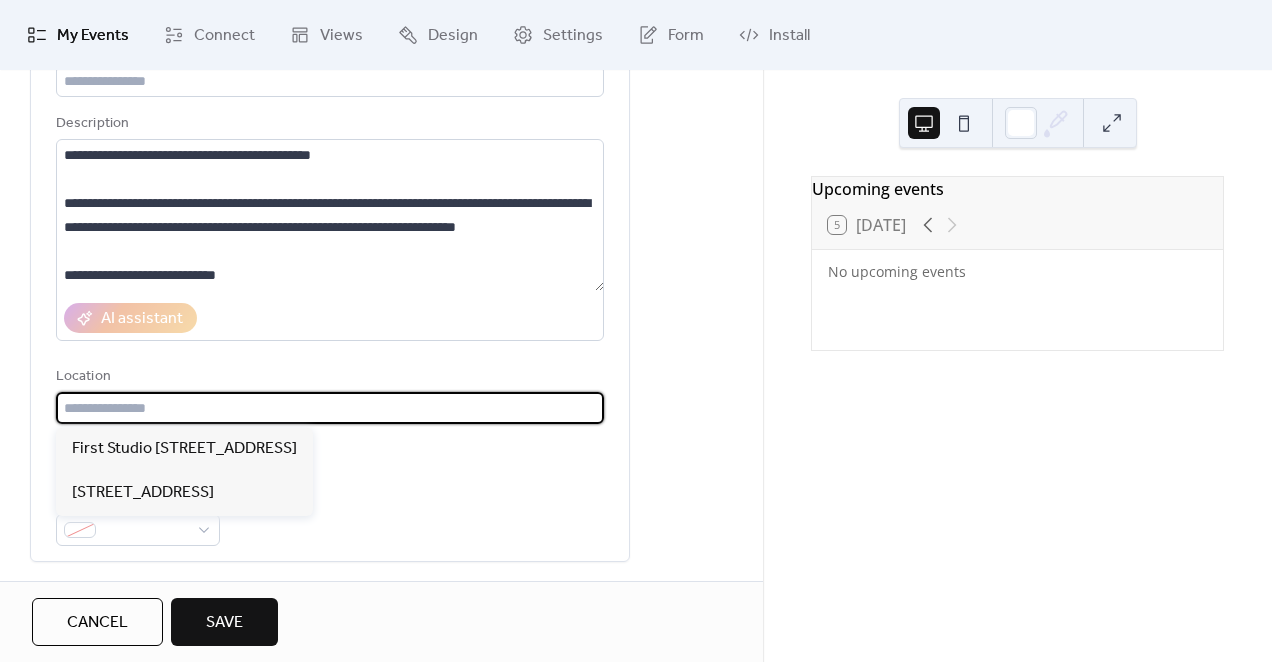 click at bounding box center [330, 408] 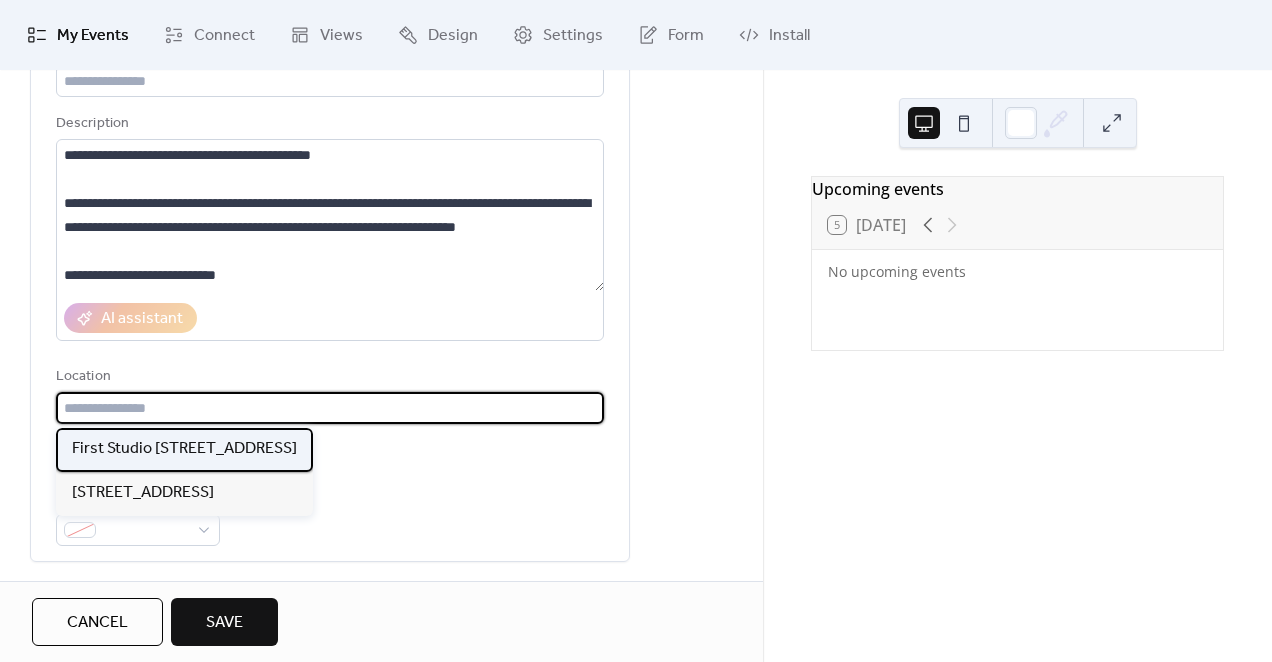 click on "First Studio 631 N 1st Ave Phoenix, AZ 85003" at bounding box center (184, 449) 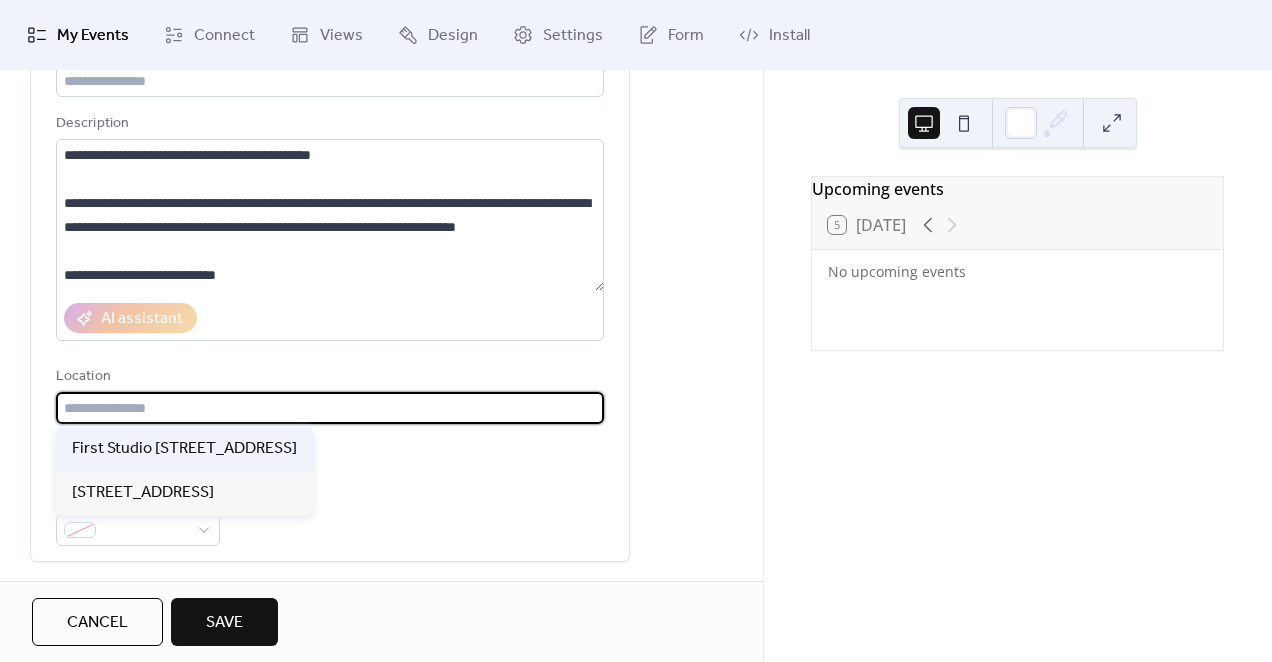 type on "**********" 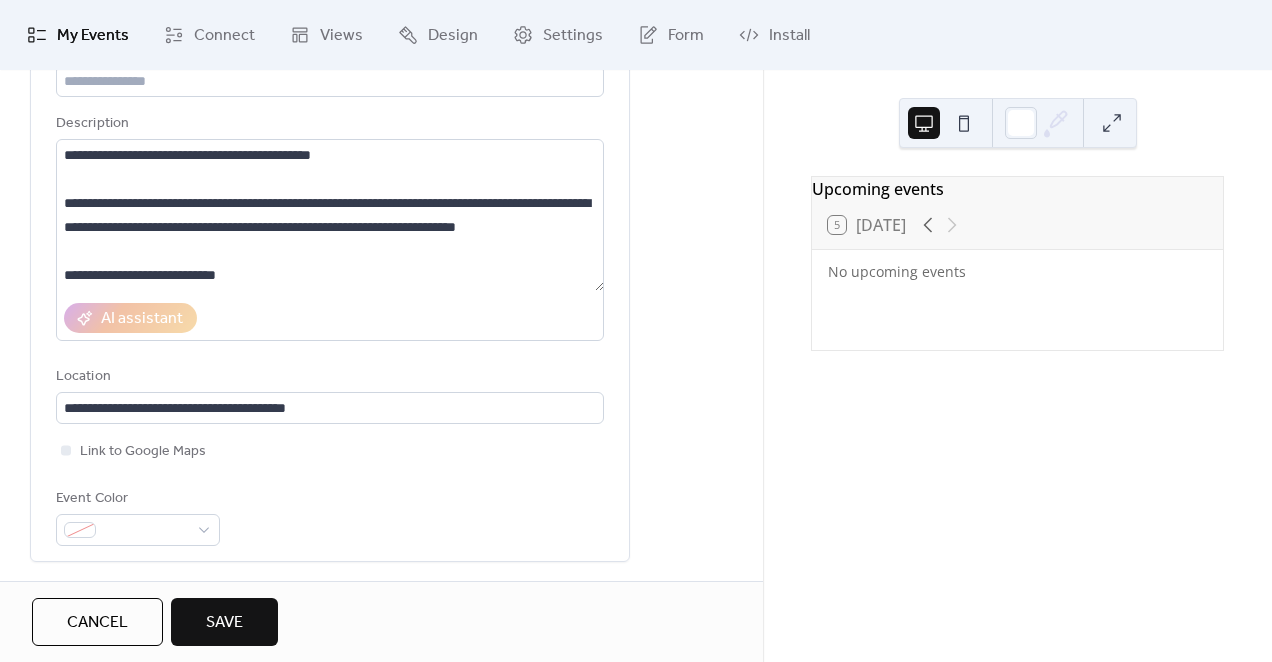click on "Link to Google Maps" at bounding box center (330, 451) 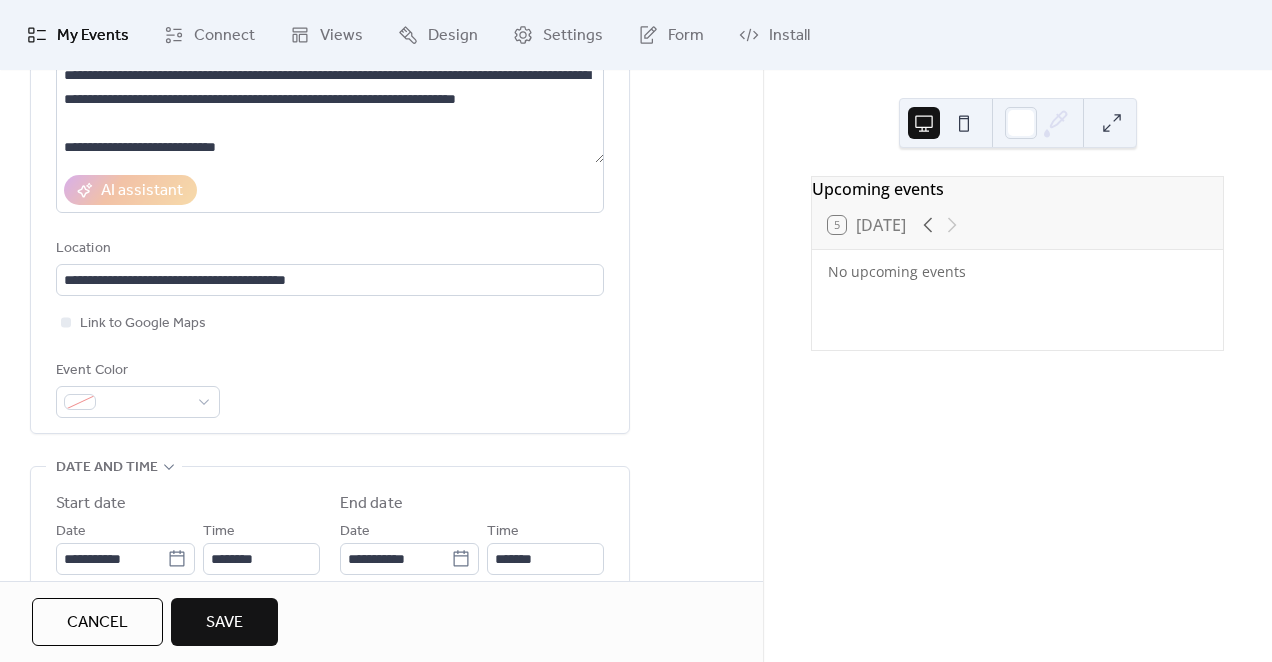 scroll, scrollTop: 322, scrollLeft: 0, axis: vertical 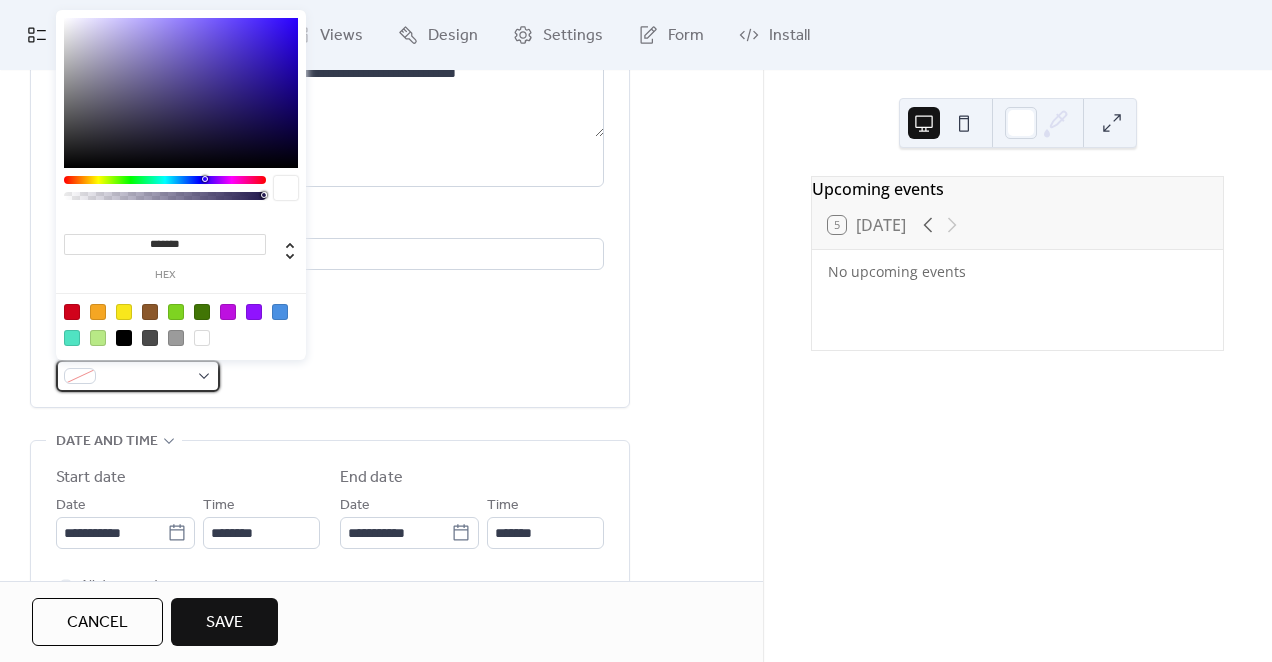 click at bounding box center (146, 377) 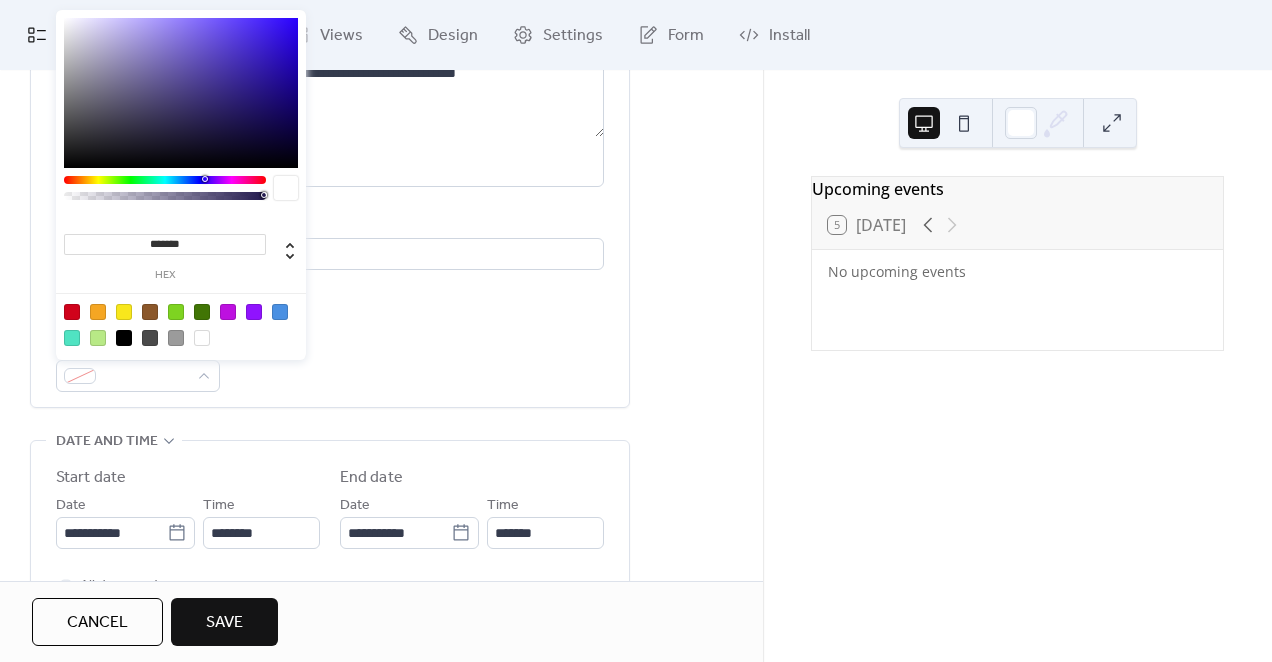 click on "Event Color" at bounding box center [330, 362] 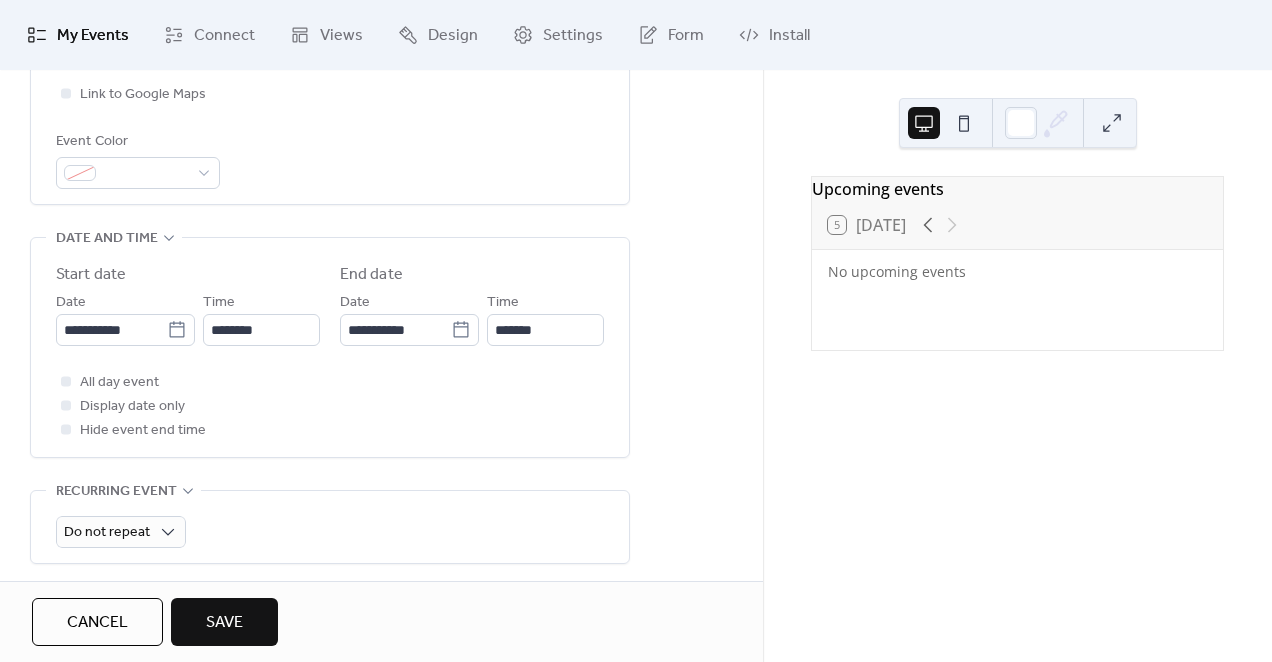 scroll, scrollTop: 530, scrollLeft: 0, axis: vertical 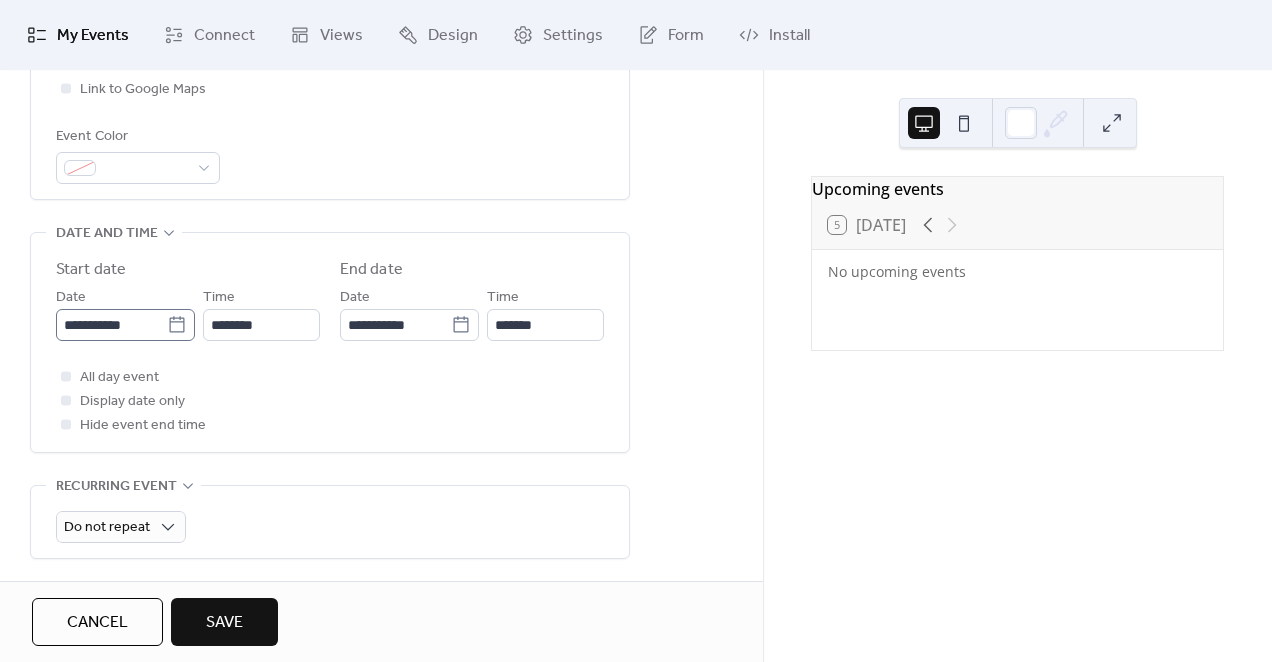 click 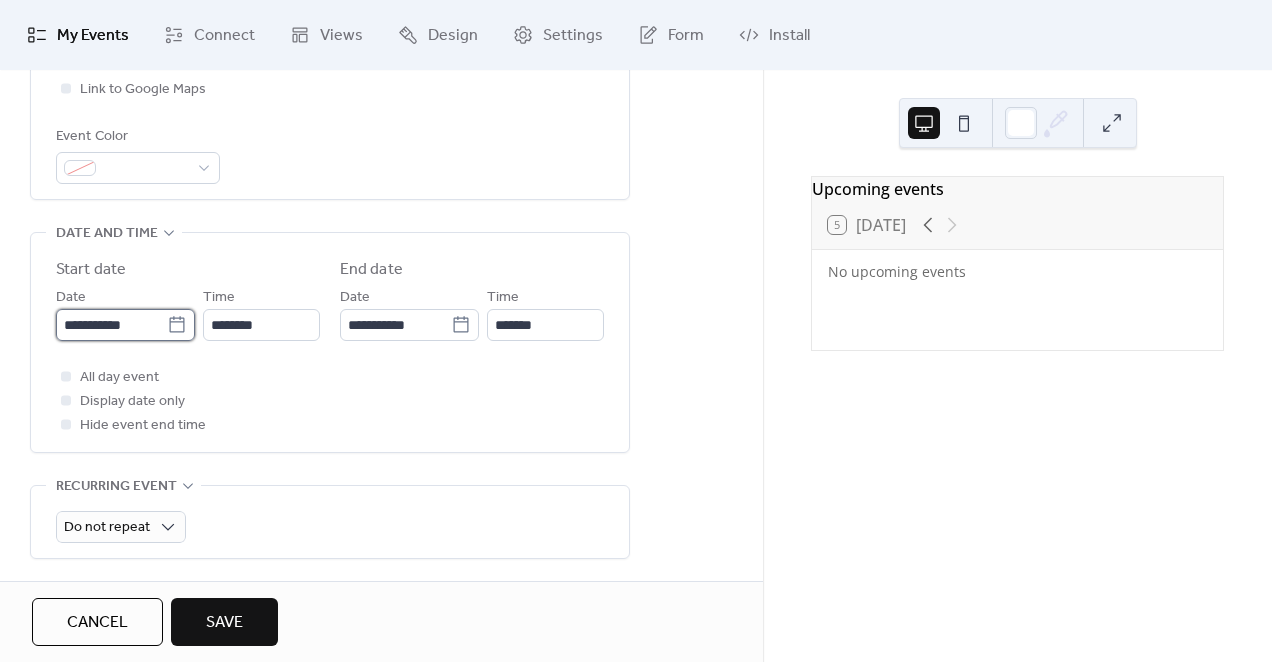 click on "**********" at bounding box center [111, 325] 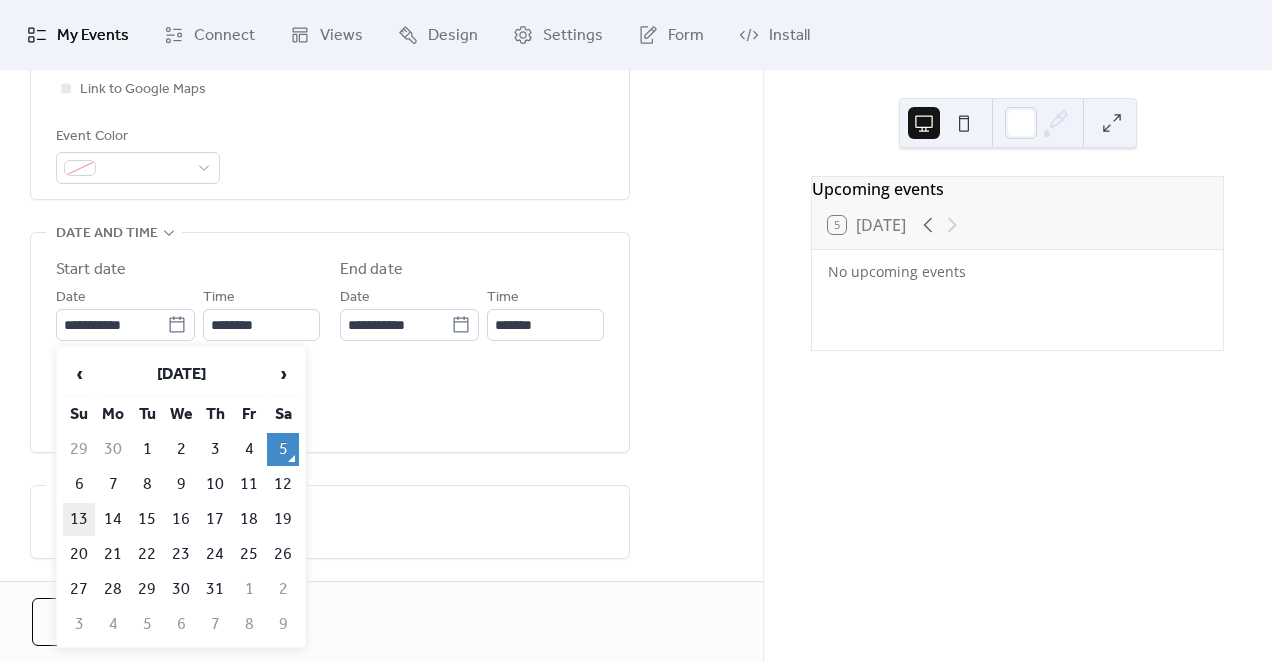 click on "13" at bounding box center [79, 519] 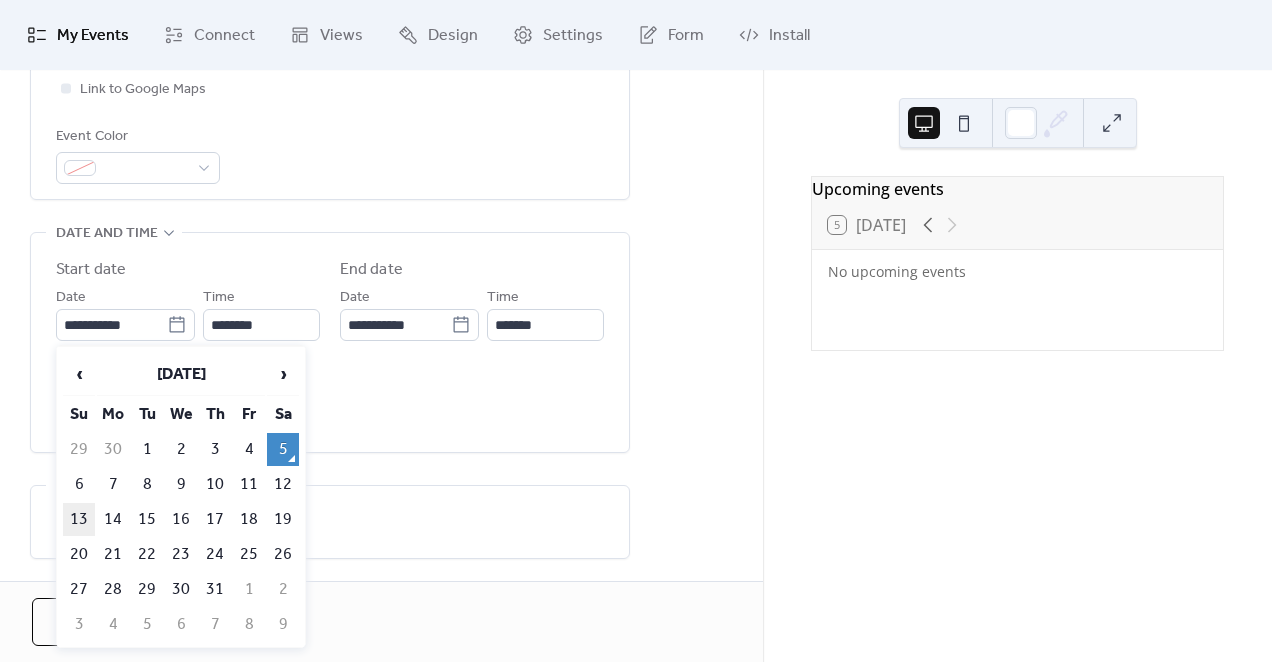 type on "**********" 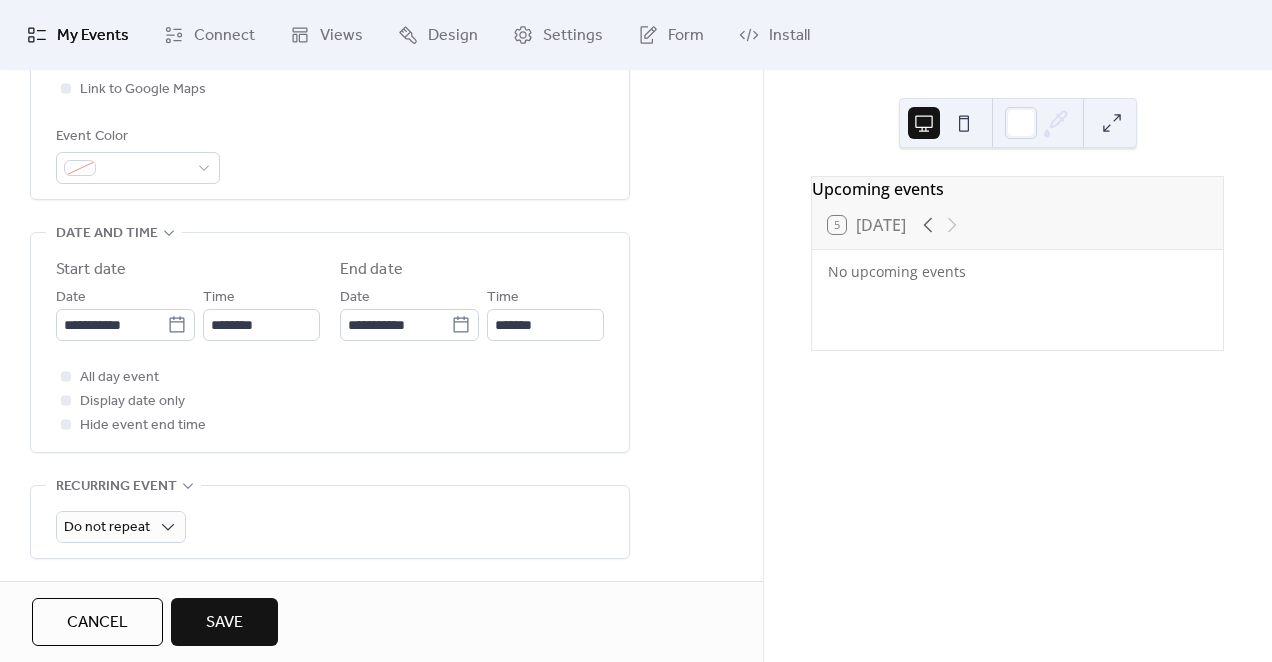 click on "**********" at bounding box center (330, 366) 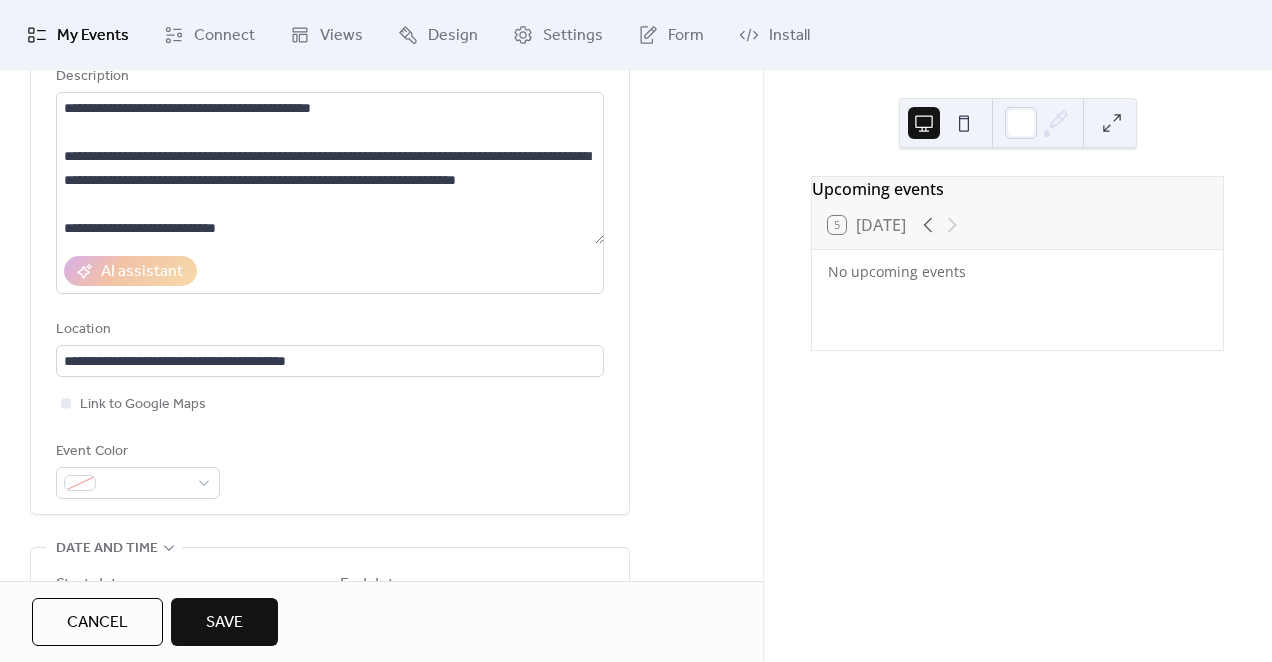 scroll, scrollTop: 0, scrollLeft: 0, axis: both 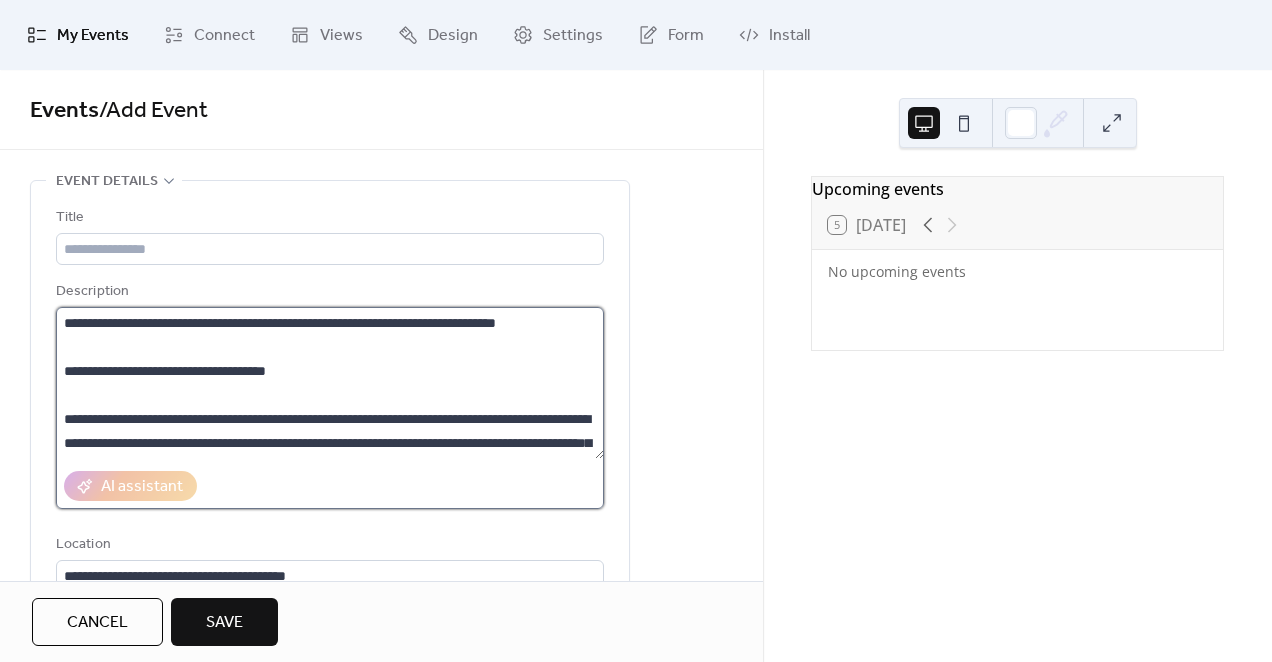 click on "**********" at bounding box center [330, 383] 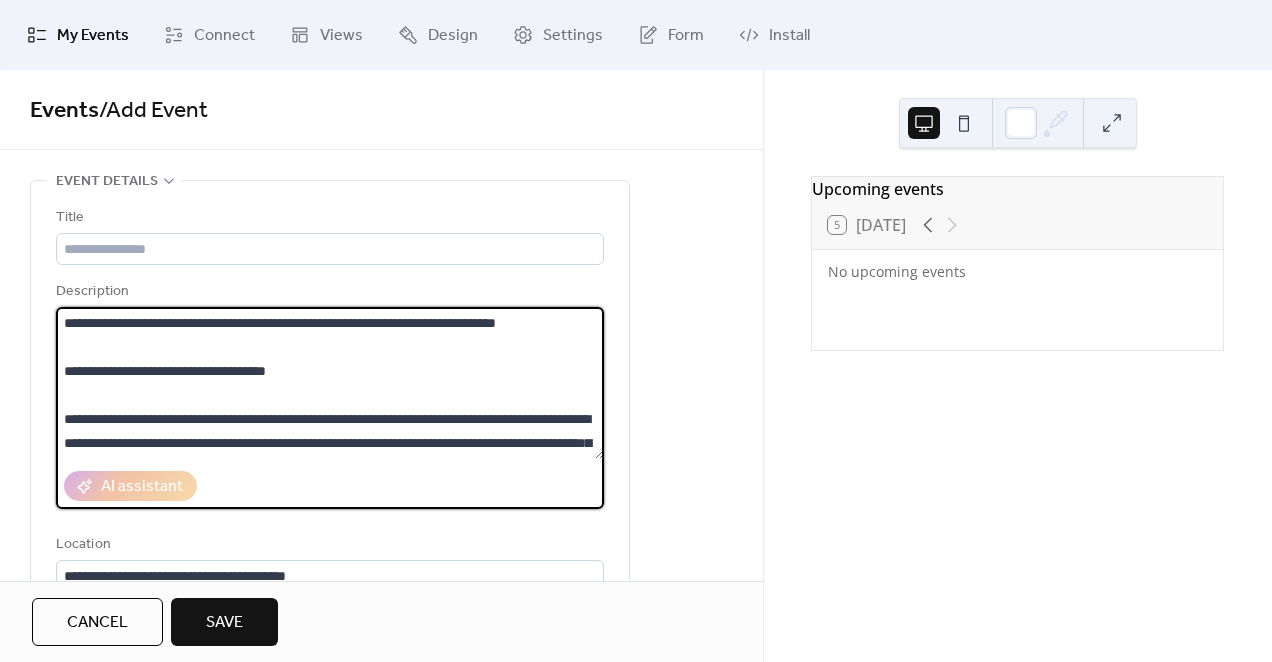 type on "**********" 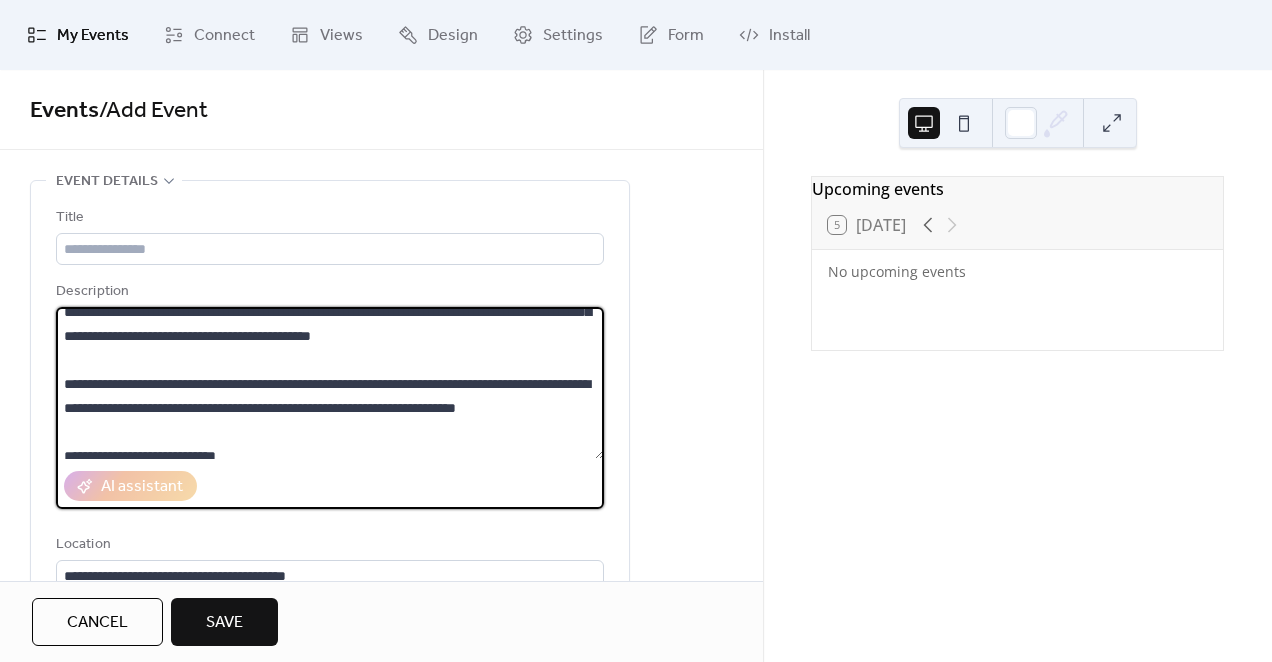 scroll, scrollTop: 168, scrollLeft: 0, axis: vertical 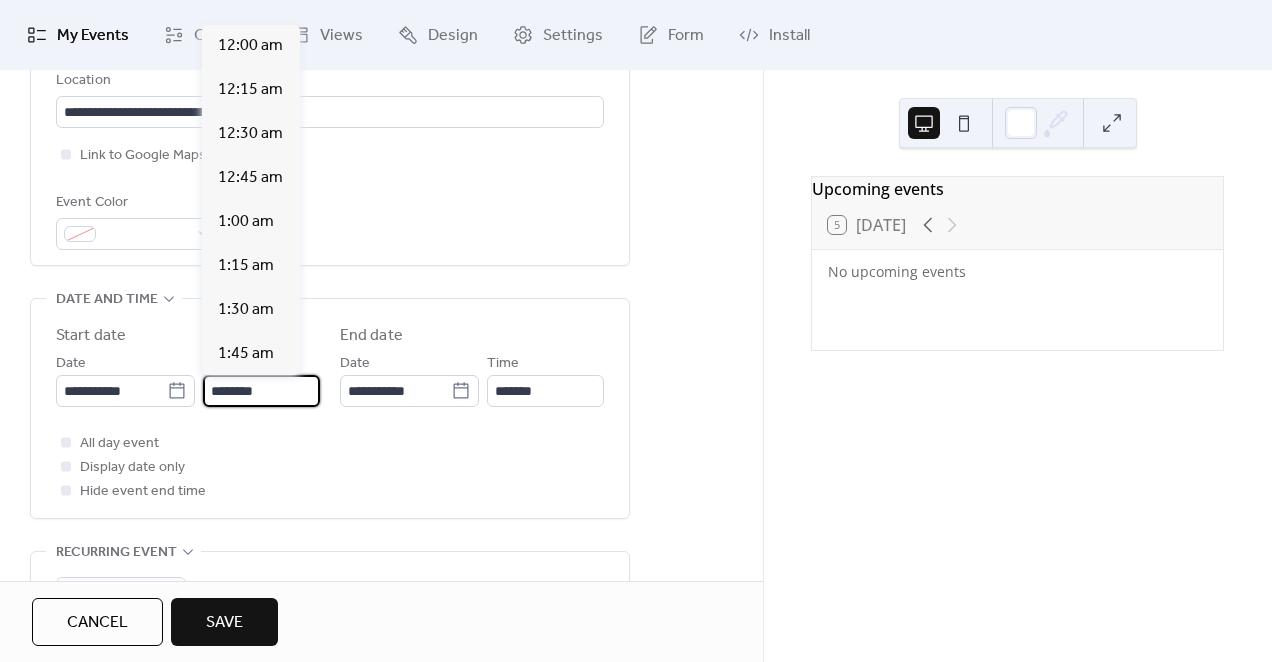click on "********" at bounding box center [261, 391] 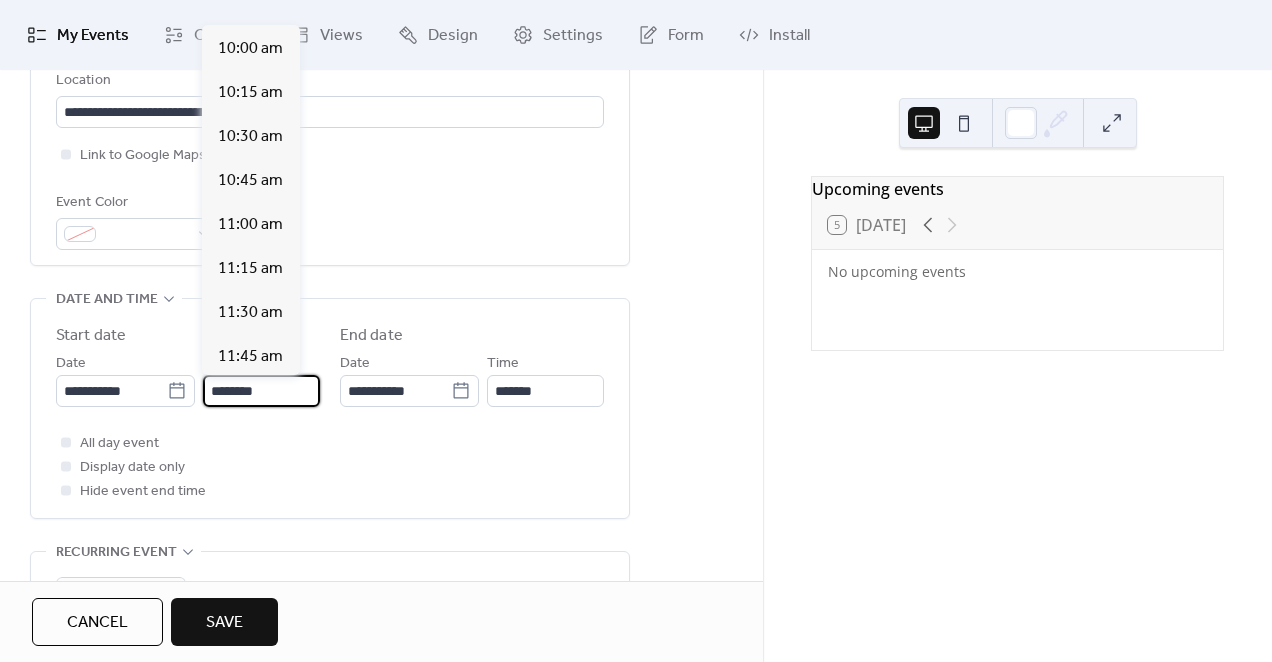 scroll, scrollTop: 1747, scrollLeft: 0, axis: vertical 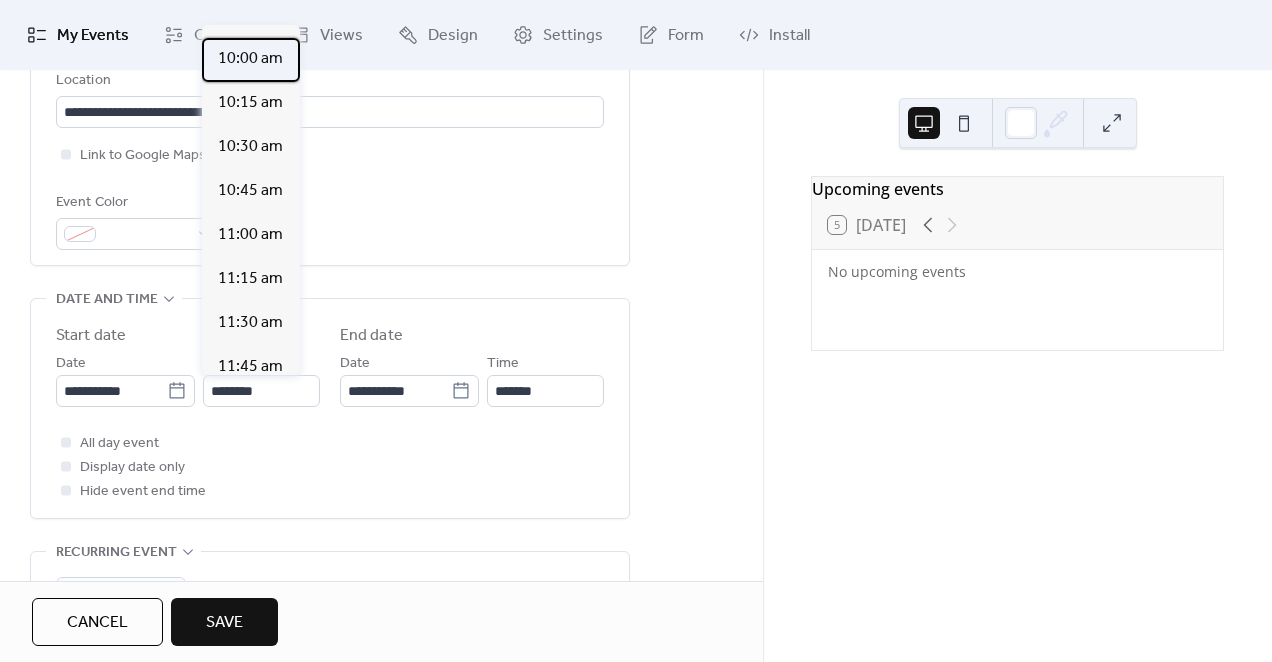 click on "10:00 am" at bounding box center (250, 59) 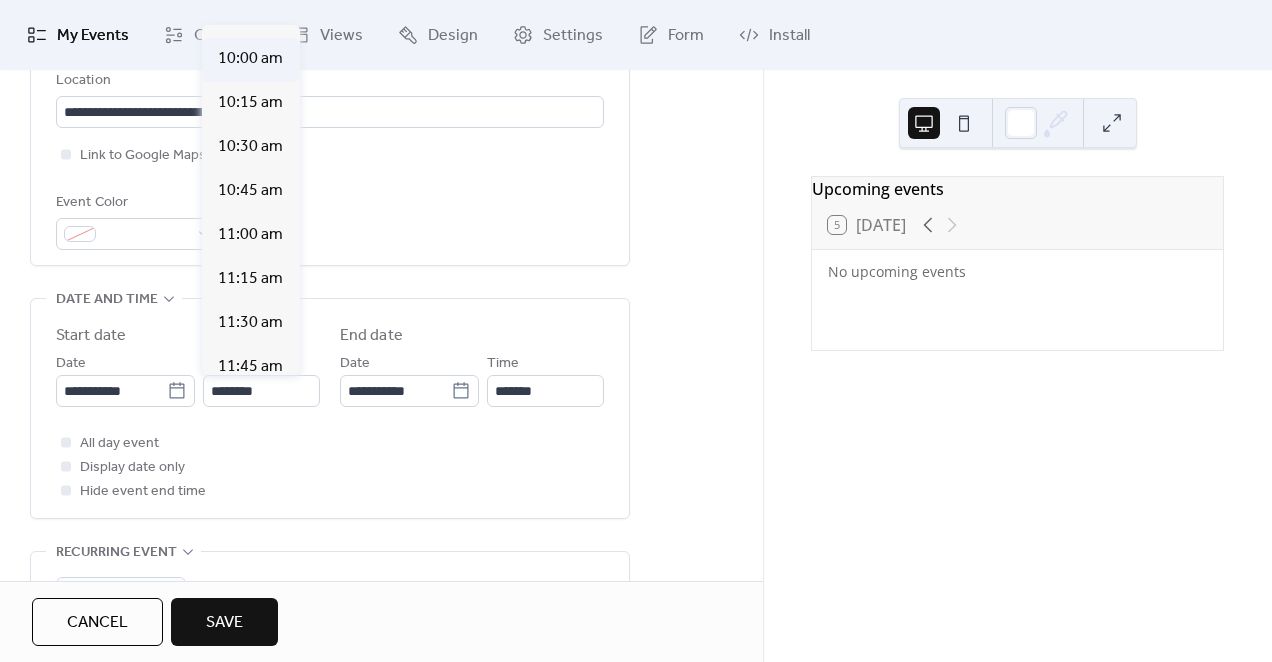 type on "********" 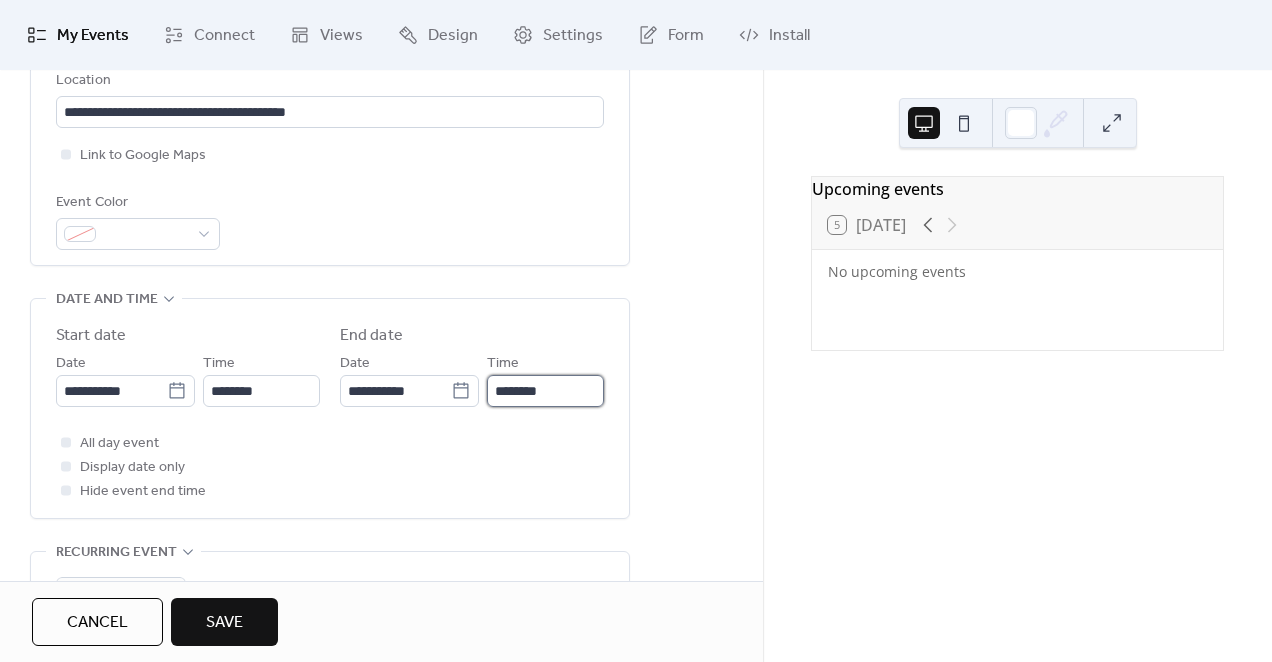 click on "********" at bounding box center [545, 391] 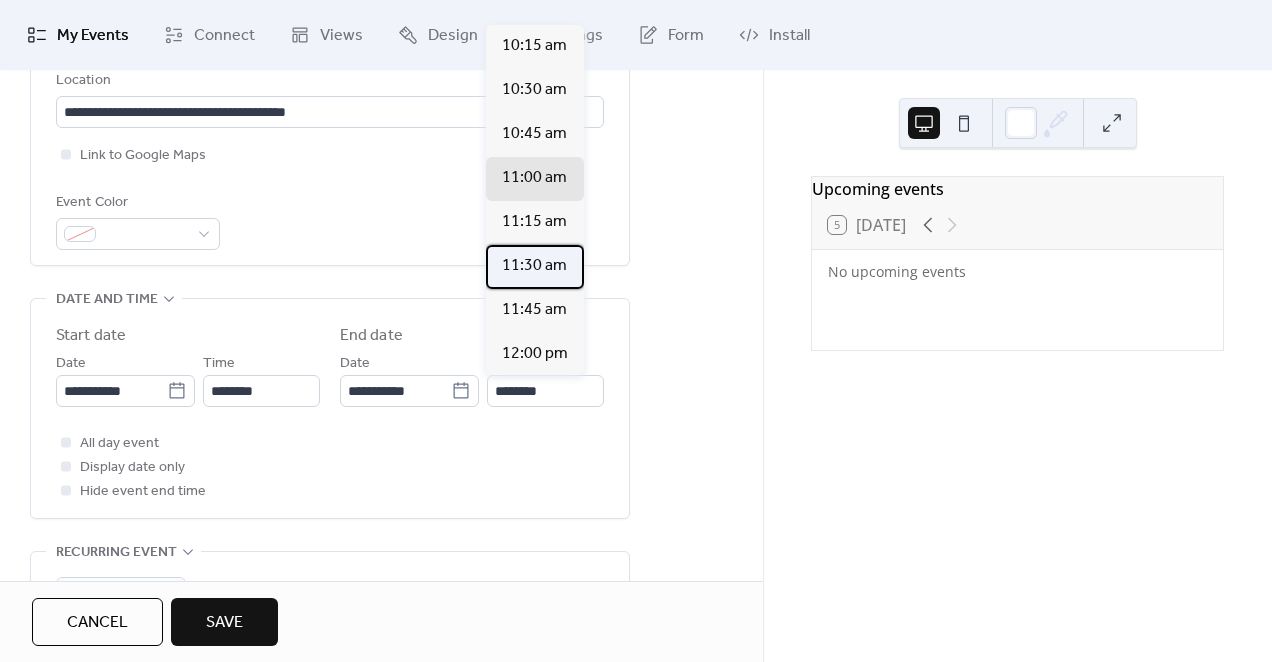 click on "11:30 am" at bounding box center [534, 266] 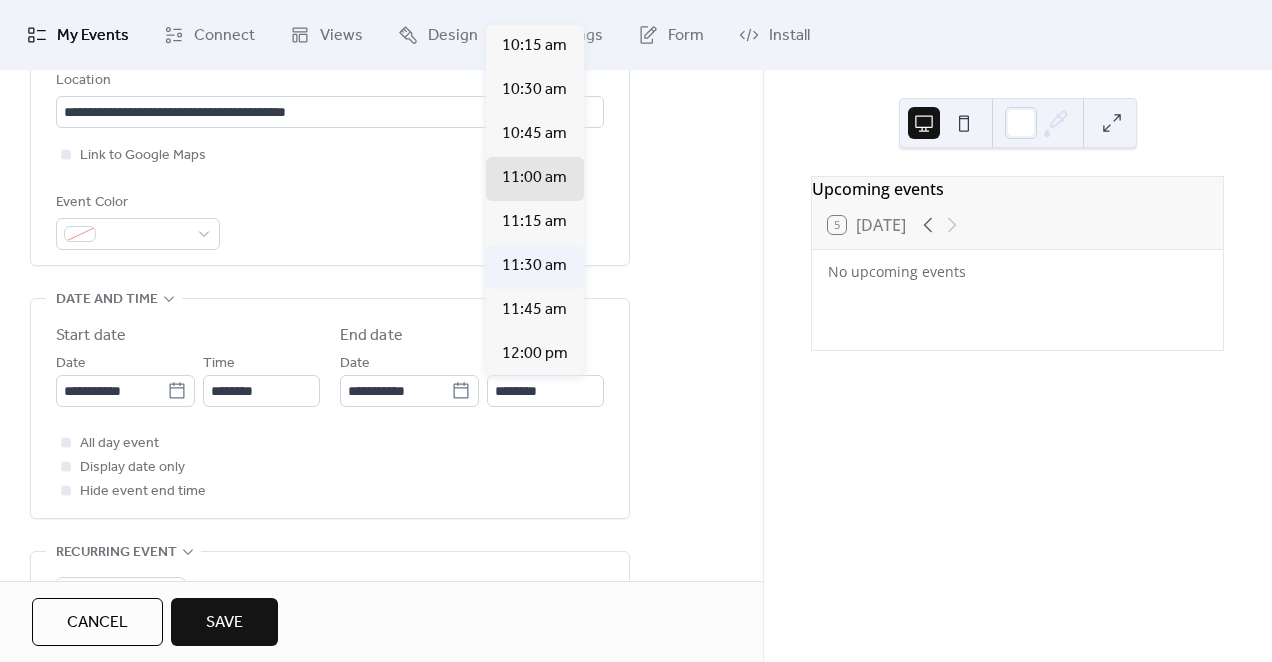 type on "********" 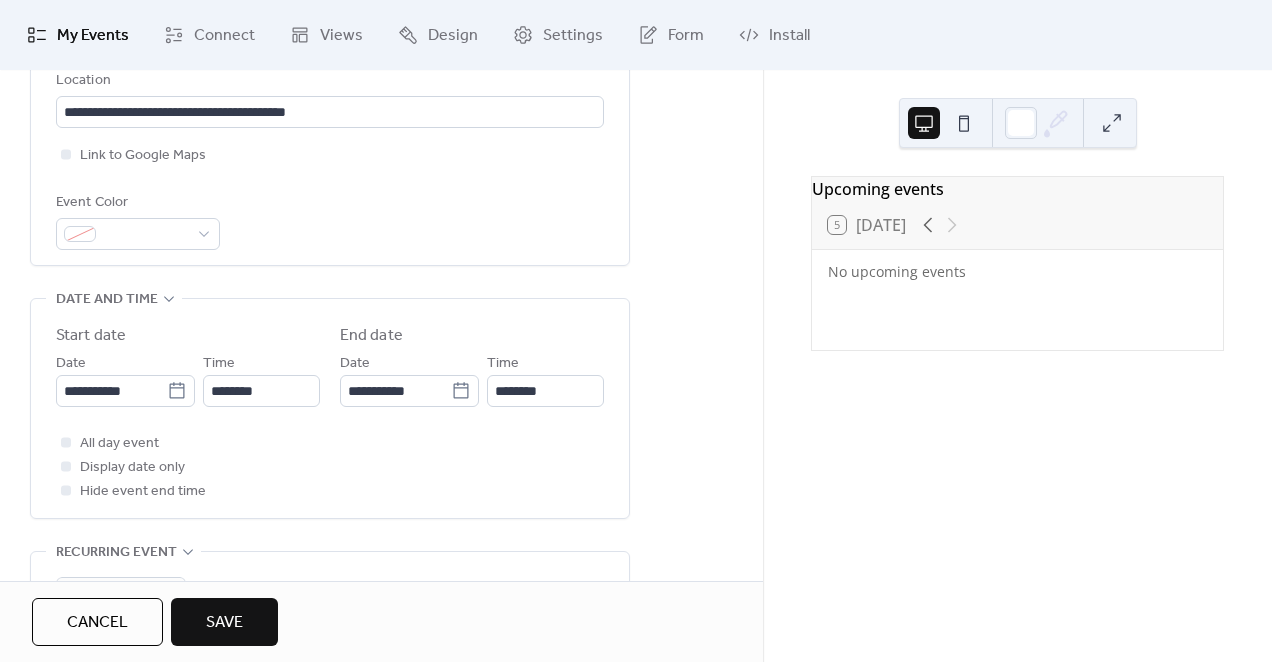click on "All day event Display date only Hide event end time" at bounding box center [330, 467] 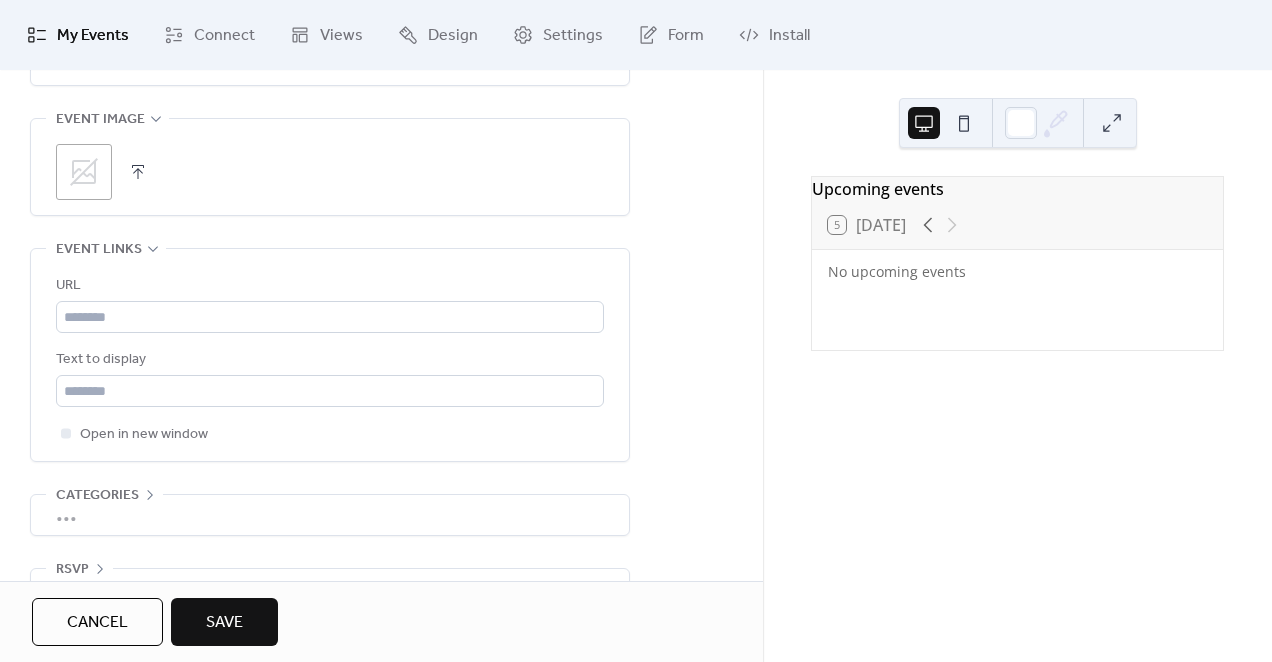scroll, scrollTop: 1008, scrollLeft: 0, axis: vertical 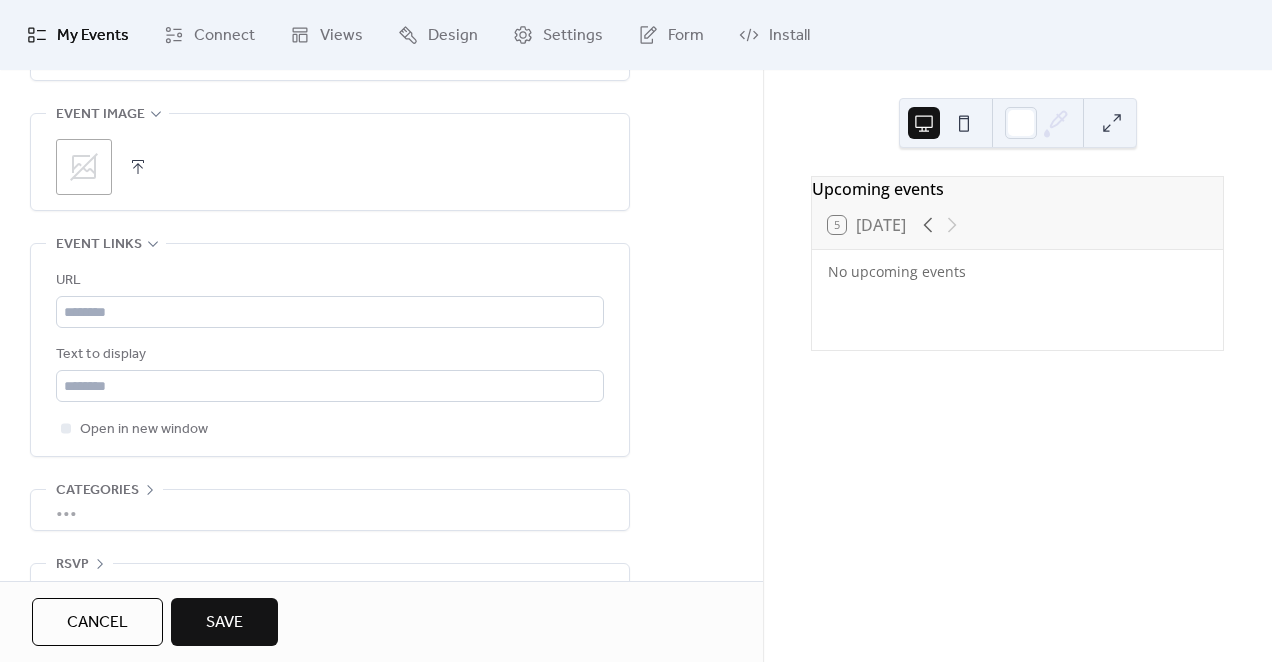 click at bounding box center (138, 167) 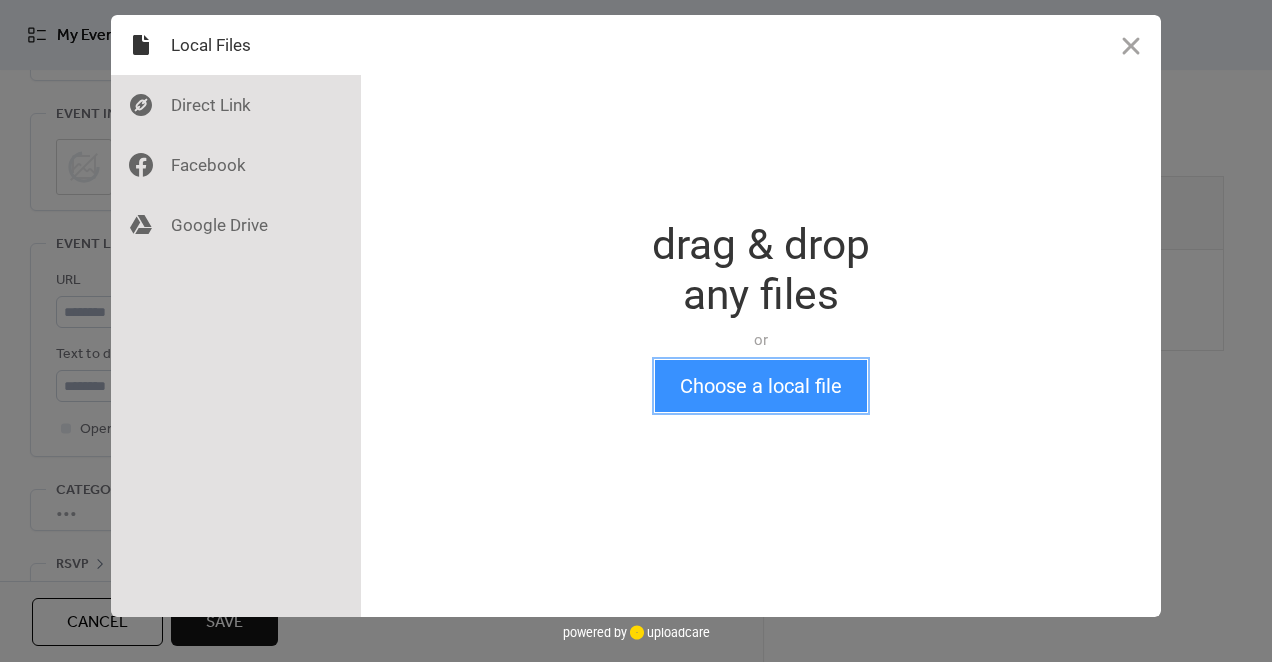 click on "Choose a local file" at bounding box center (761, 386) 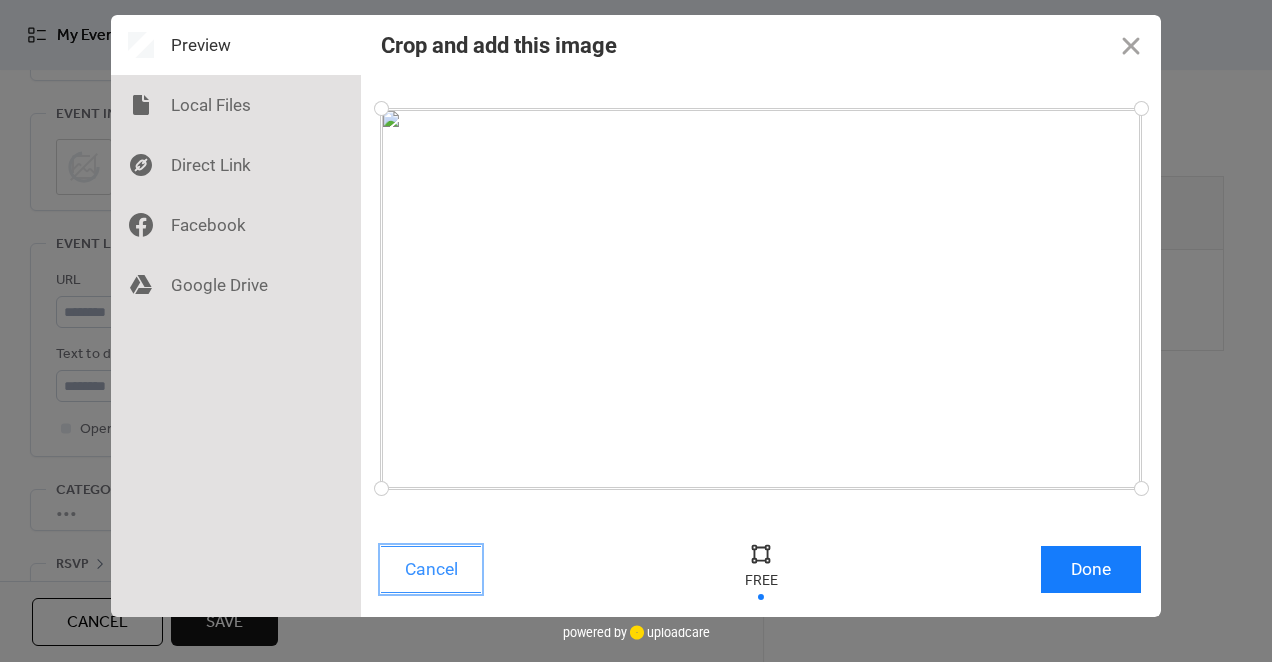 click on "Cancel" at bounding box center (431, 569) 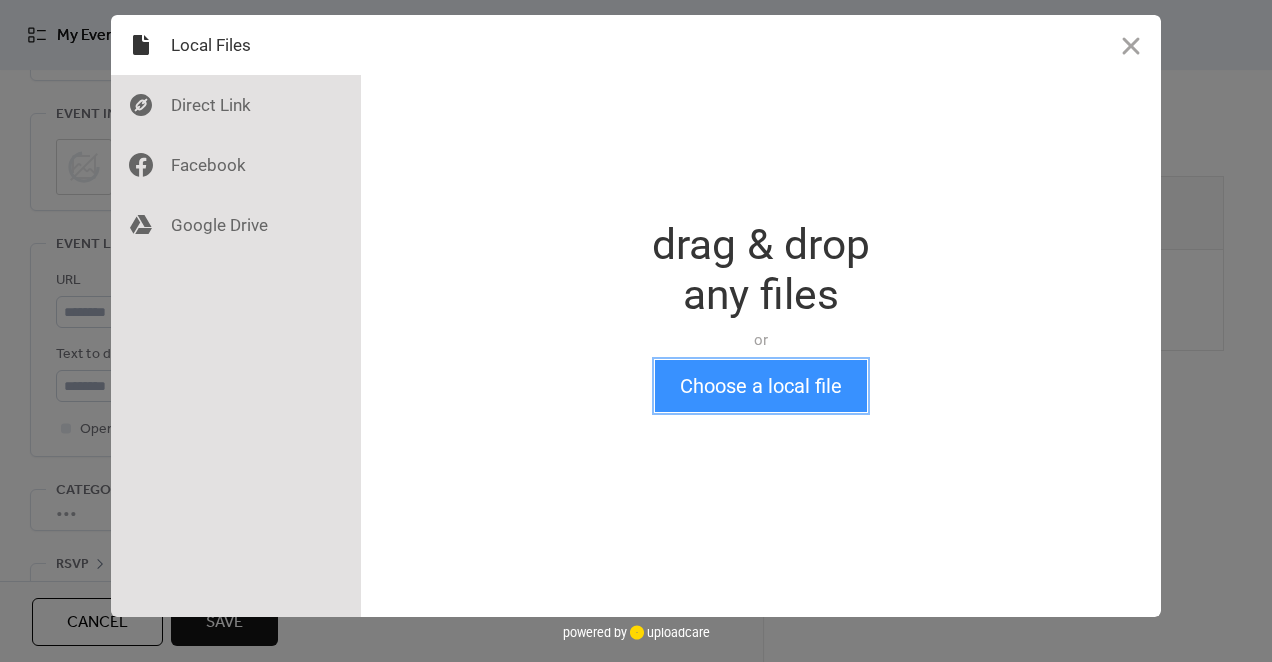 click on "Choose a local file" at bounding box center (761, 386) 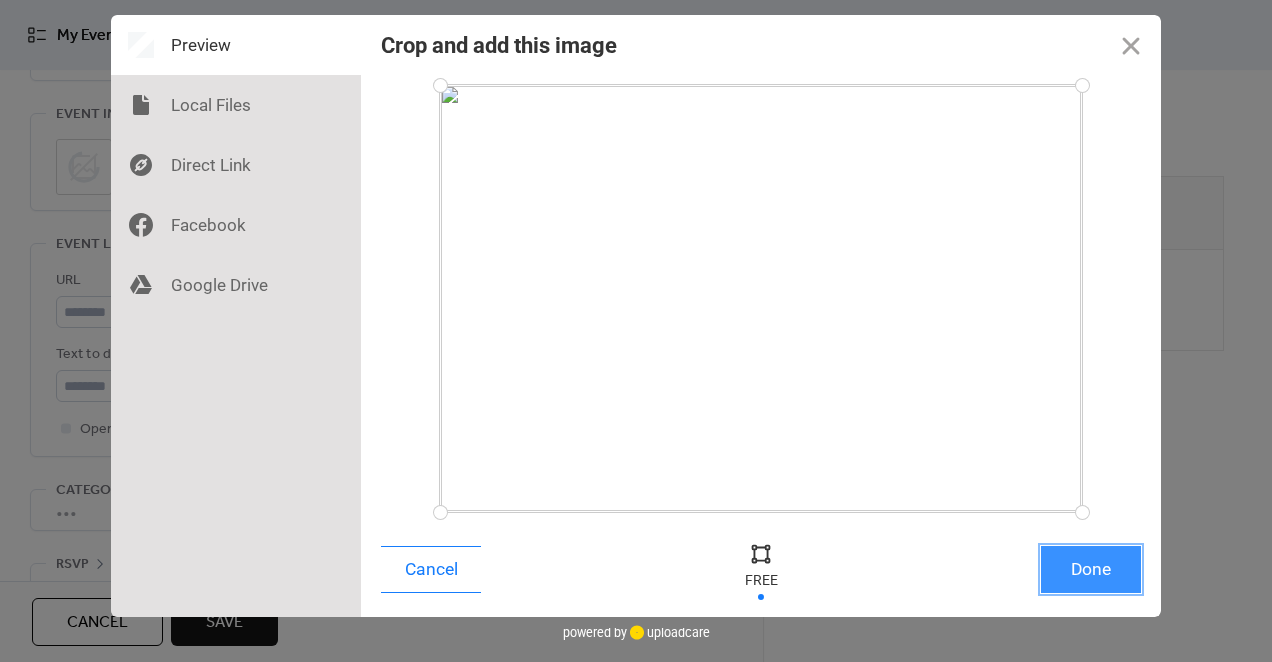 click on "Done" at bounding box center (1091, 569) 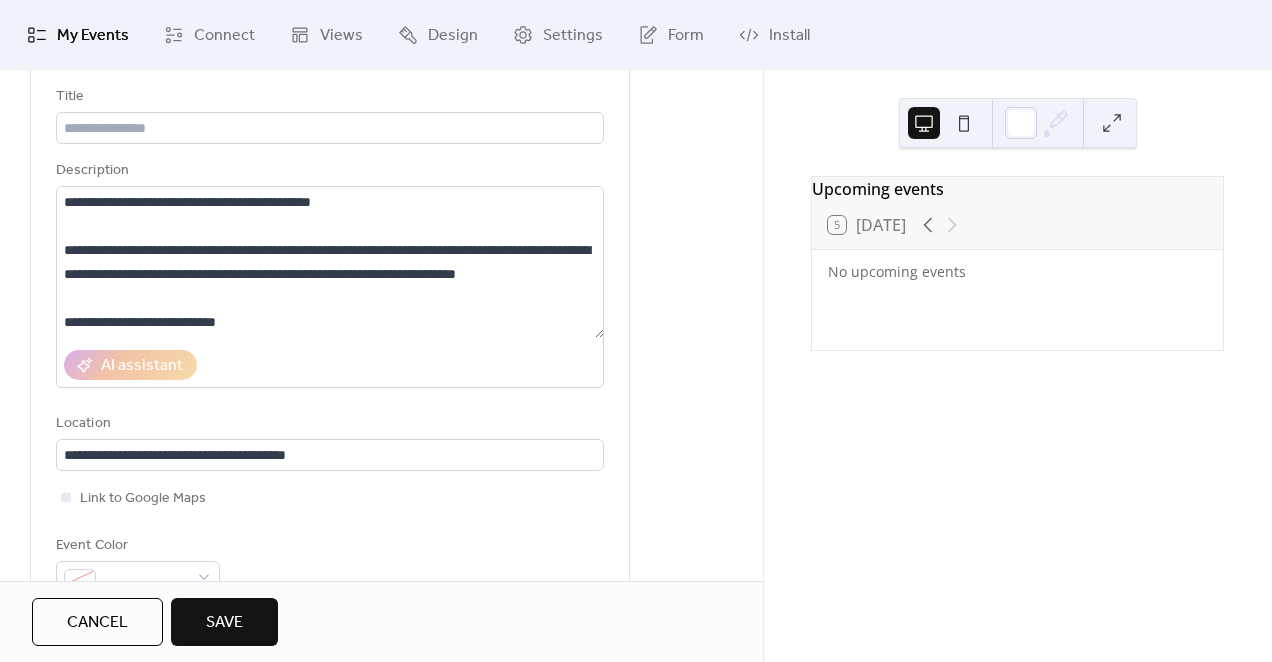 scroll, scrollTop: 0, scrollLeft: 0, axis: both 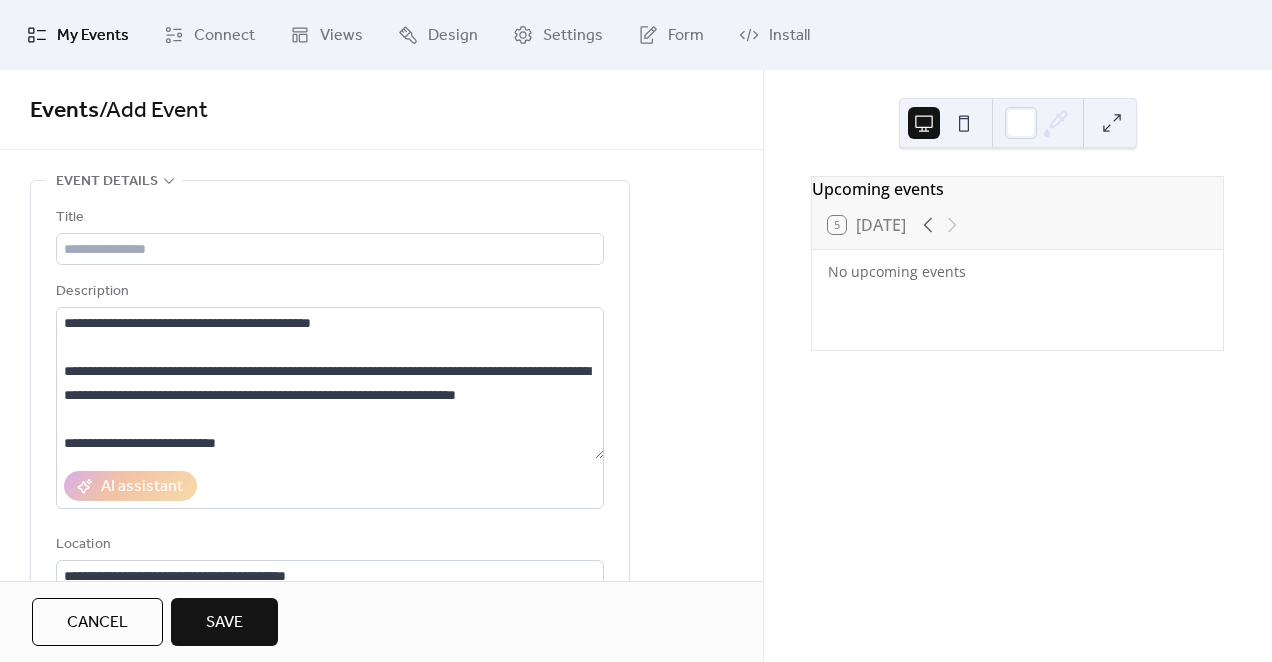 click at bounding box center (964, 123) 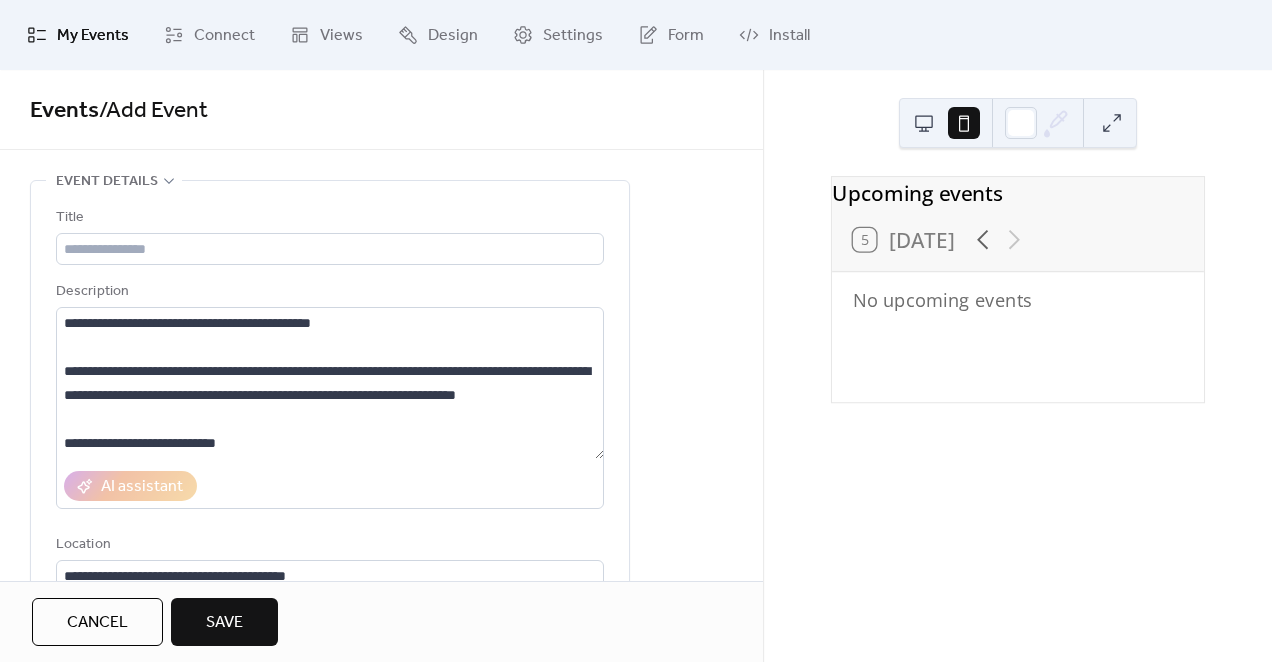 click at bounding box center (924, 123) 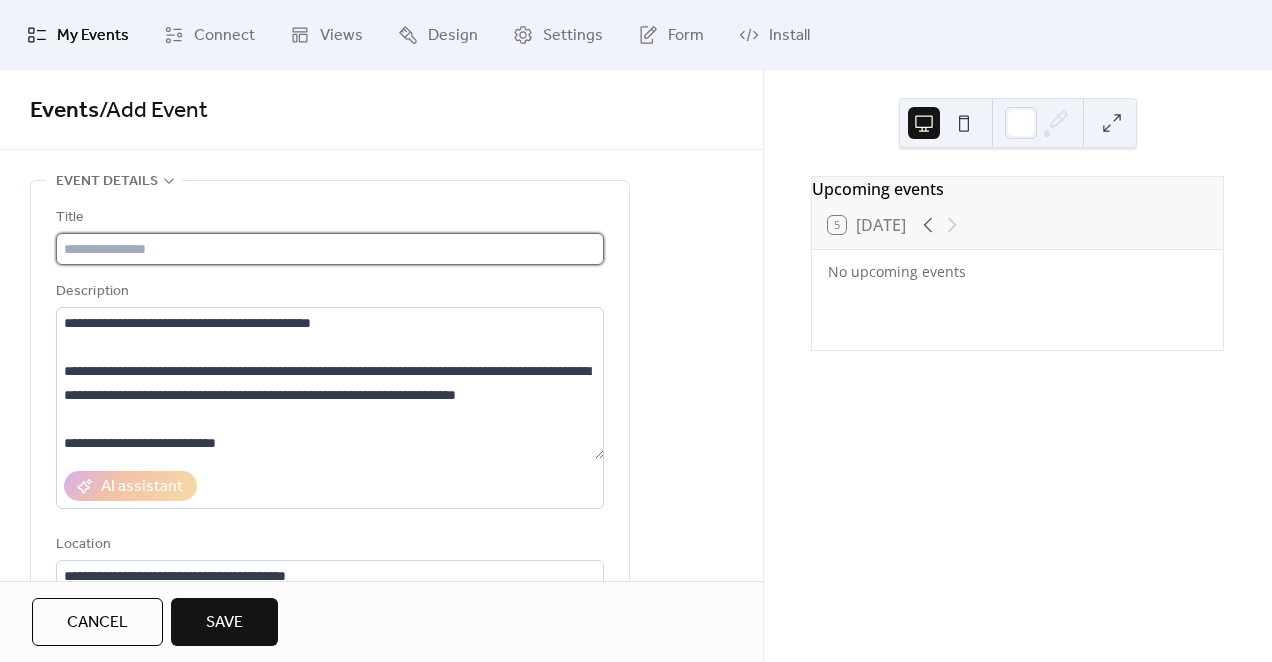 click at bounding box center (330, 249) 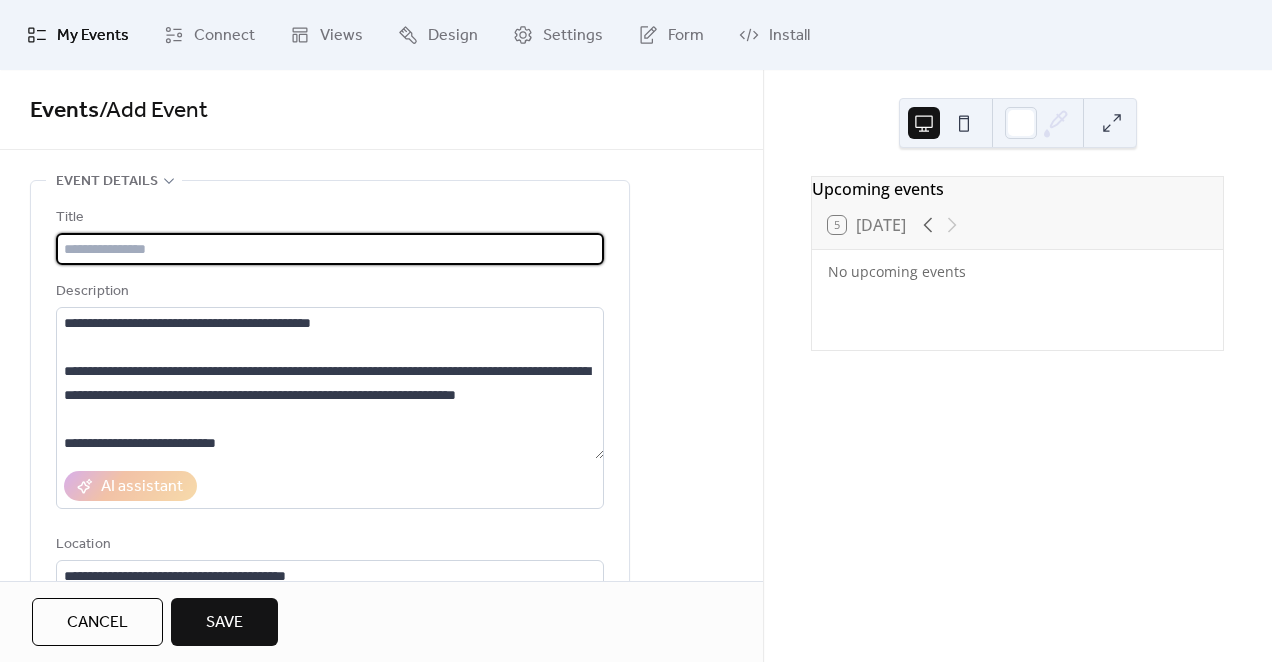 click at bounding box center (330, 249) 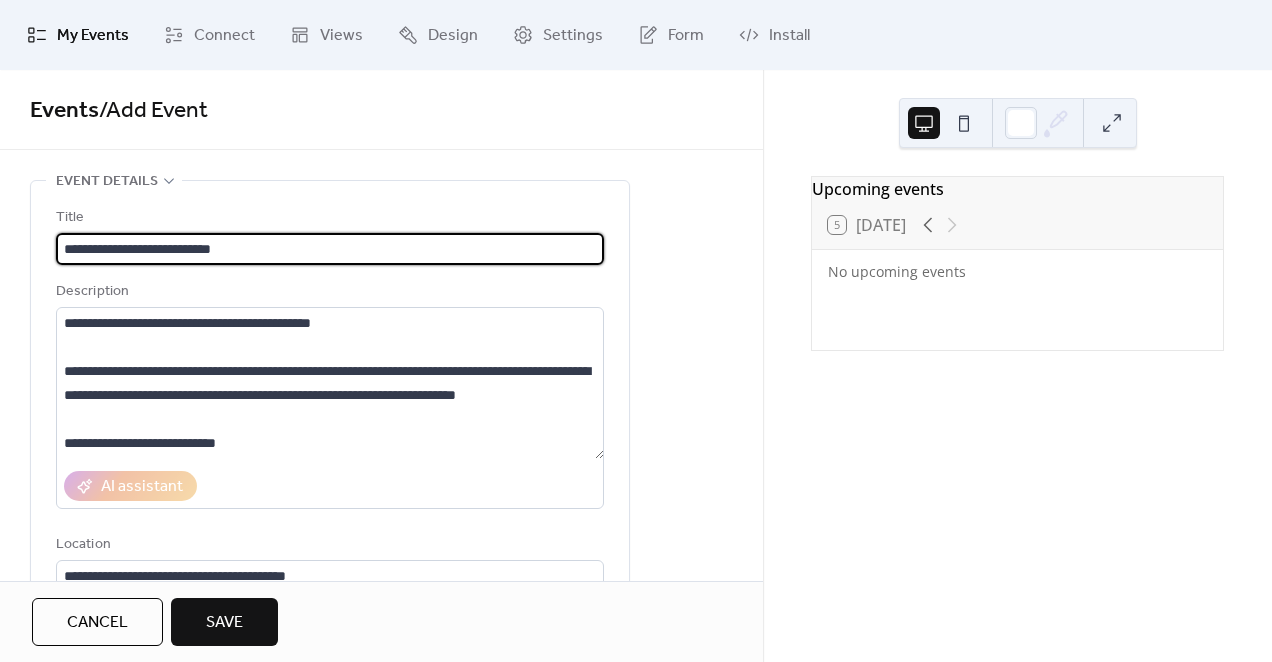 type on "**********" 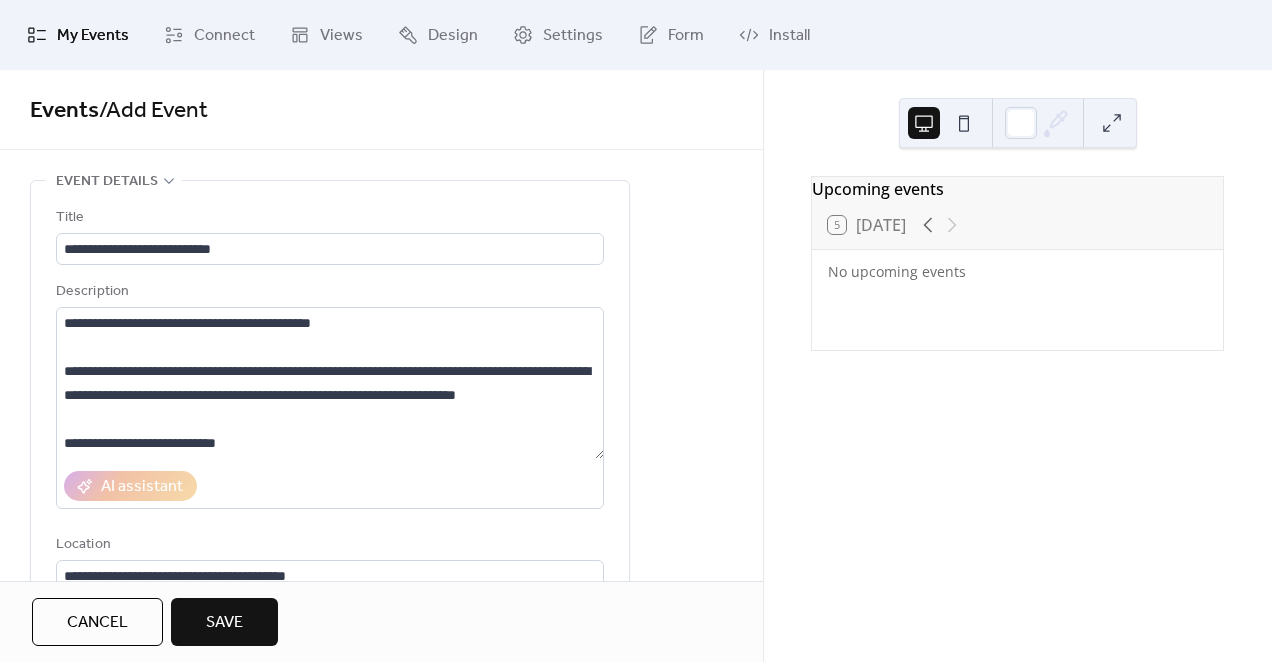 click on "**********" at bounding box center (330, 455) 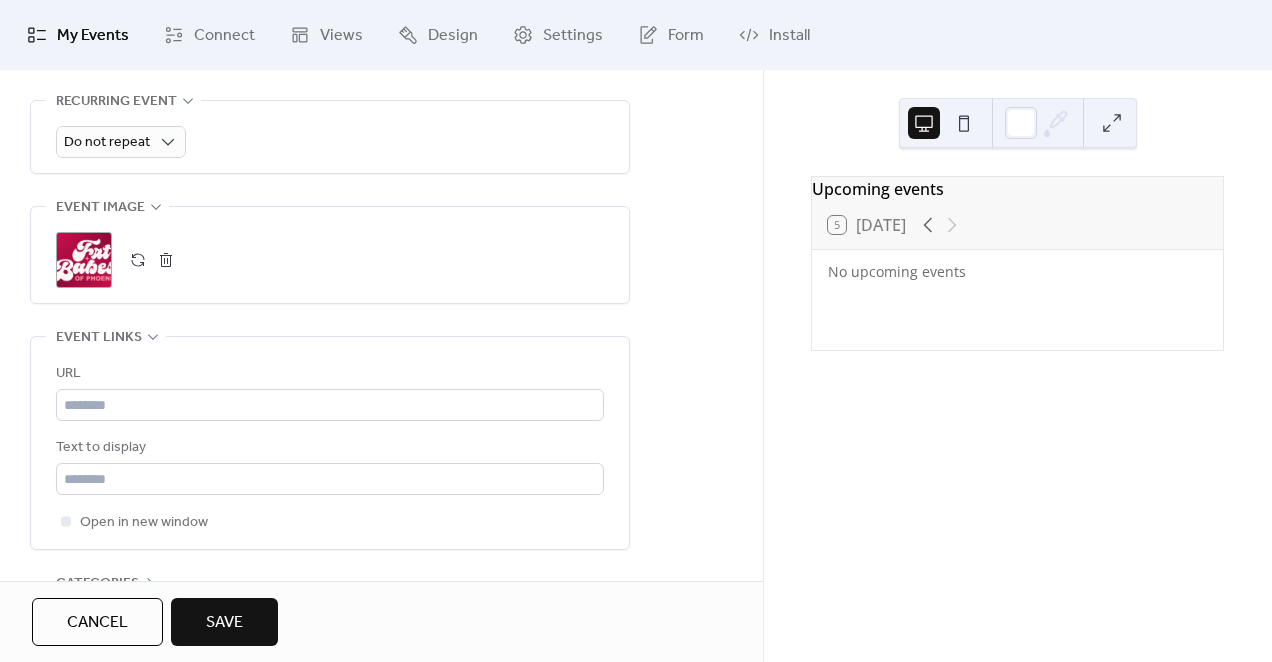 scroll, scrollTop: 1056, scrollLeft: 0, axis: vertical 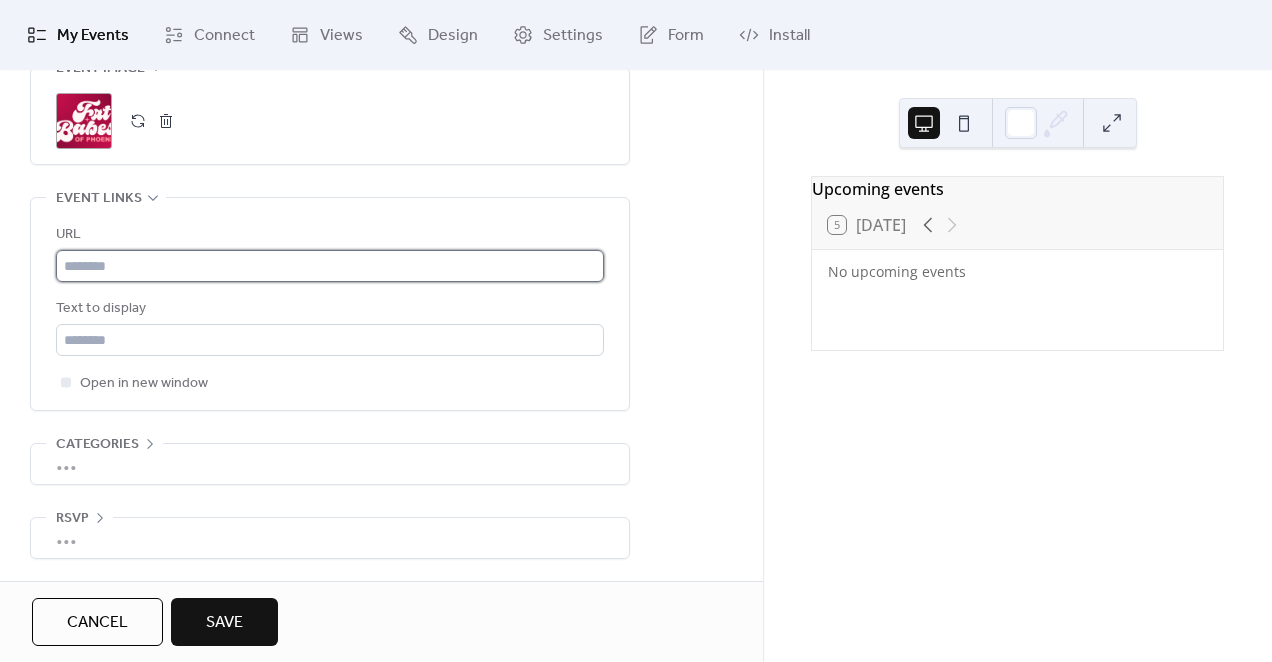 click at bounding box center (330, 266) 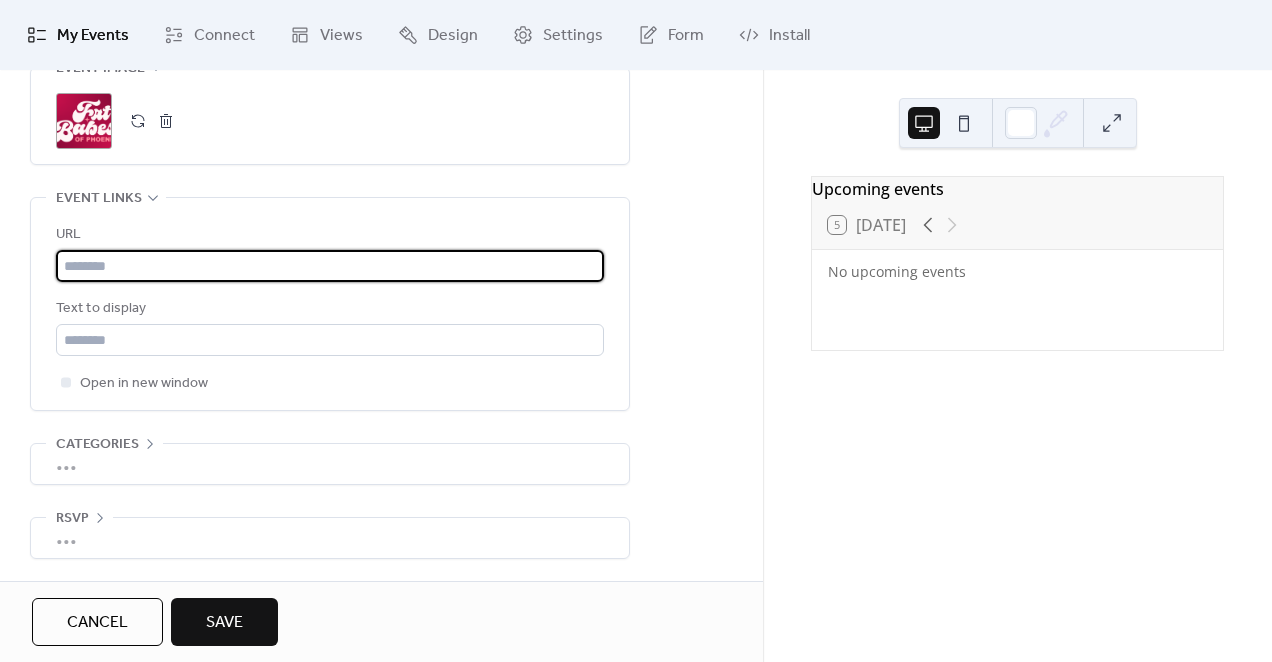 paste on "**********" 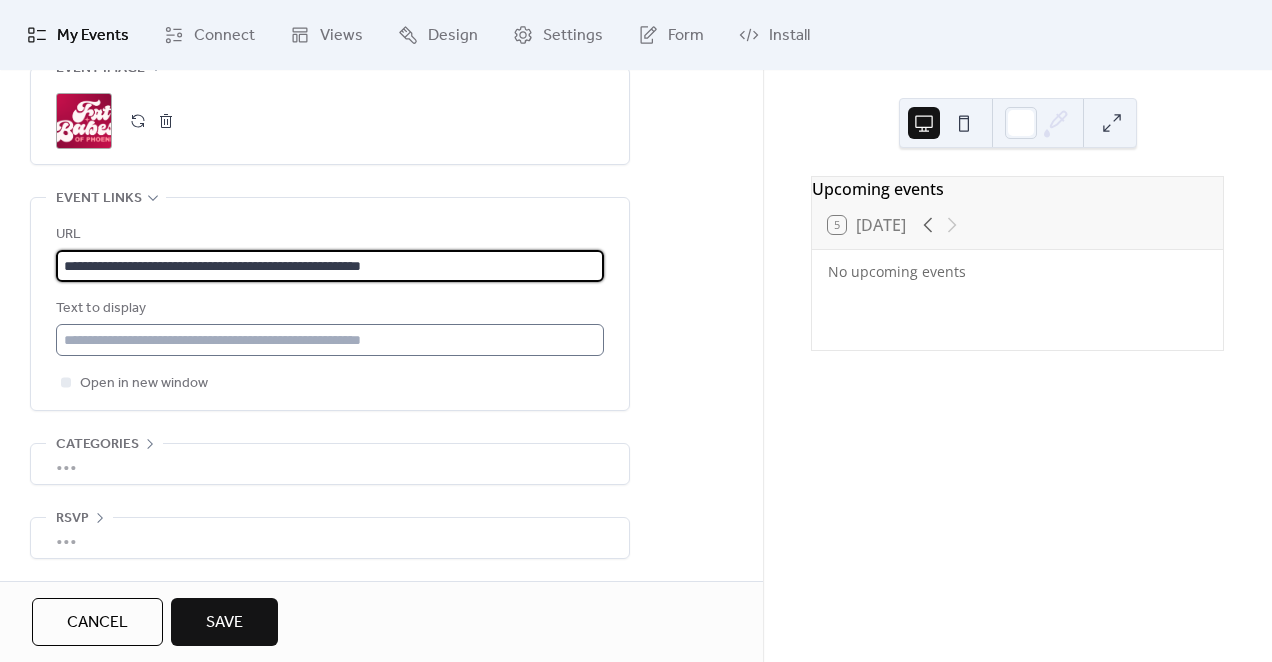 type on "**********" 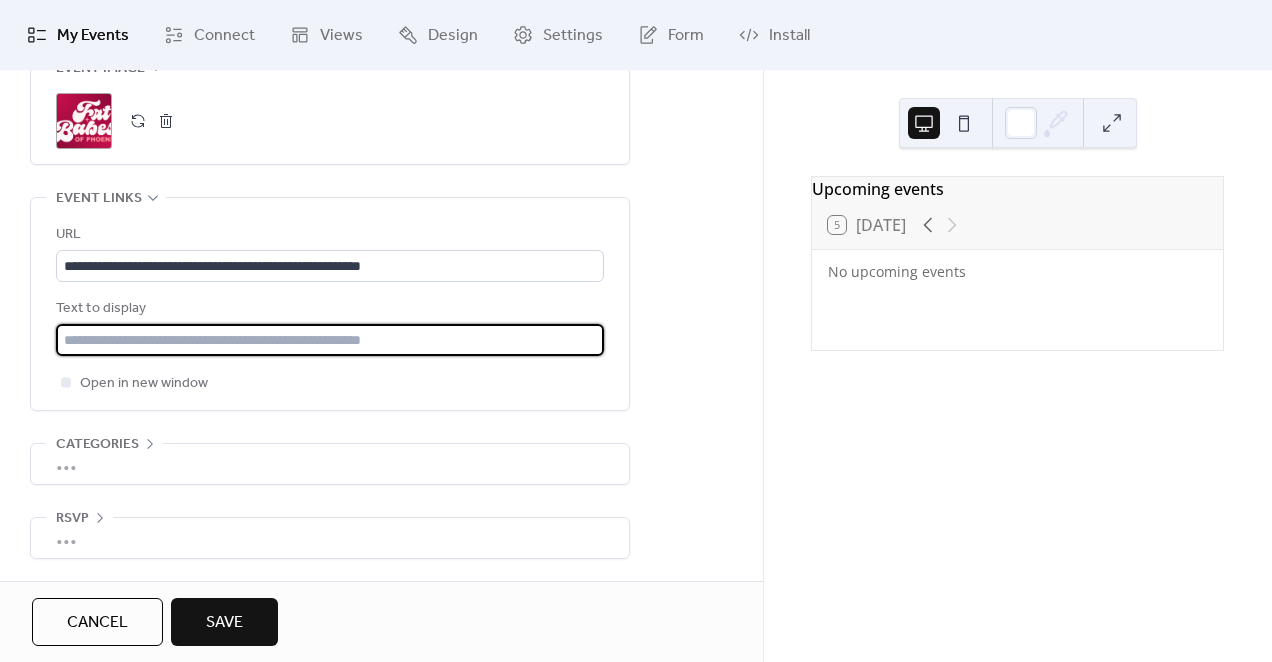 click at bounding box center [330, 340] 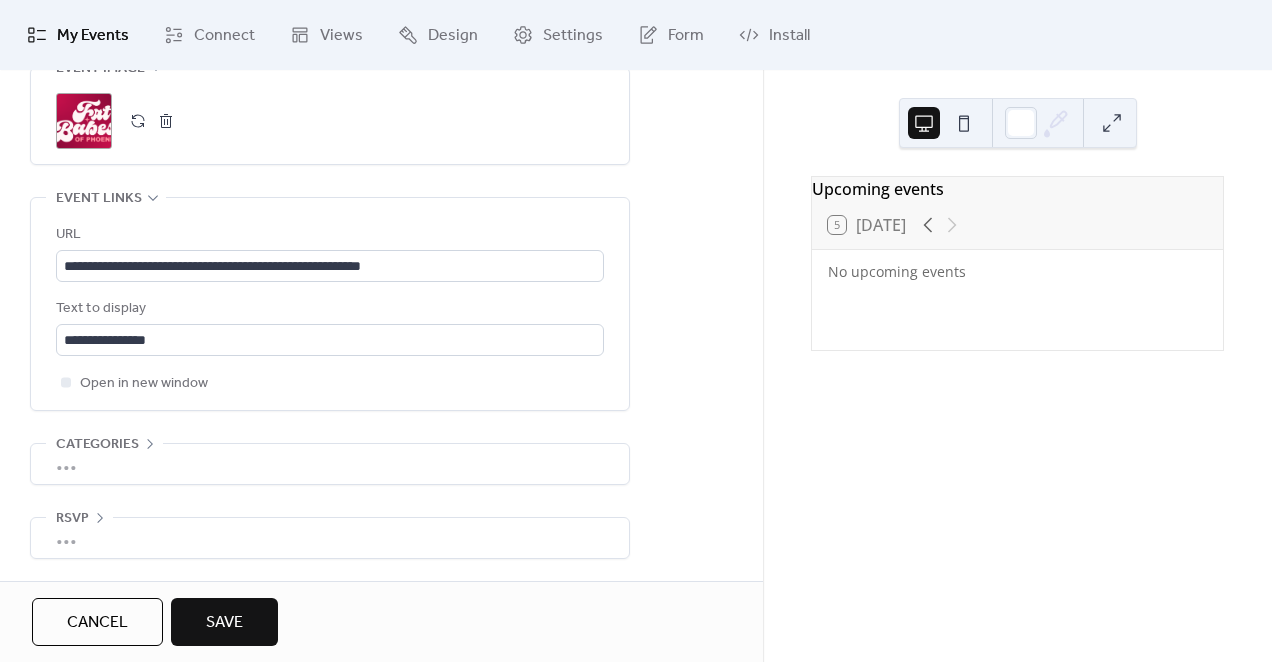 click on "•••" at bounding box center [330, 464] 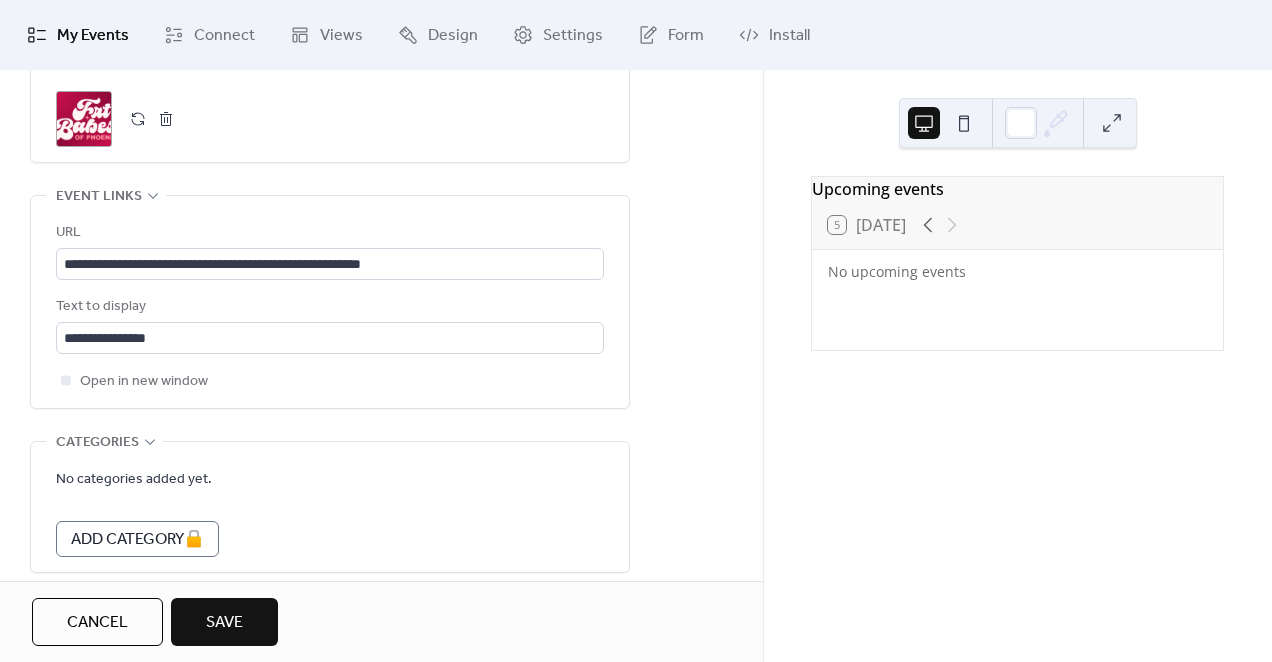 scroll, scrollTop: 1146, scrollLeft: 0, axis: vertical 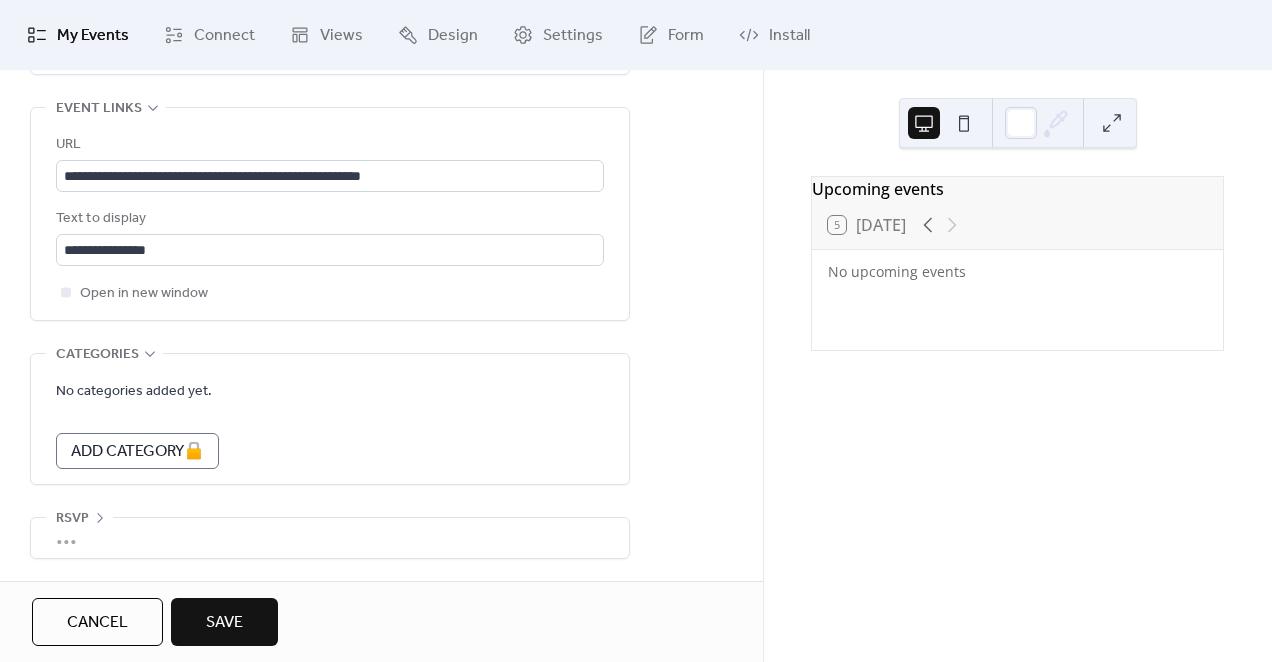 click on "No categories added yet. A d d   C a t e g o r y  🔒" at bounding box center (330, 419) 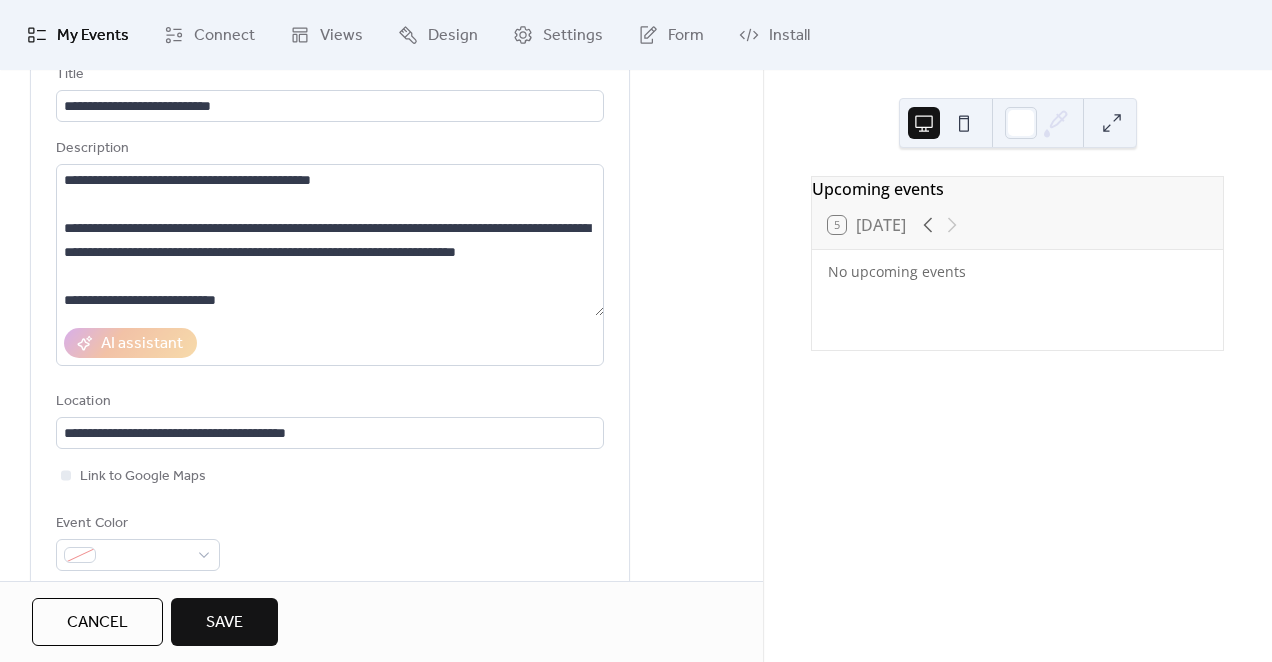 scroll, scrollTop: 0, scrollLeft: 0, axis: both 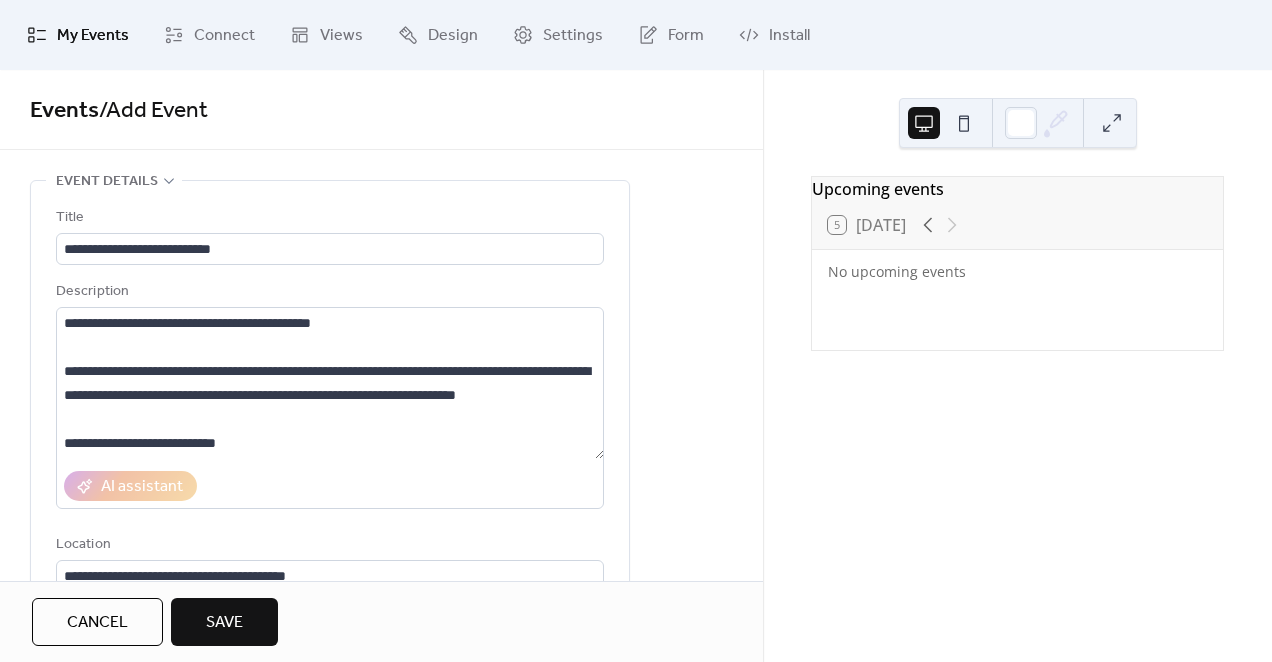 click on "Save" at bounding box center (224, 623) 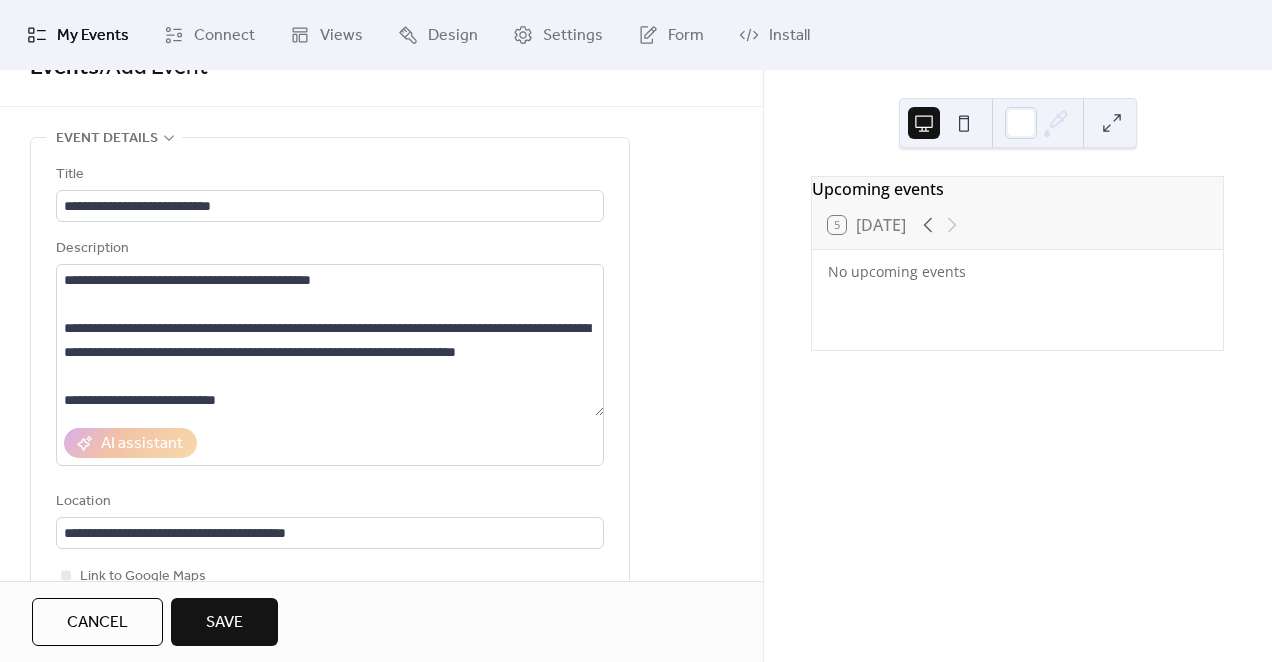 scroll, scrollTop: 0, scrollLeft: 0, axis: both 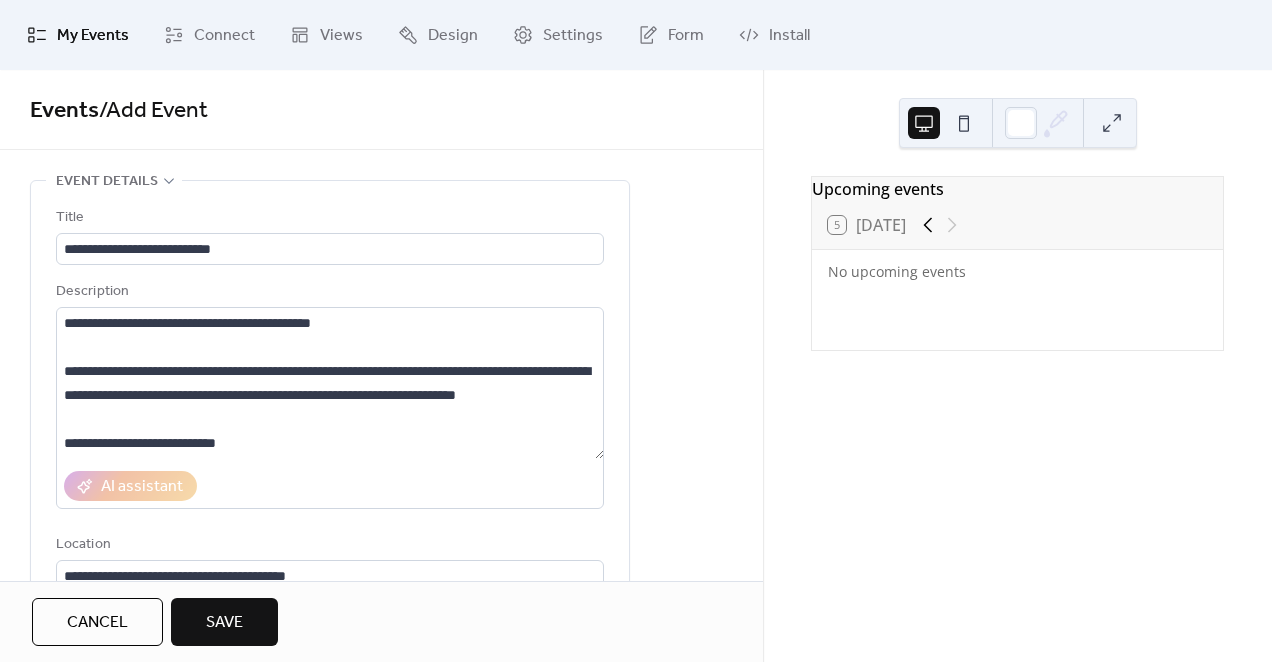 click 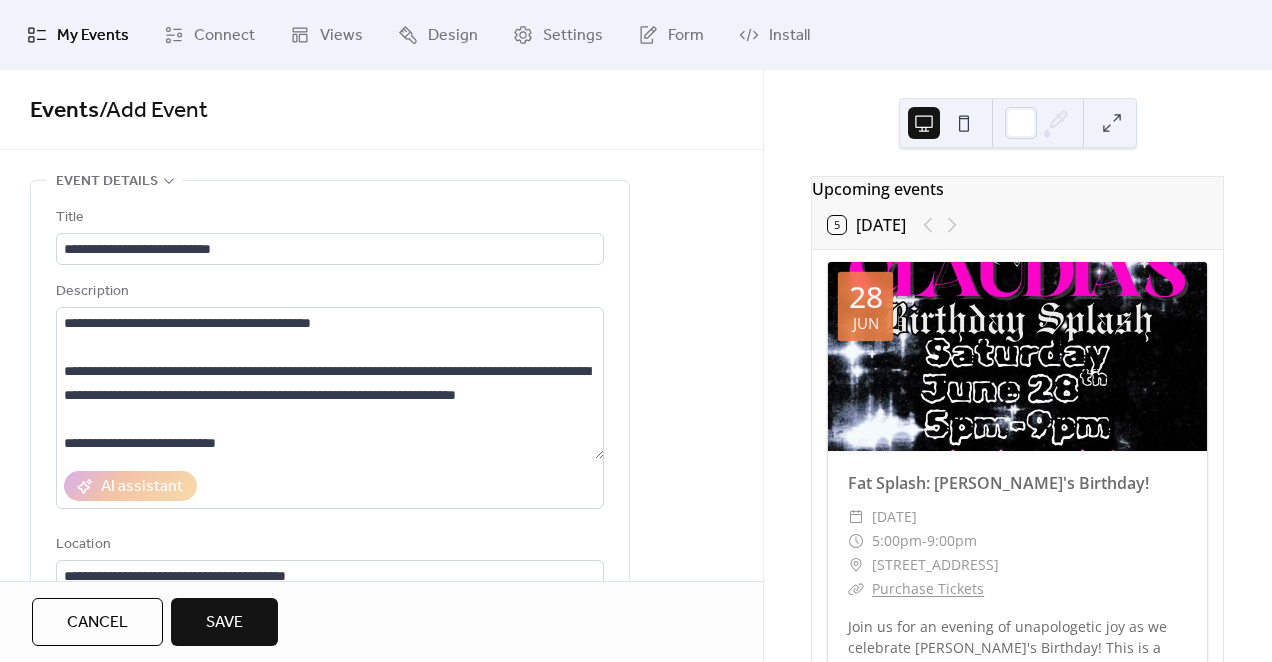 click at bounding box center [940, 225] 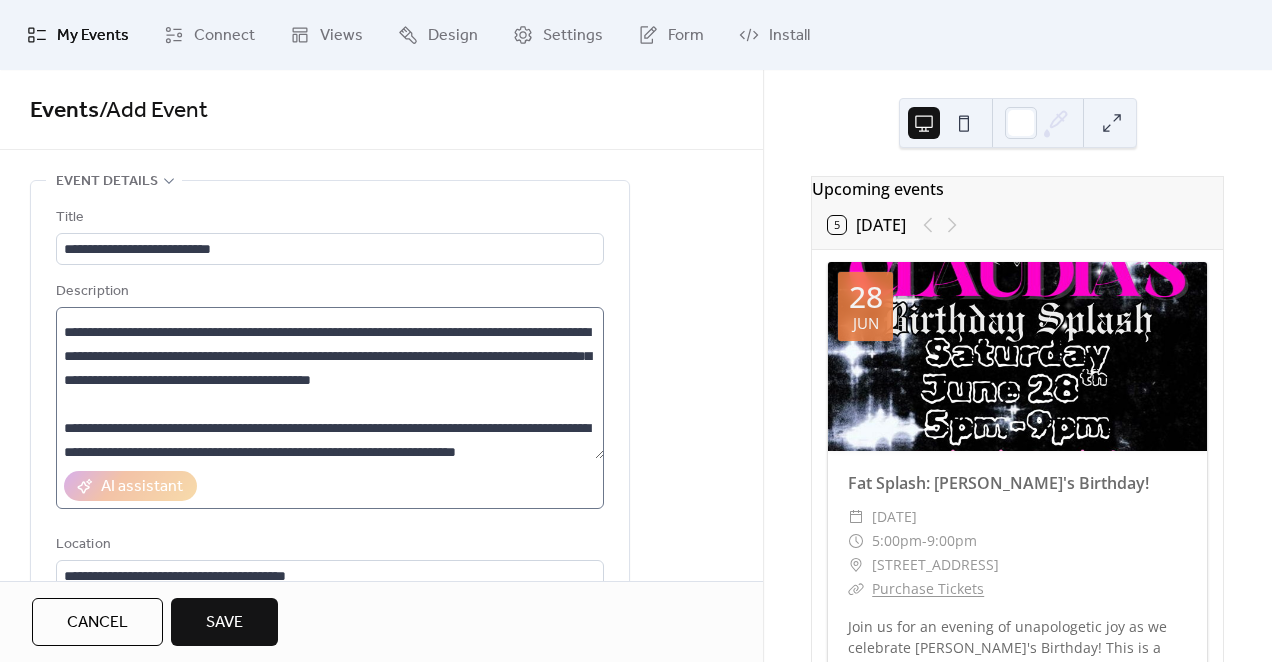 scroll, scrollTop: 0, scrollLeft: 0, axis: both 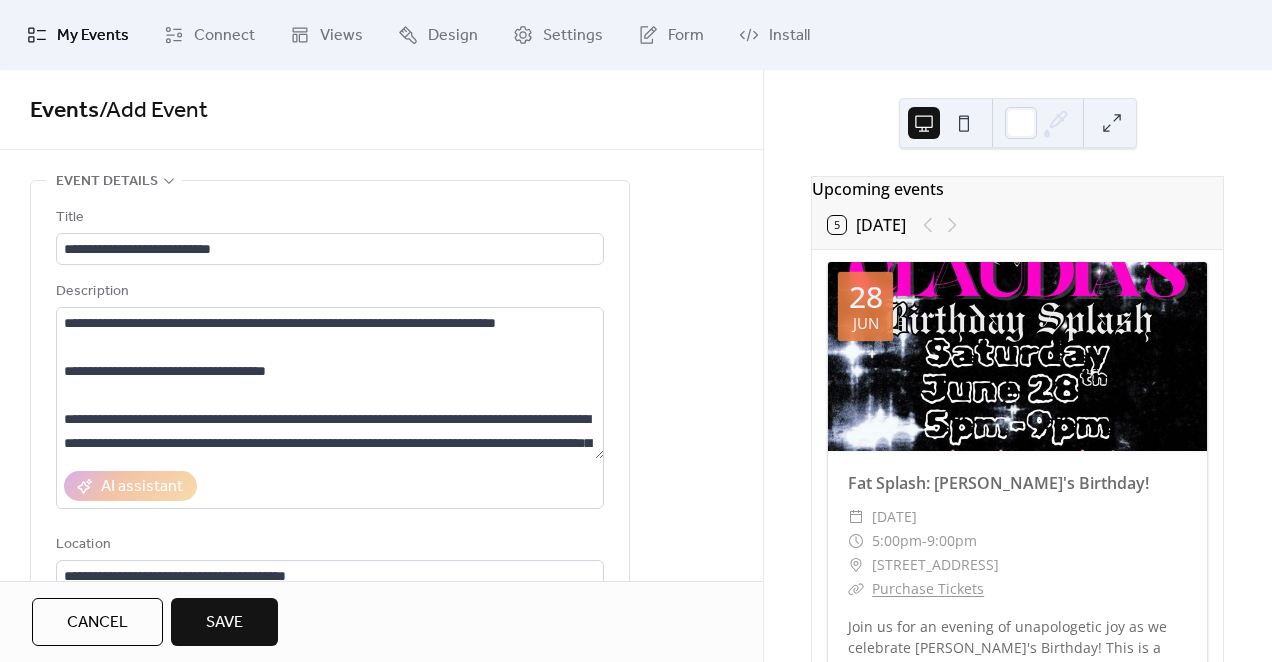click on "5 Today" at bounding box center [1017, 225] 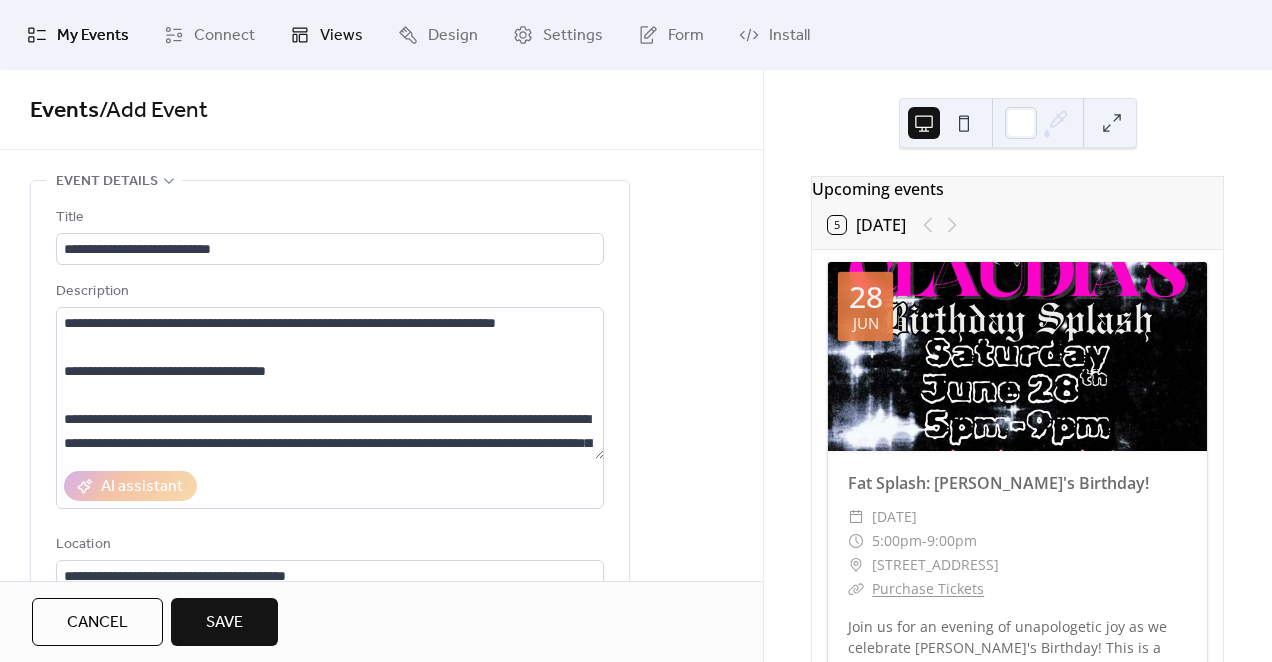 click 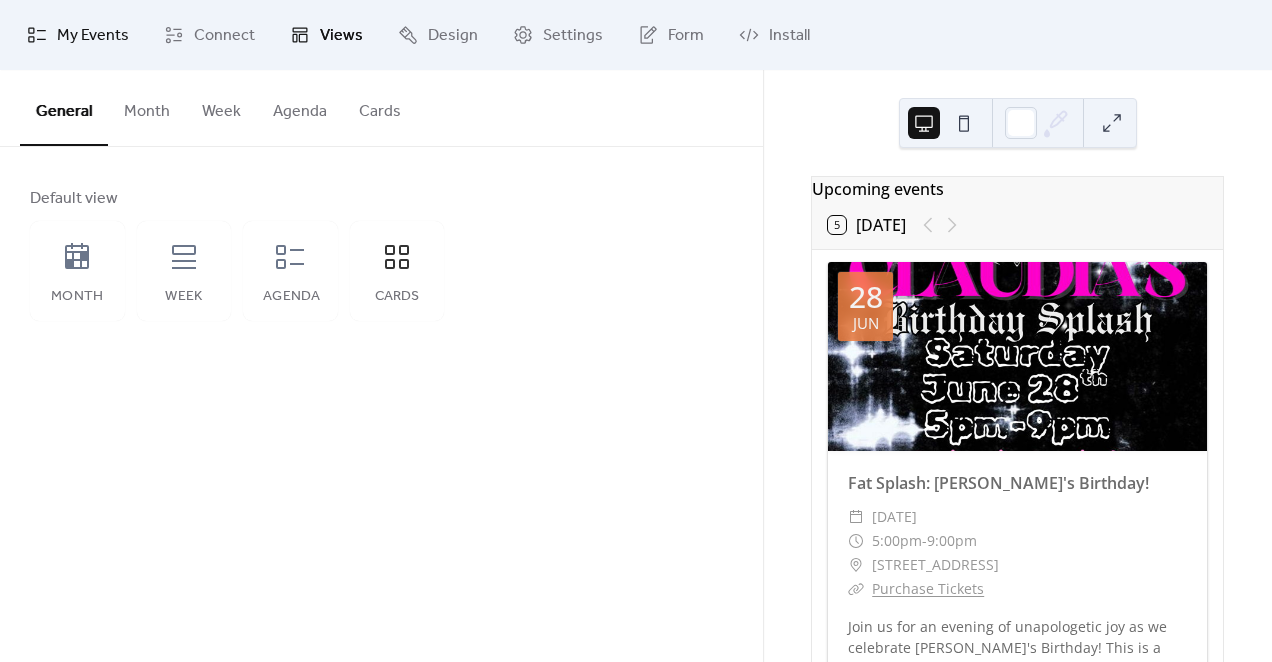 click on "My Events" at bounding box center (93, 36) 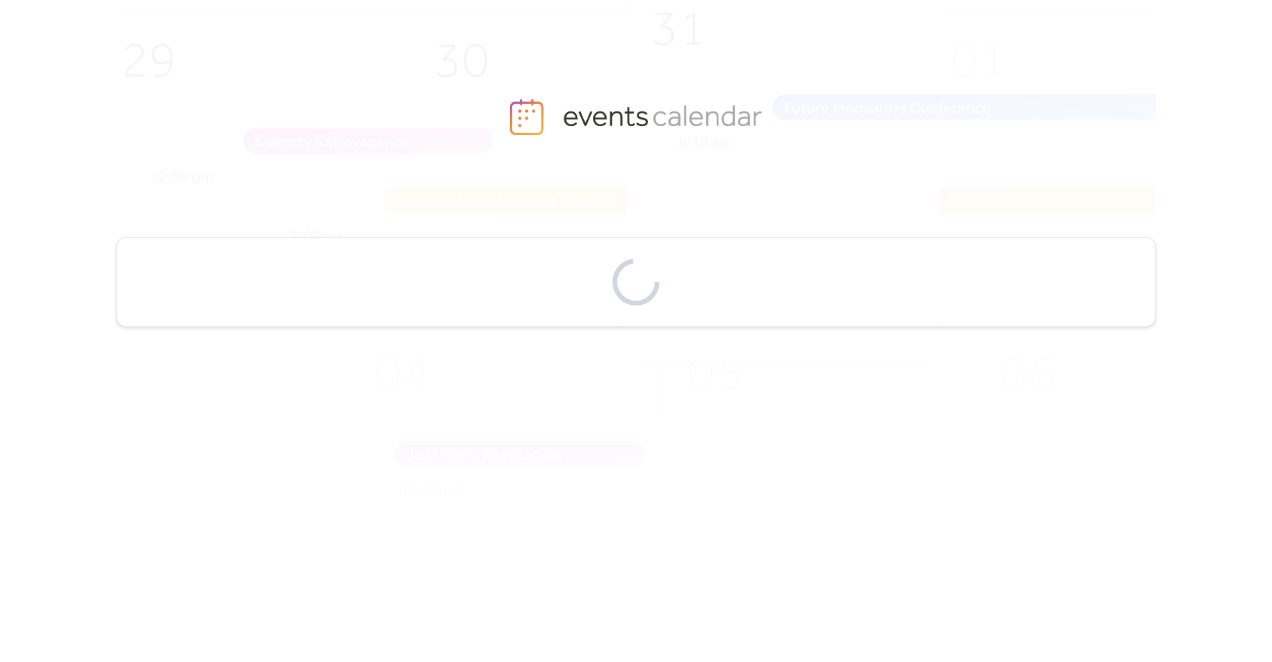 scroll, scrollTop: 0, scrollLeft: 0, axis: both 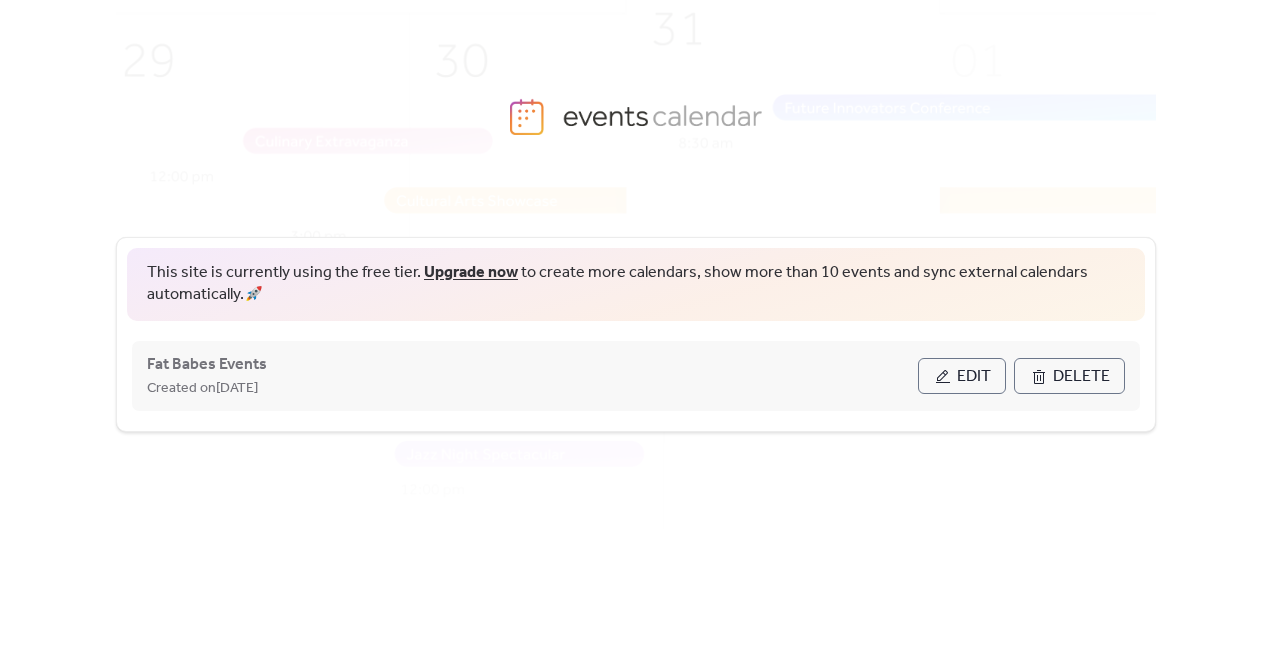 click on "Edit" at bounding box center [962, 376] 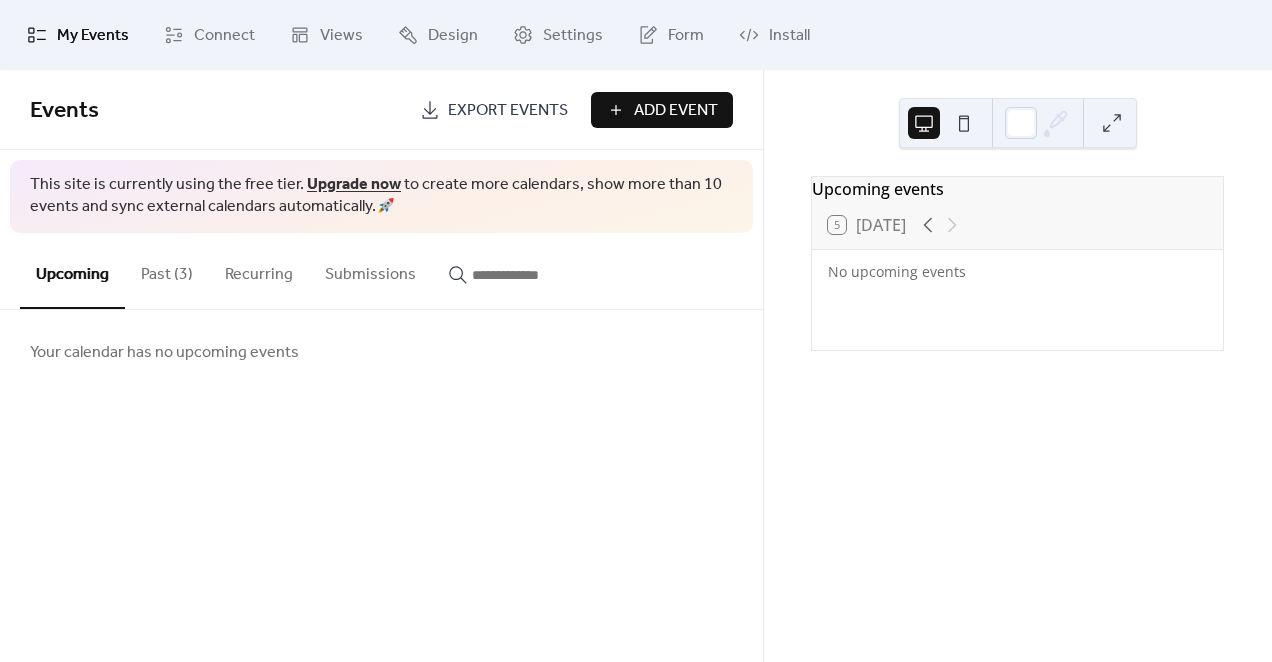click on "Submissions" at bounding box center [370, 270] 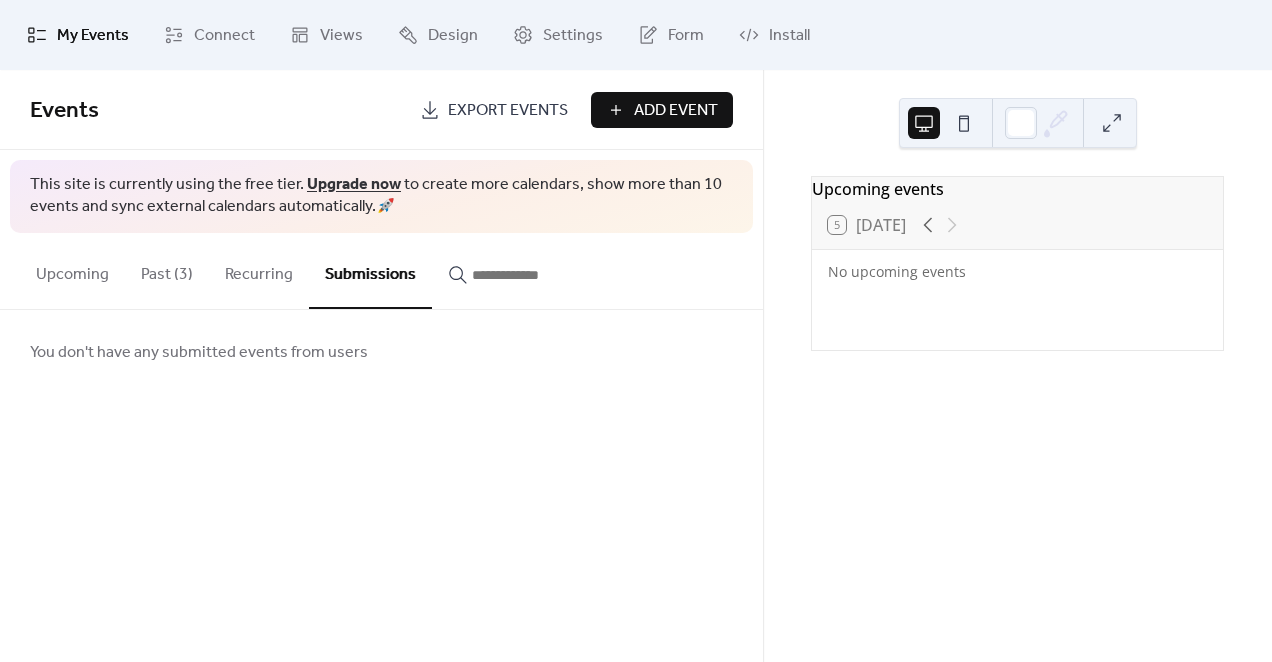 click on "Recurring" at bounding box center (259, 270) 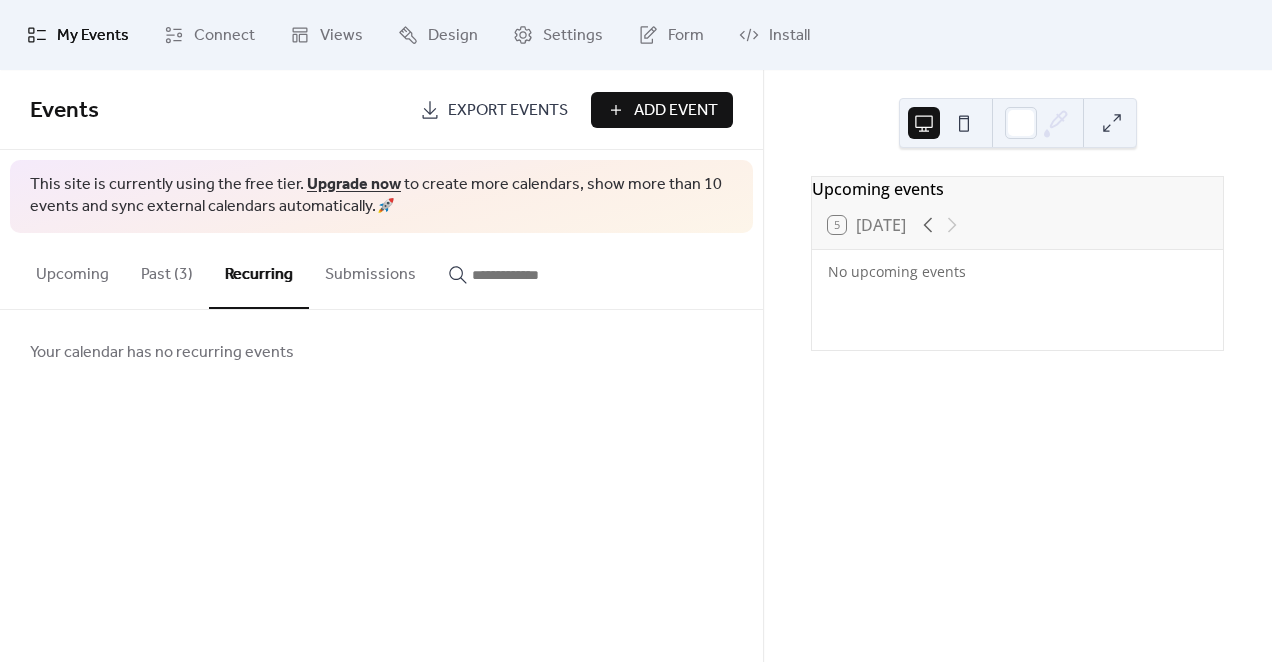 click on "Past  (3)" at bounding box center (167, 270) 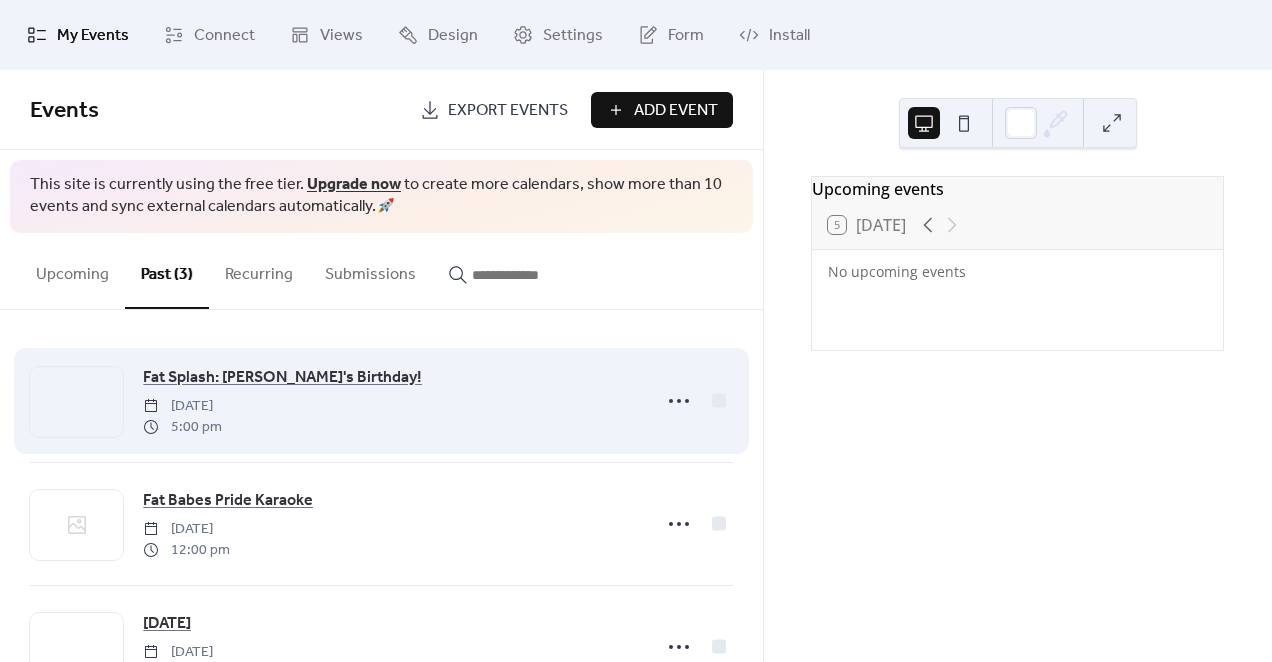 scroll, scrollTop: 77, scrollLeft: 0, axis: vertical 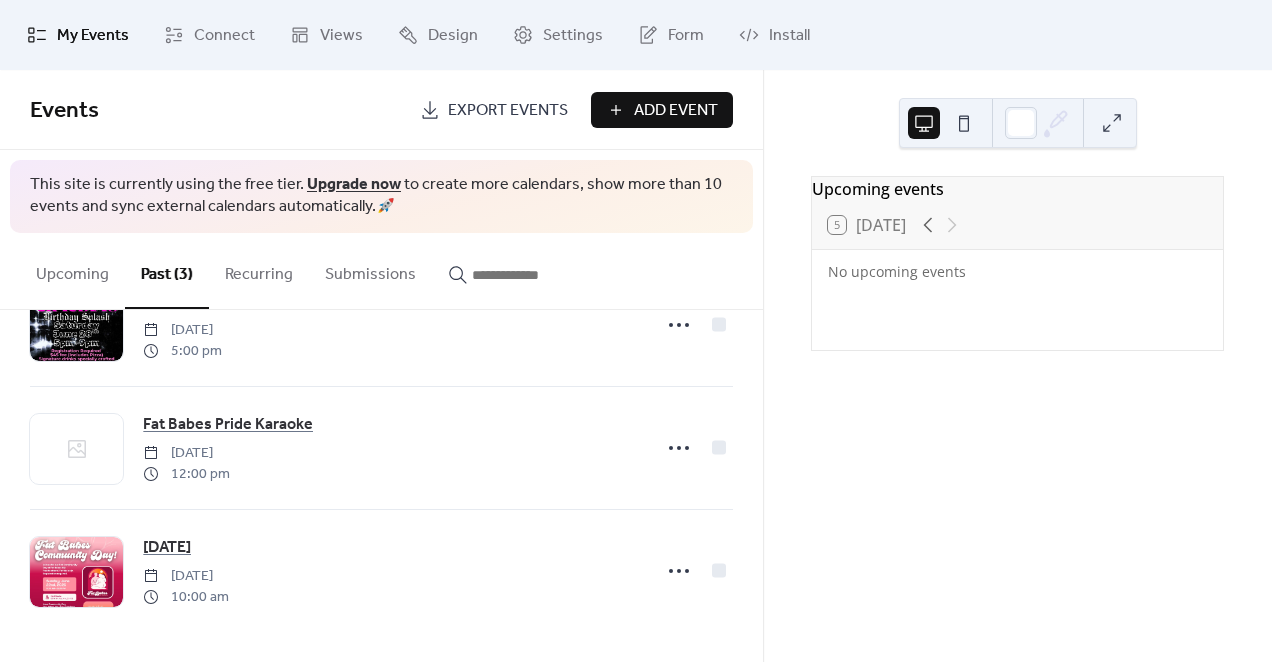 click on "Upcoming" at bounding box center (72, 270) 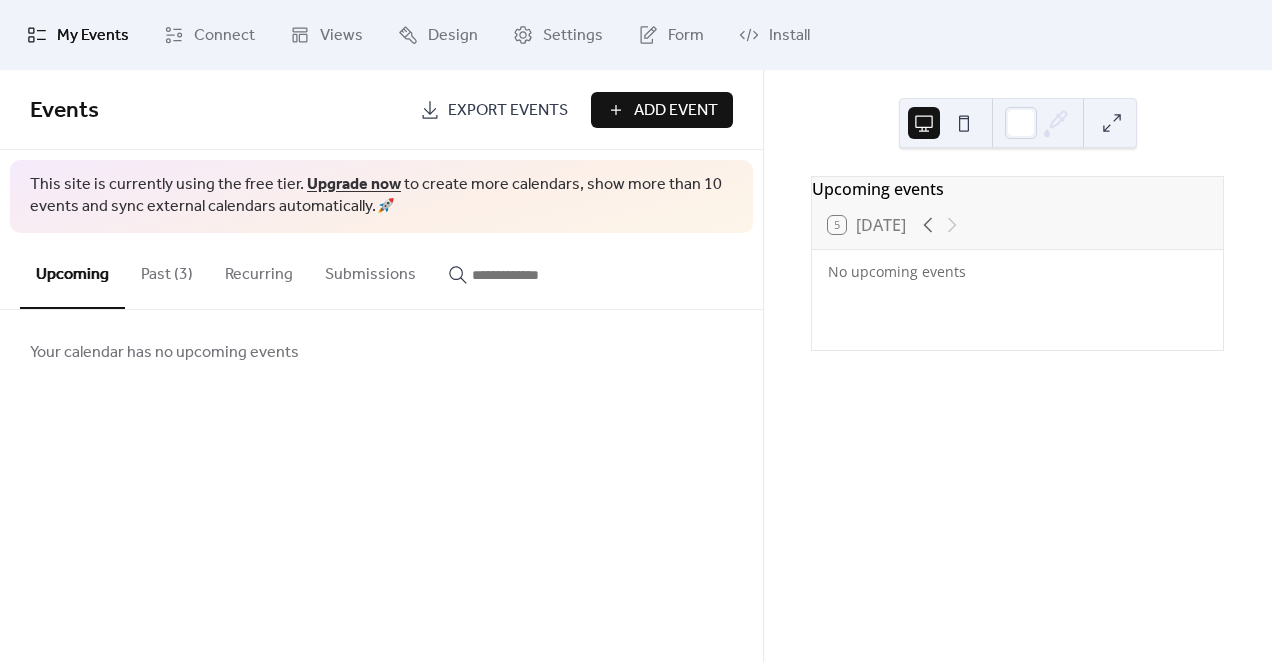 click on "Add Event" at bounding box center (676, 111) 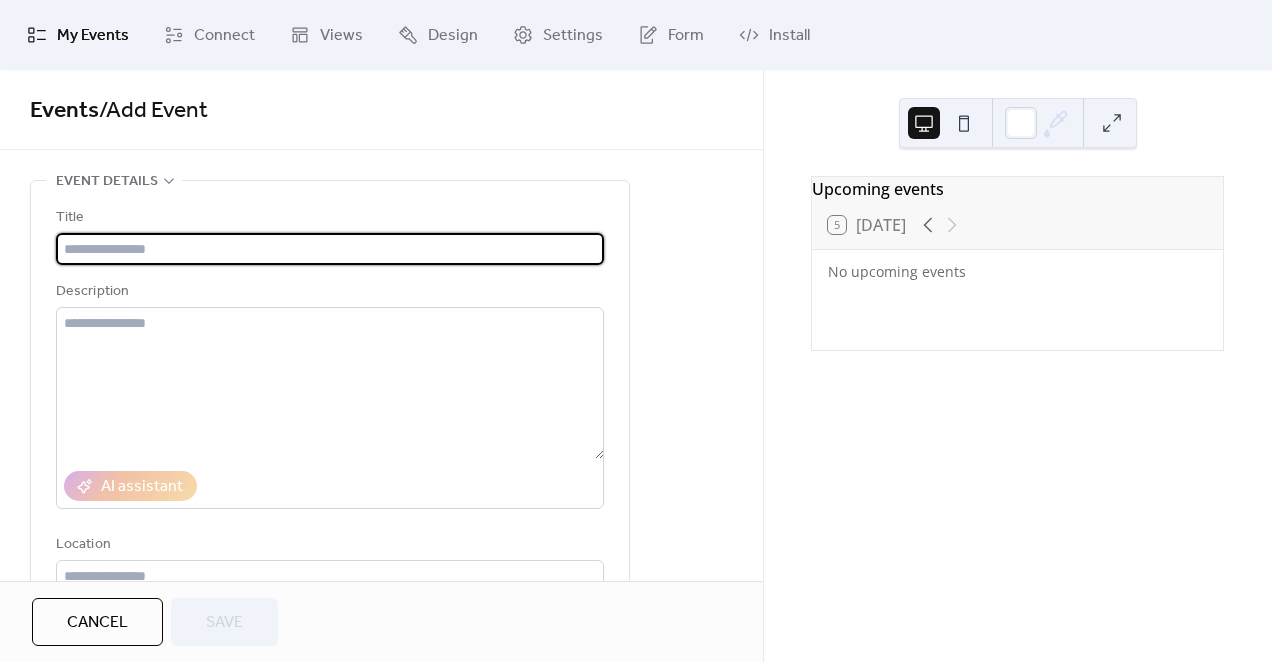 click at bounding box center (330, 249) 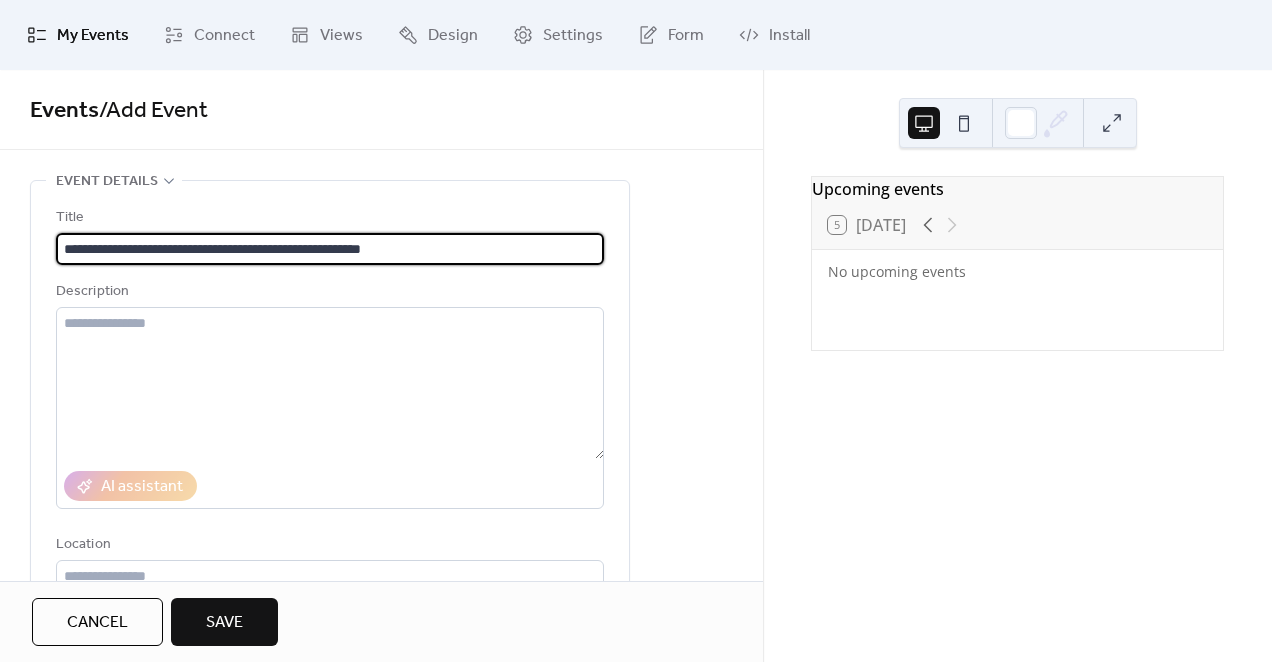 type on "**********" 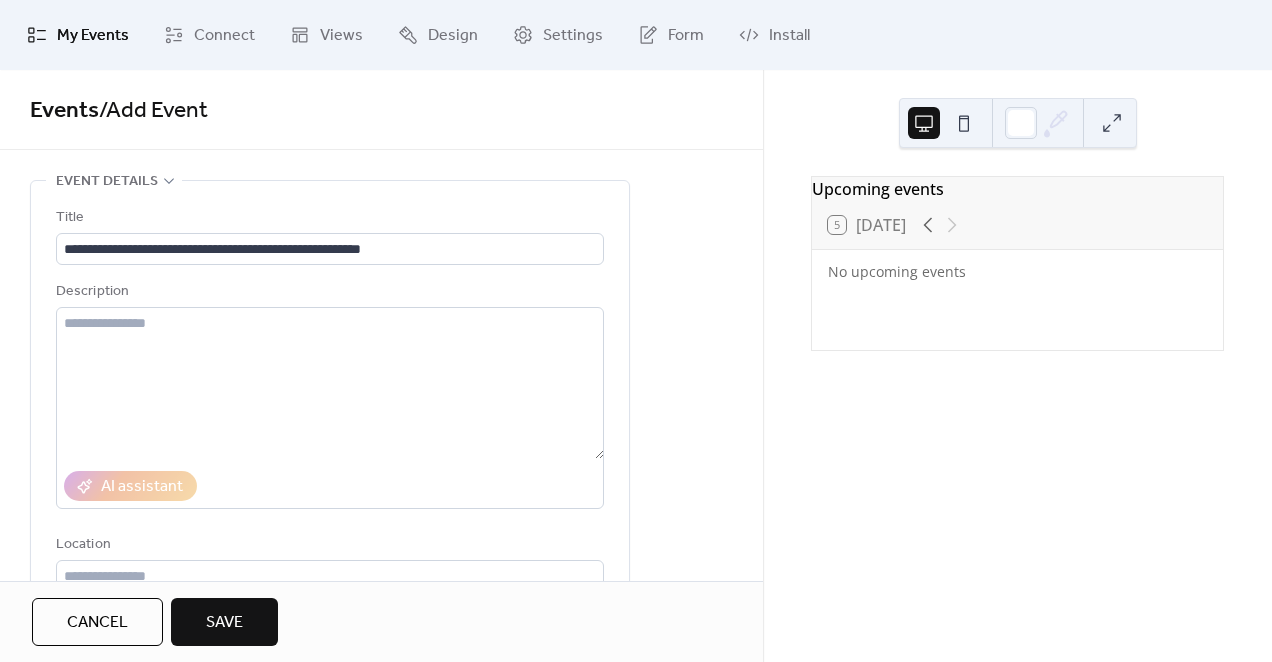 click on "Save" at bounding box center (224, 623) 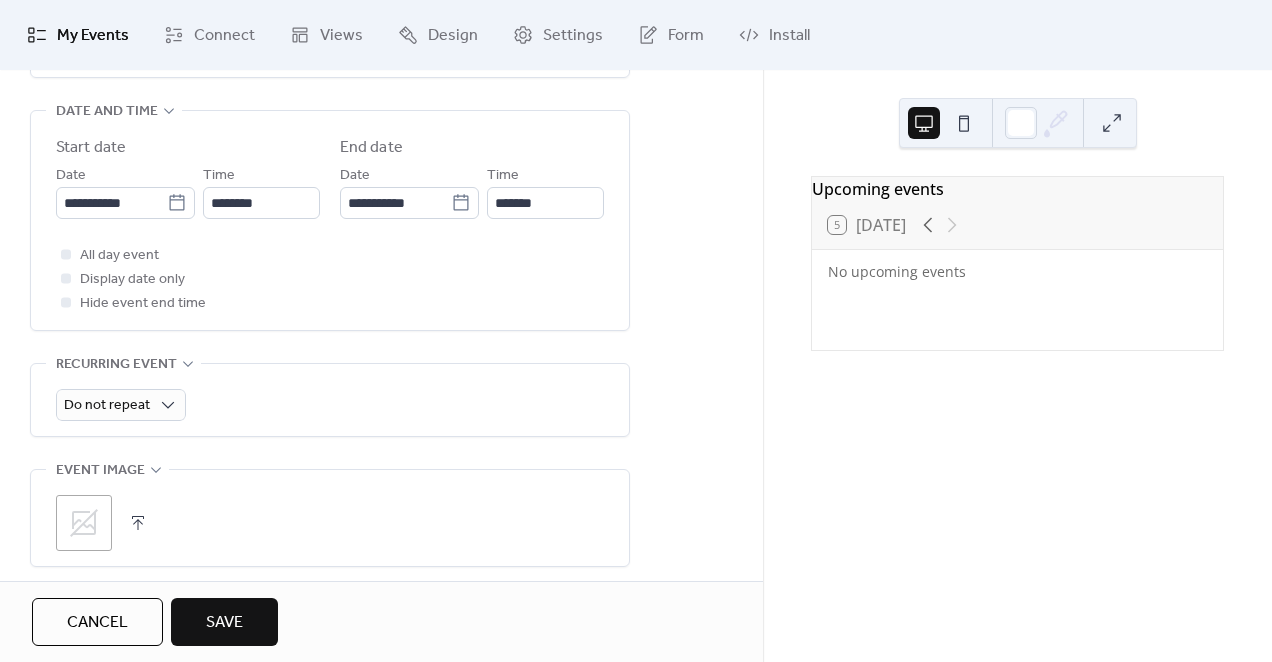 scroll, scrollTop: 1056, scrollLeft: 0, axis: vertical 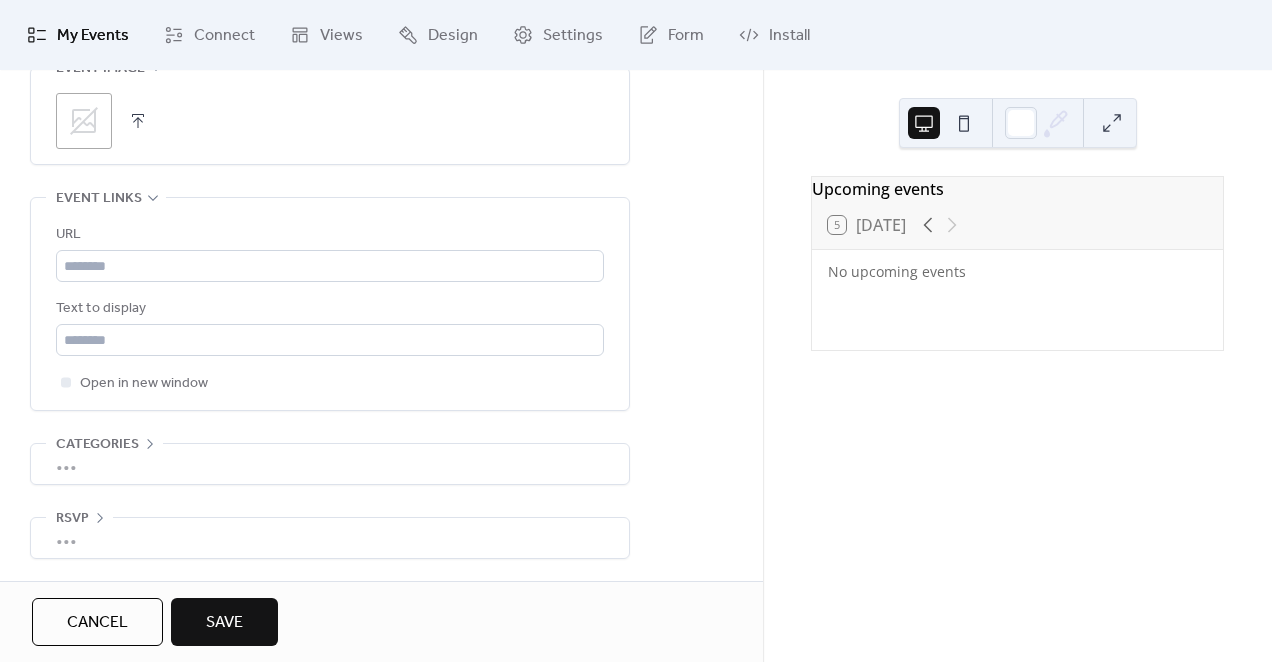 click on "My Events" at bounding box center (93, 36) 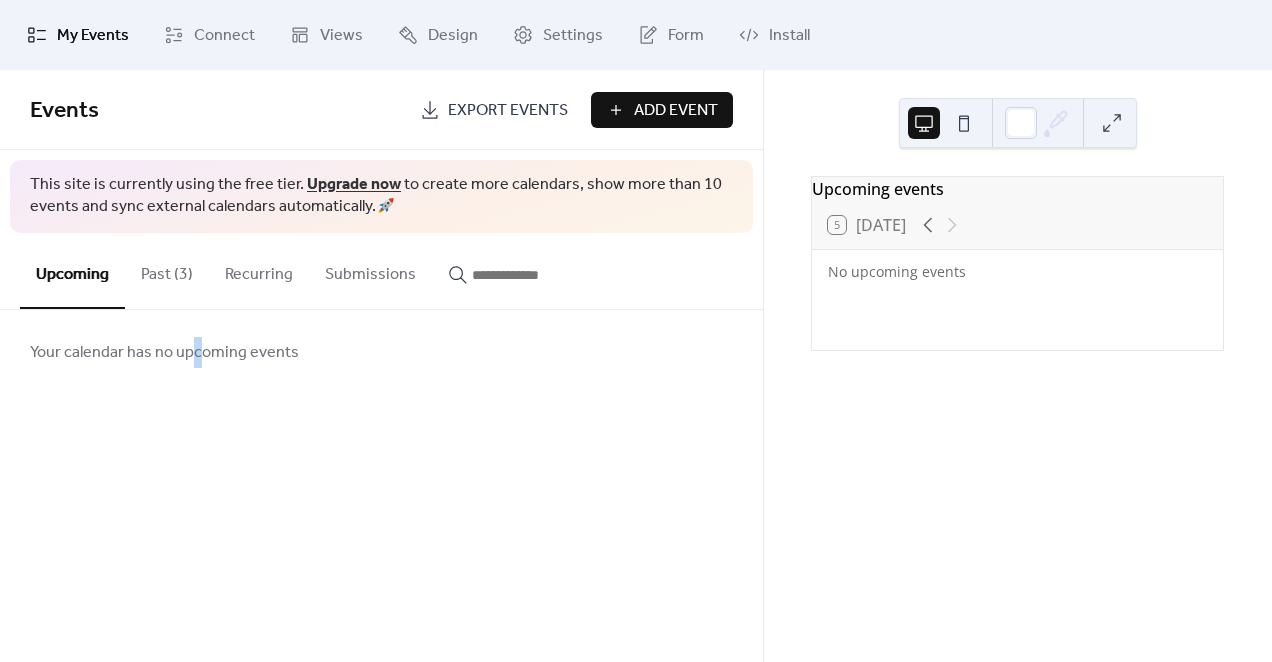 click on "Your calendar has no upcoming events" at bounding box center [164, 353] 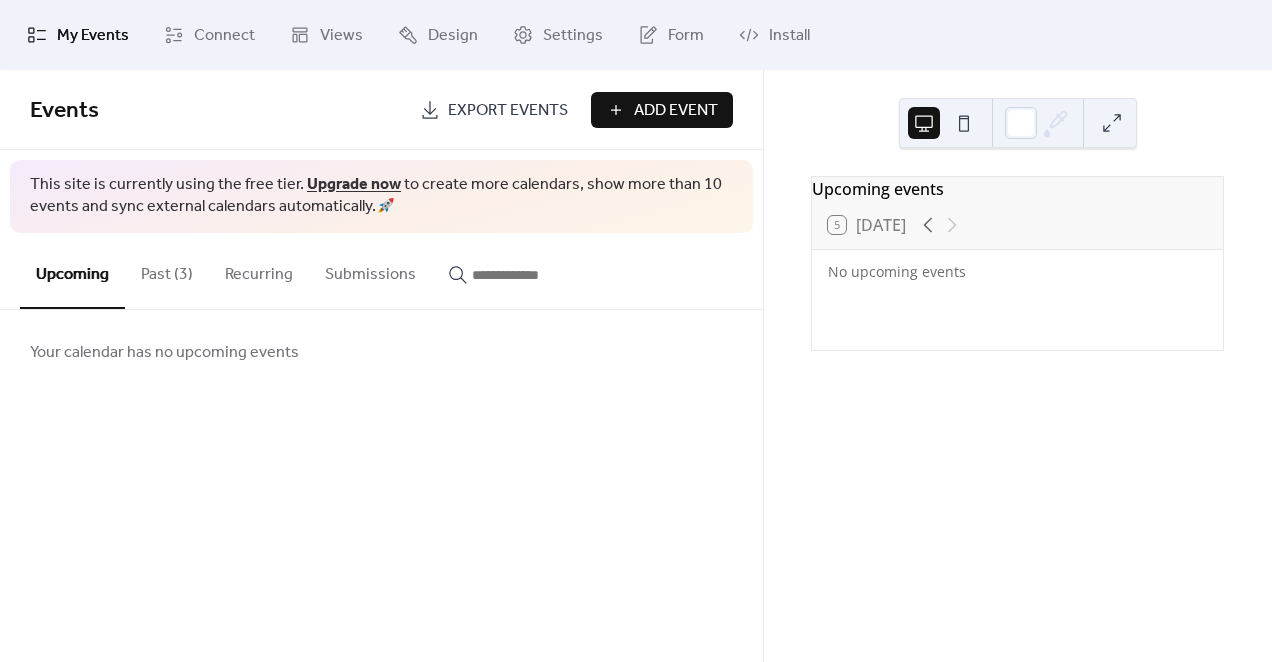 click on "Your calendar has no upcoming events" at bounding box center (164, 353) 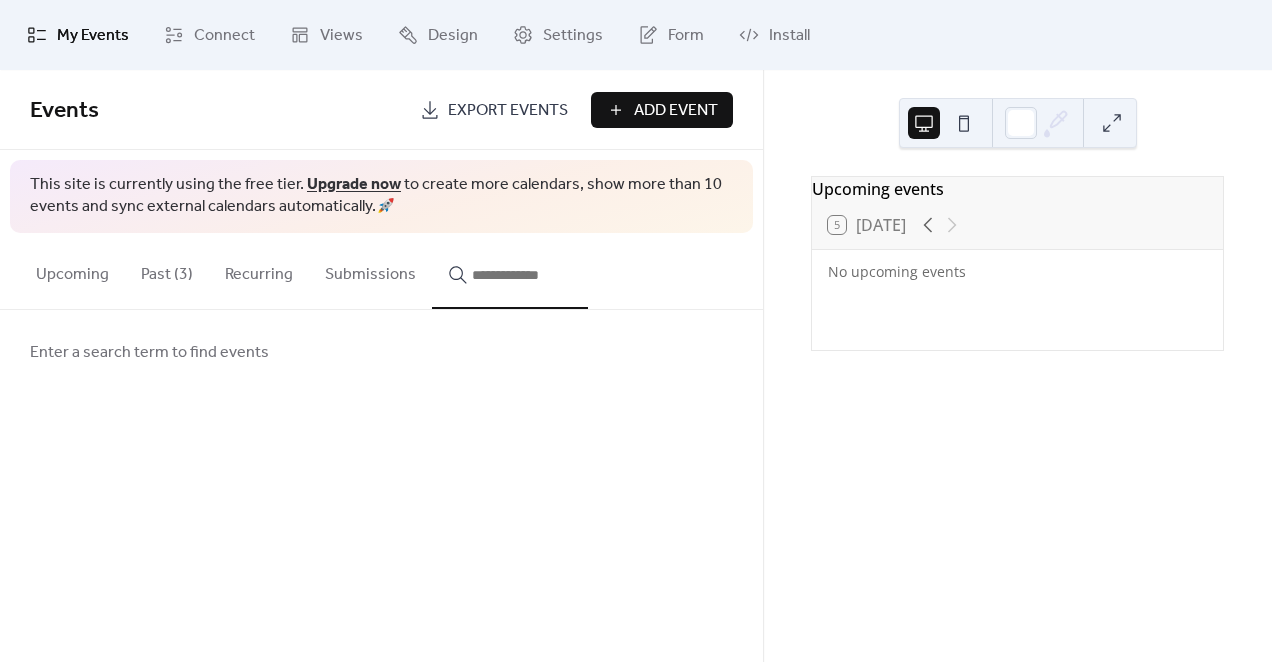 click at bounding box center (522, 275) 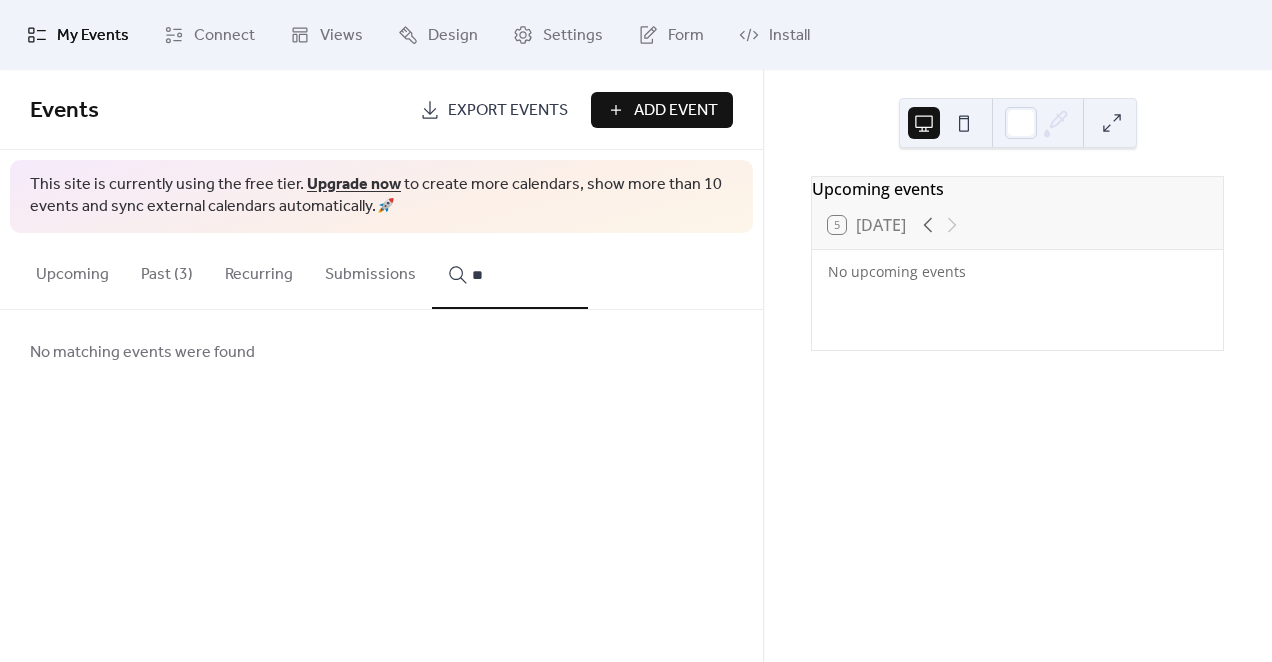 type on "*" 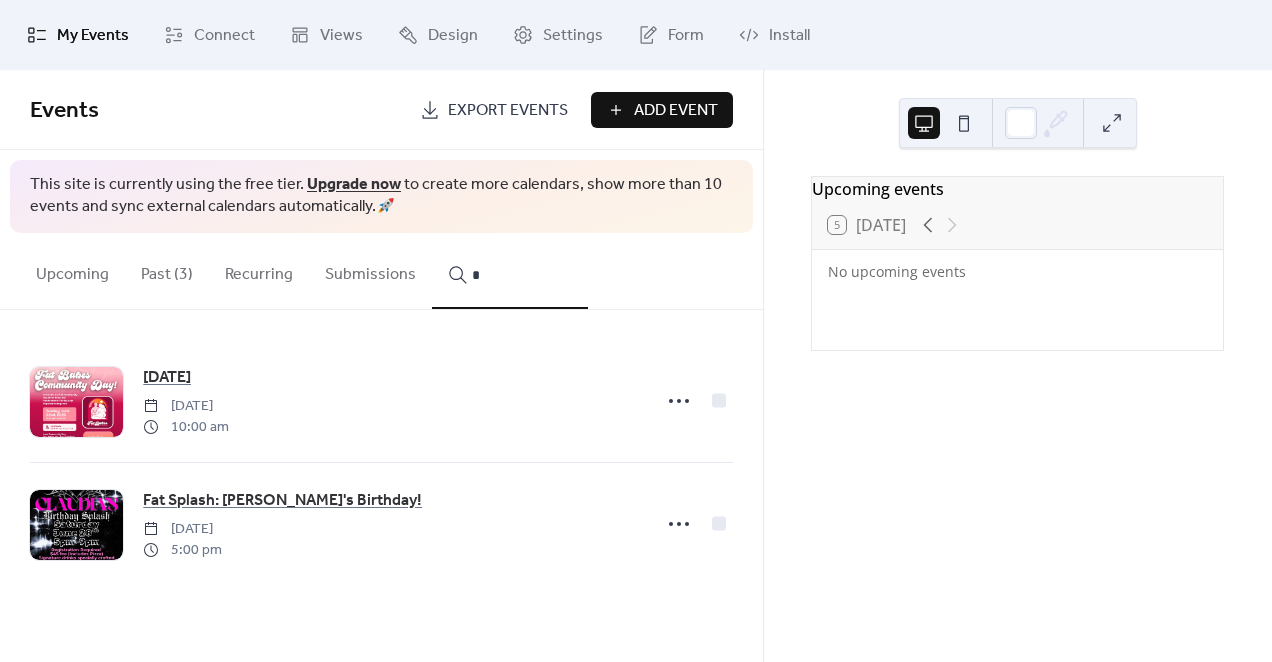 type 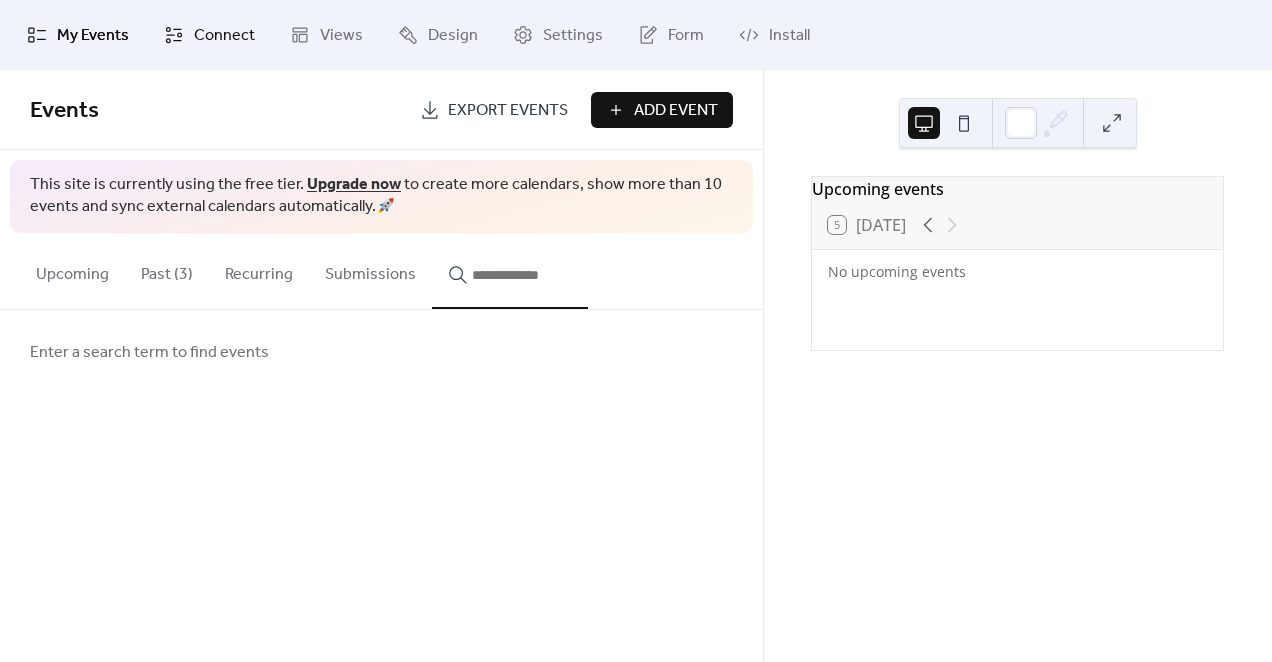 click on "Connect" at bounding box center (224, 36) 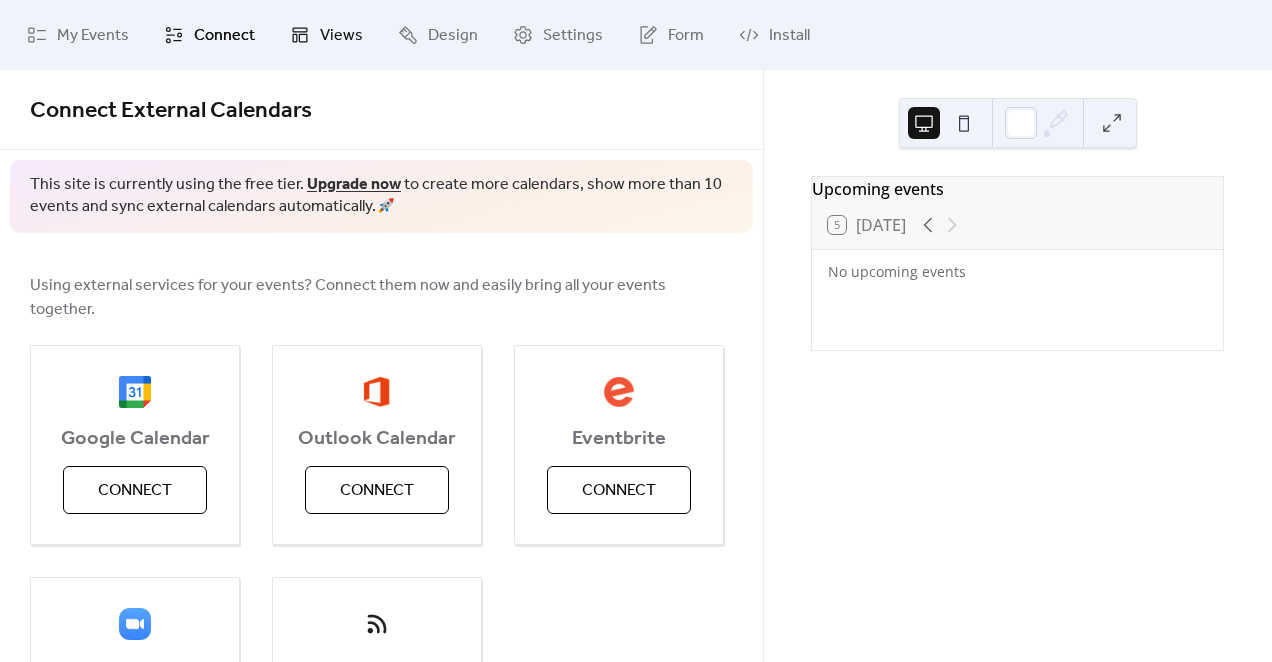 click on "Views" at bounding box center [326, 35] 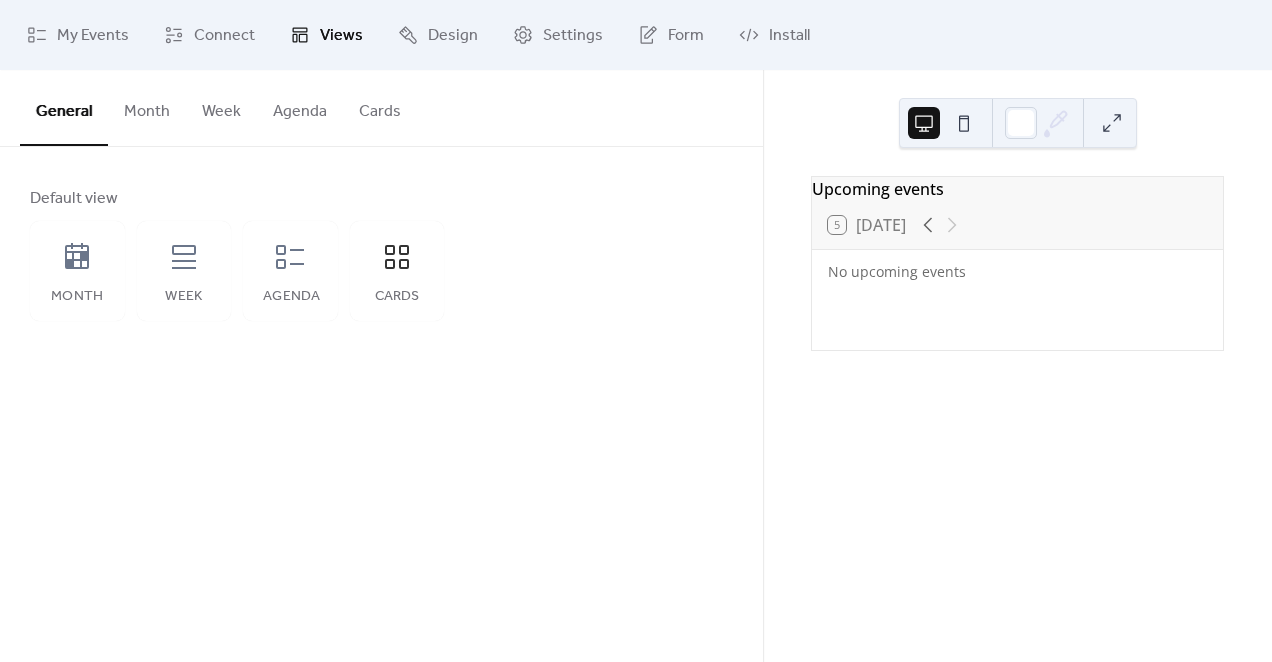 click on "Cards" at bounding box center [380, 107] 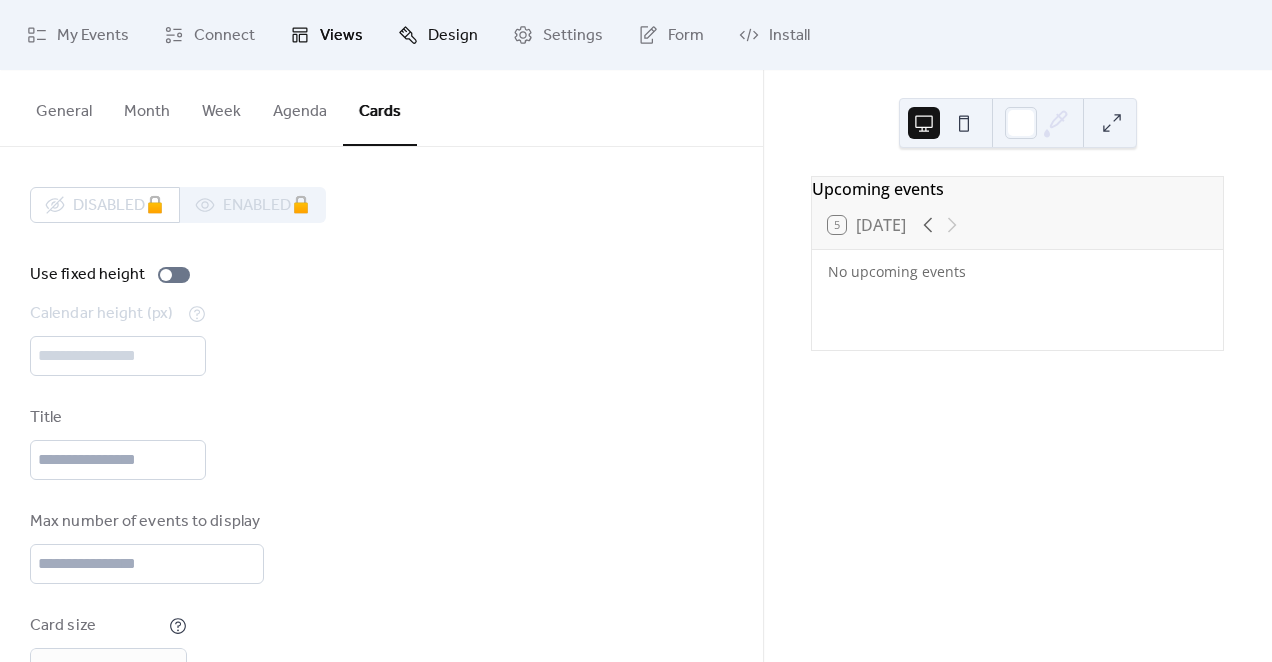 click on "Design" at bounding box center [453, 36] 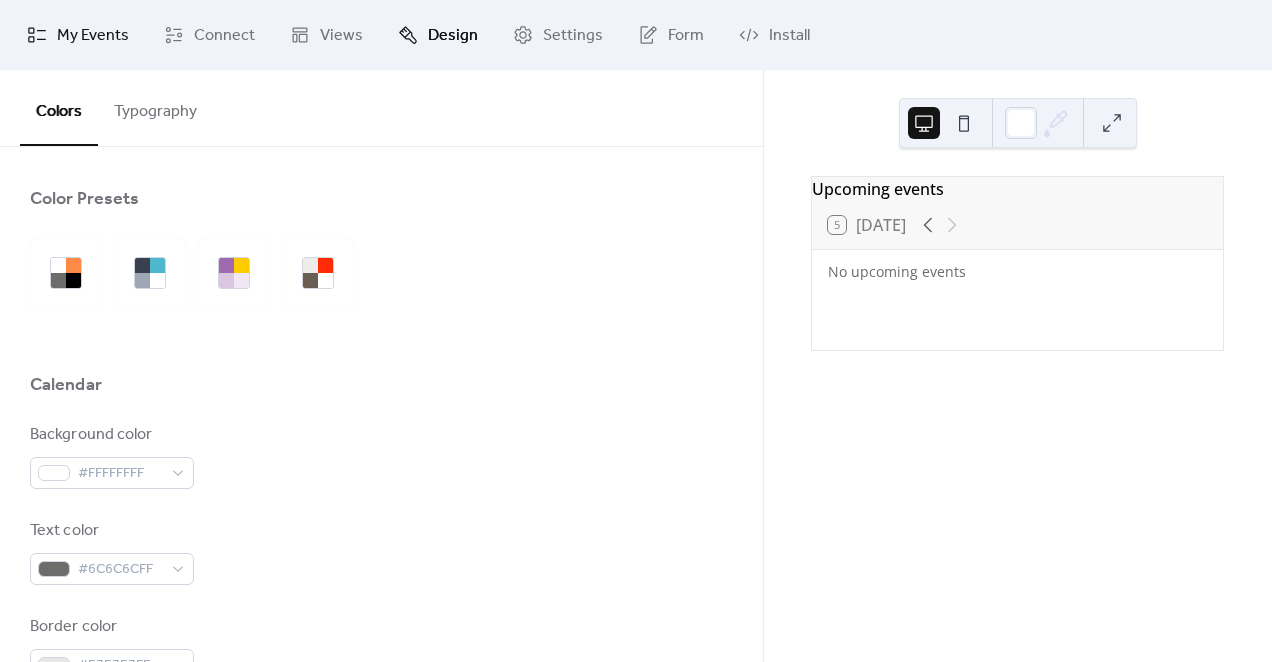click on "My Events" at bounding box center (93, 36) 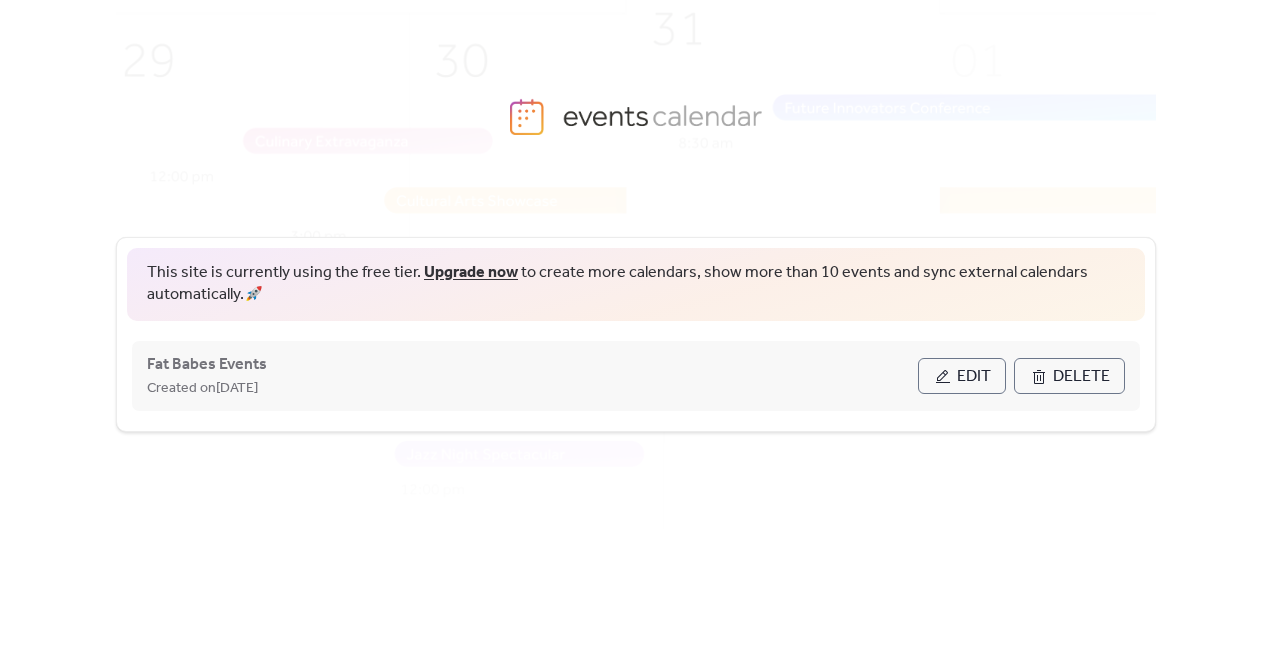 click on "Created on  19-Jun-2025" at bounding box center [532, 388] 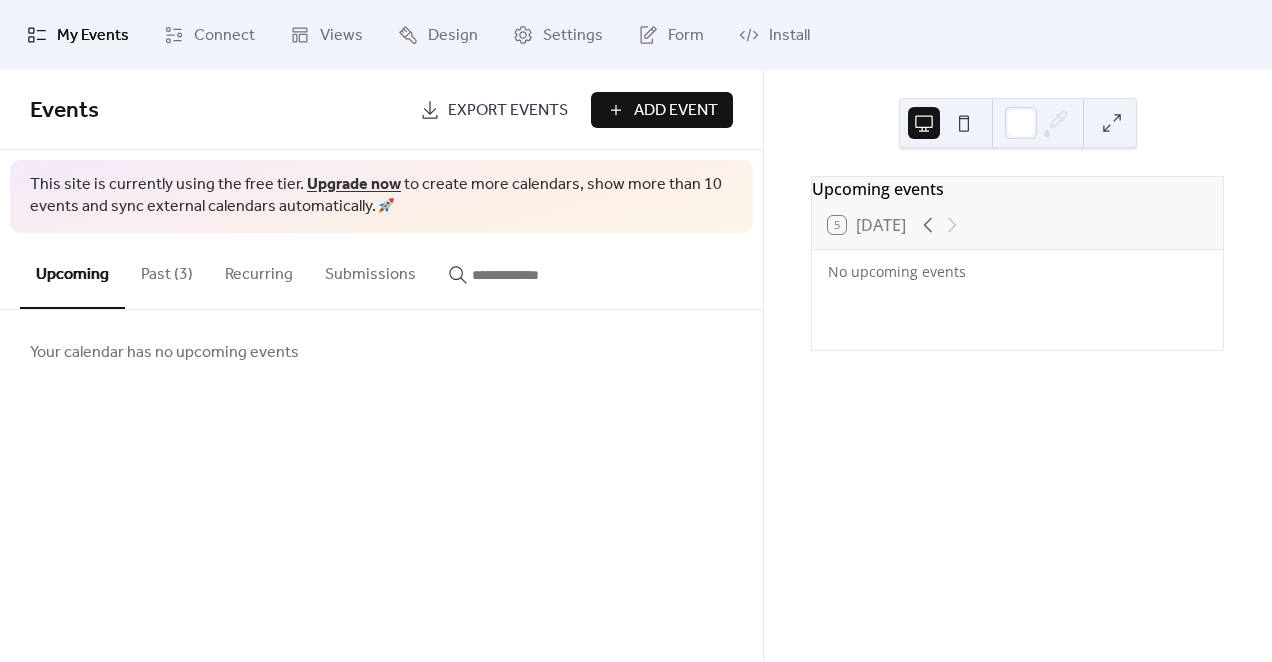 click on "Upgrade now" at bounding box center (354, 184) 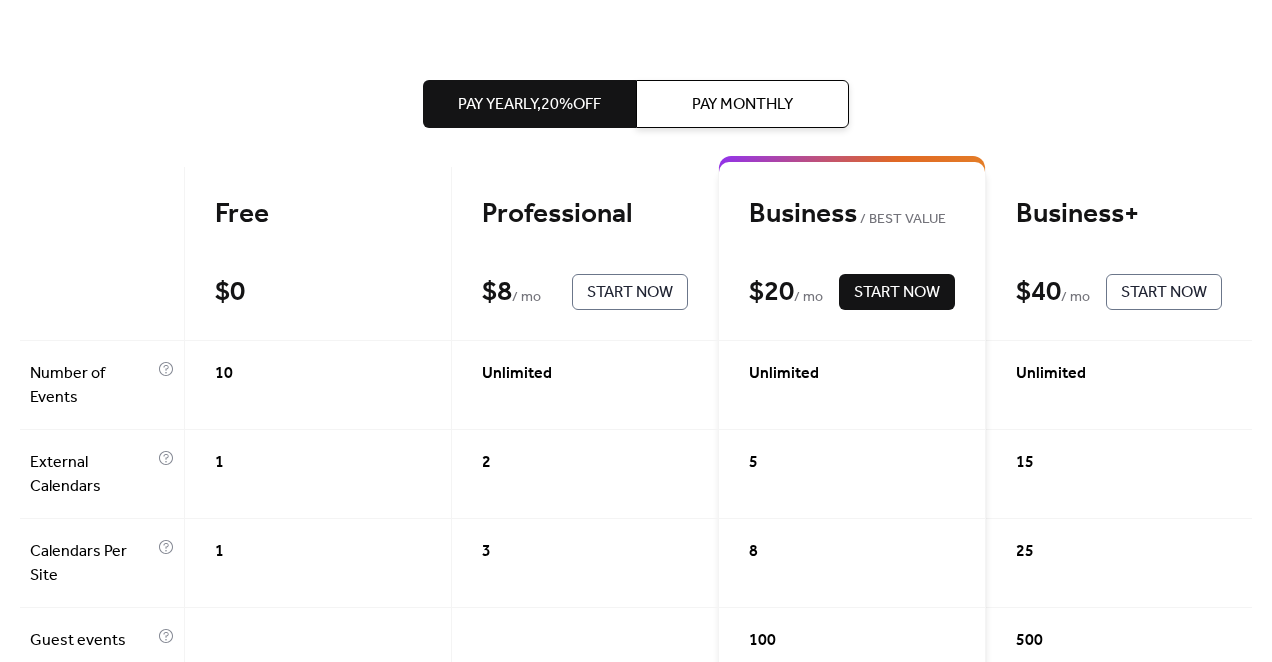 scroll, scrollTop: 0, scrollLeft: 0, axis: both 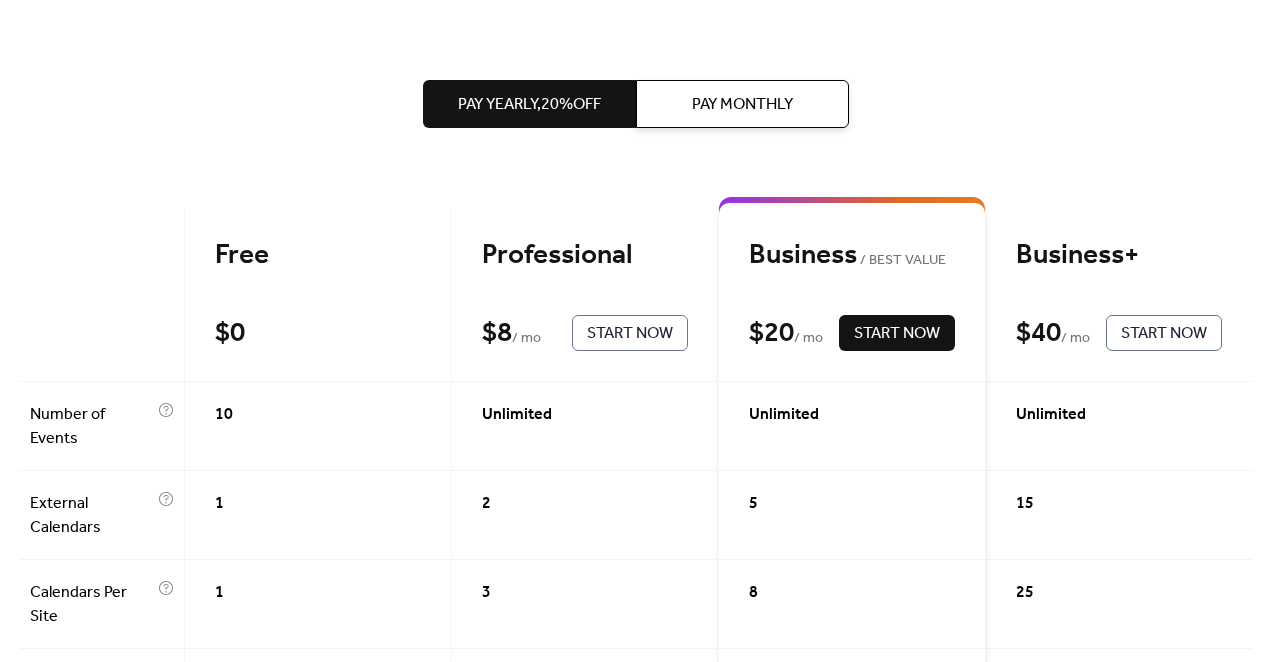 click on "Pay Monthly" at bounding box center (742, 104) 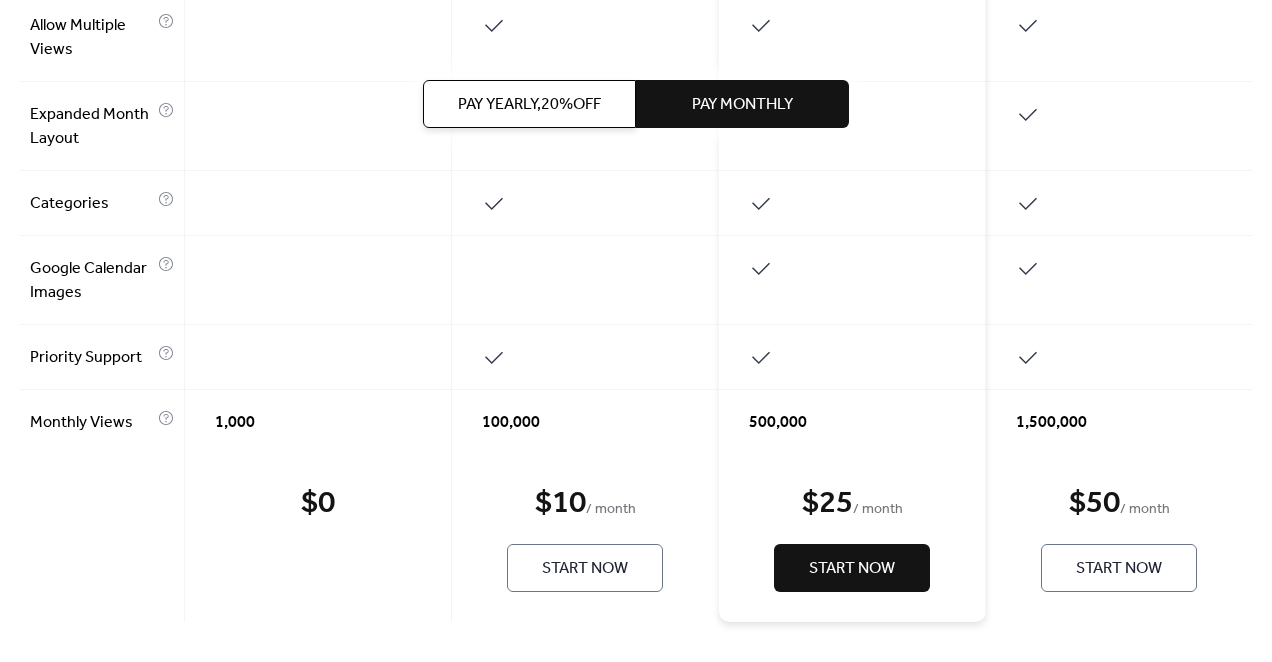 scroll, scrollTop: 1440, scrollLeft: 0, axis: vertical 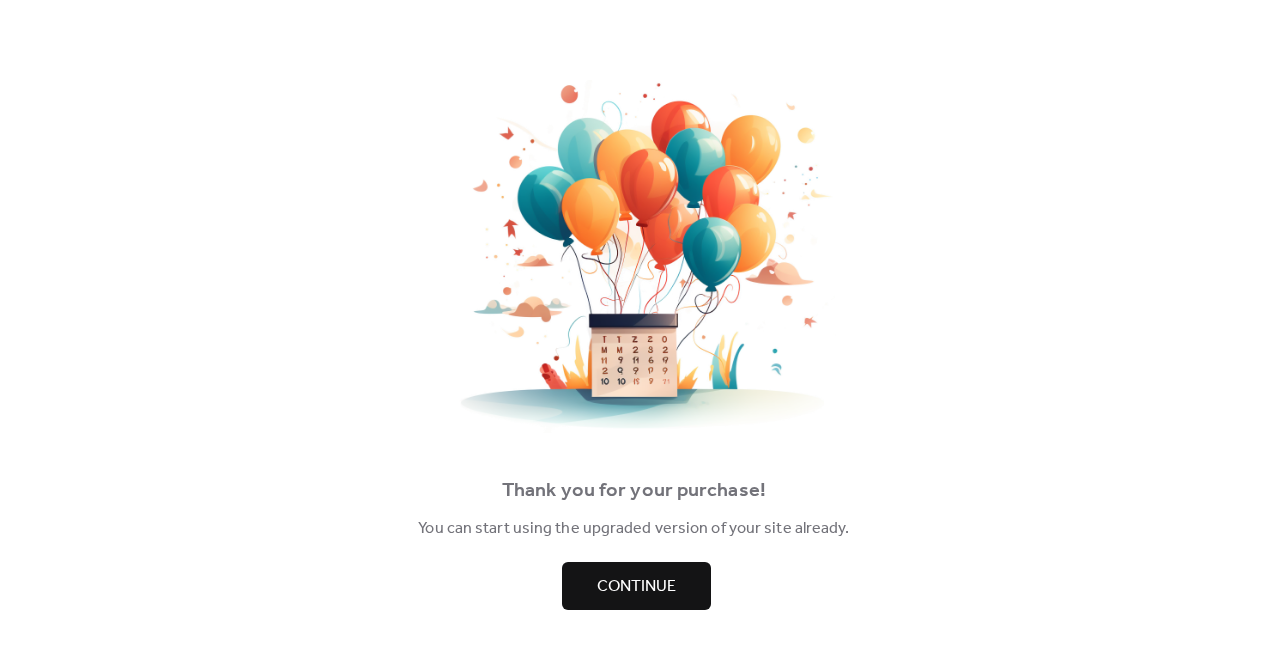 click on "Continue" at bounding box center (636, 587) 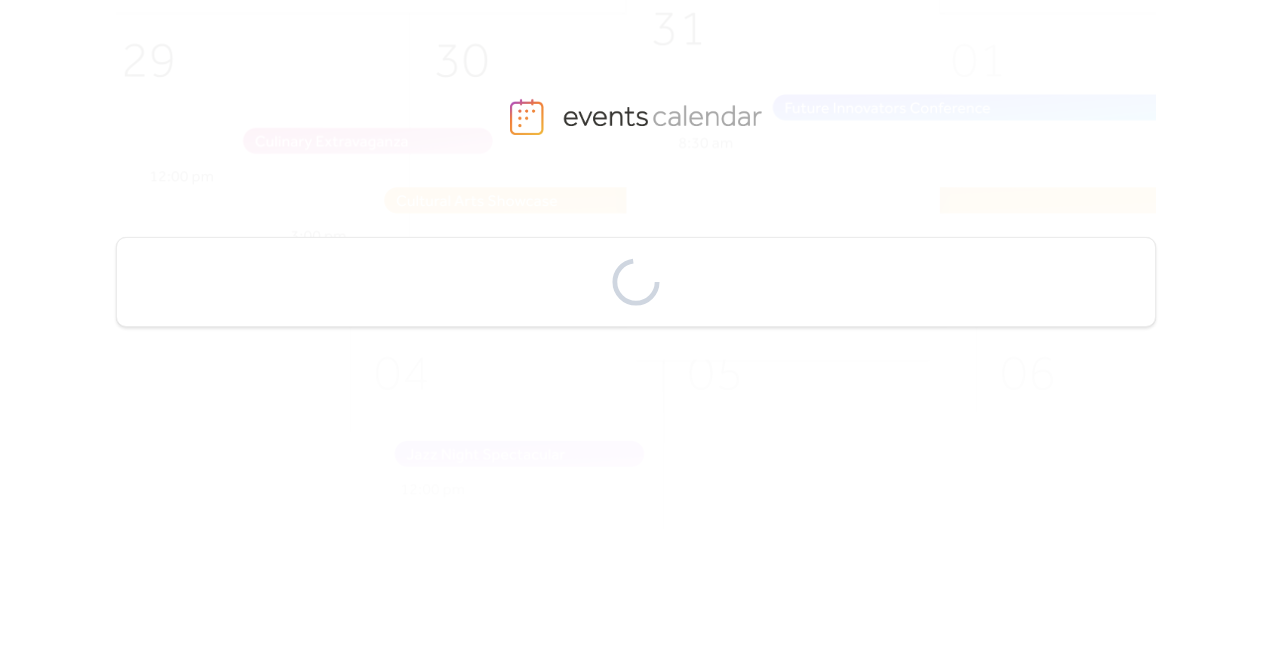 scroll, scrollTop: 0, scrollLeft: 0, axis: both 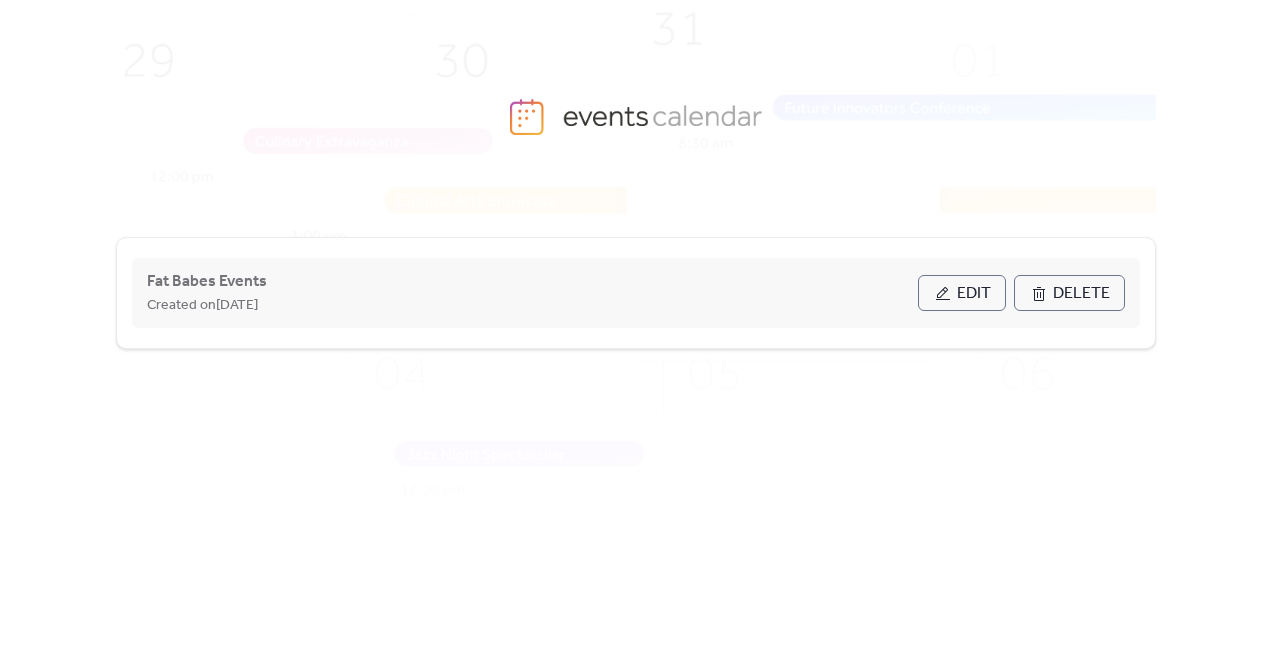 click on "Edit" at bounding box center (962, 293) 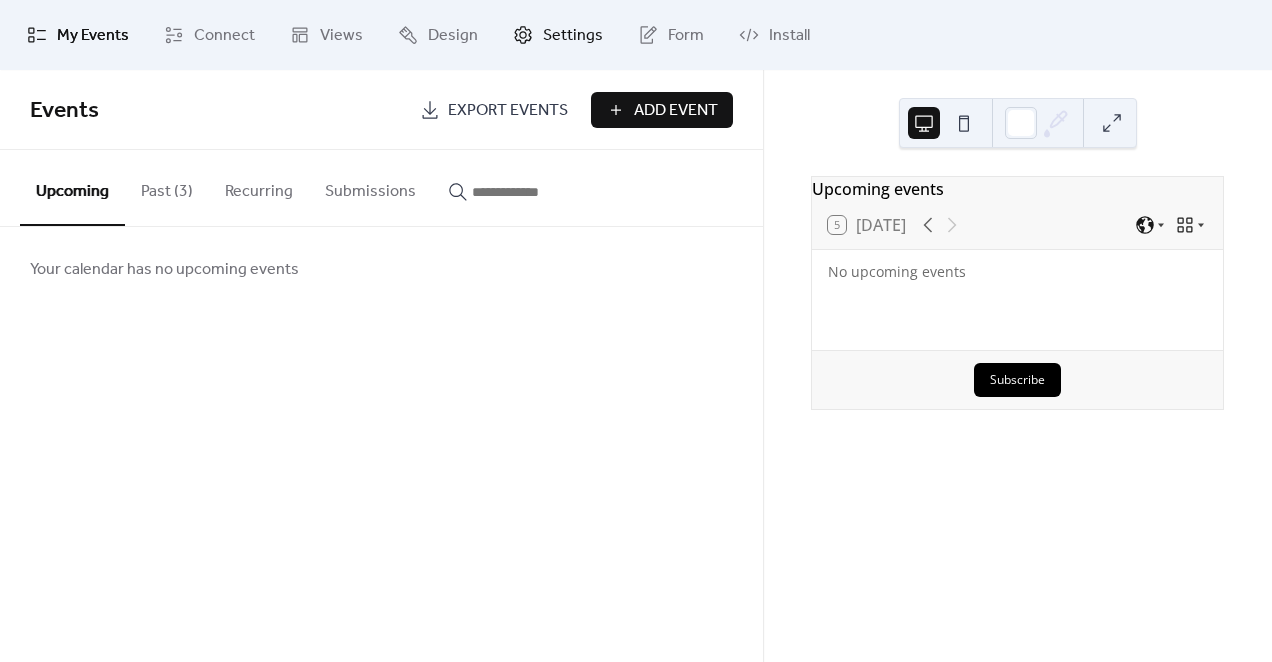 click on "Settings" at bounding box center (573, 36) 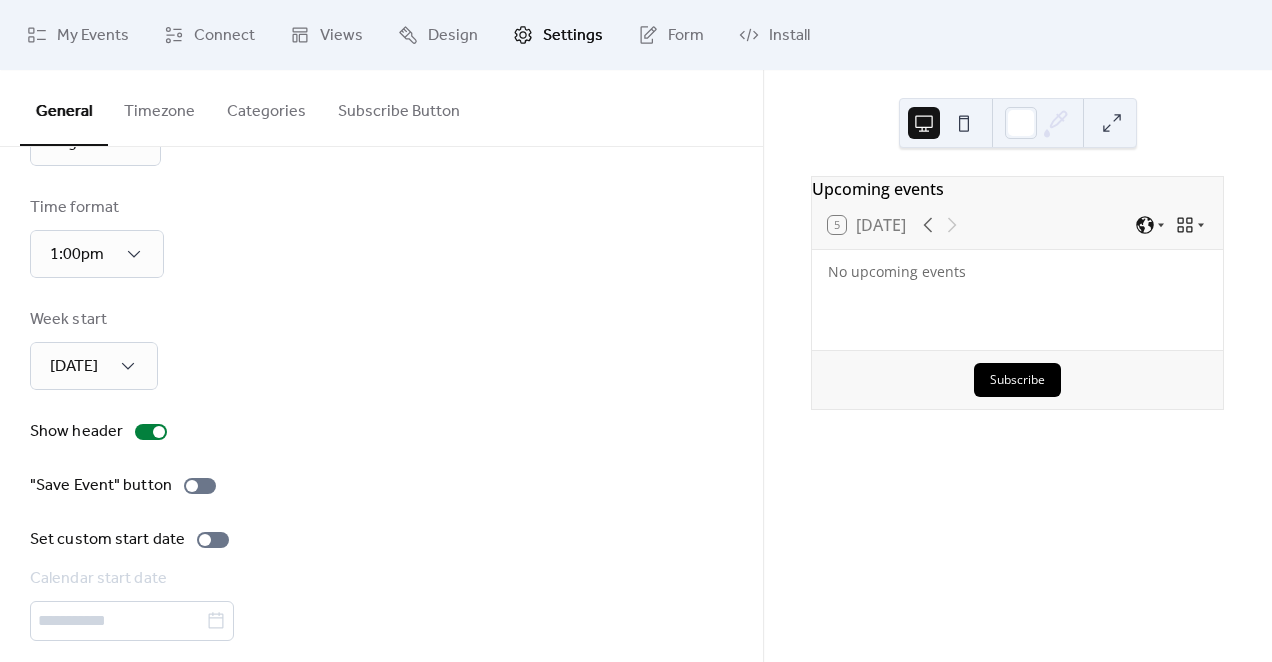 scroll, scrollTop: 122, scrollLeft: 0, axis: vertical 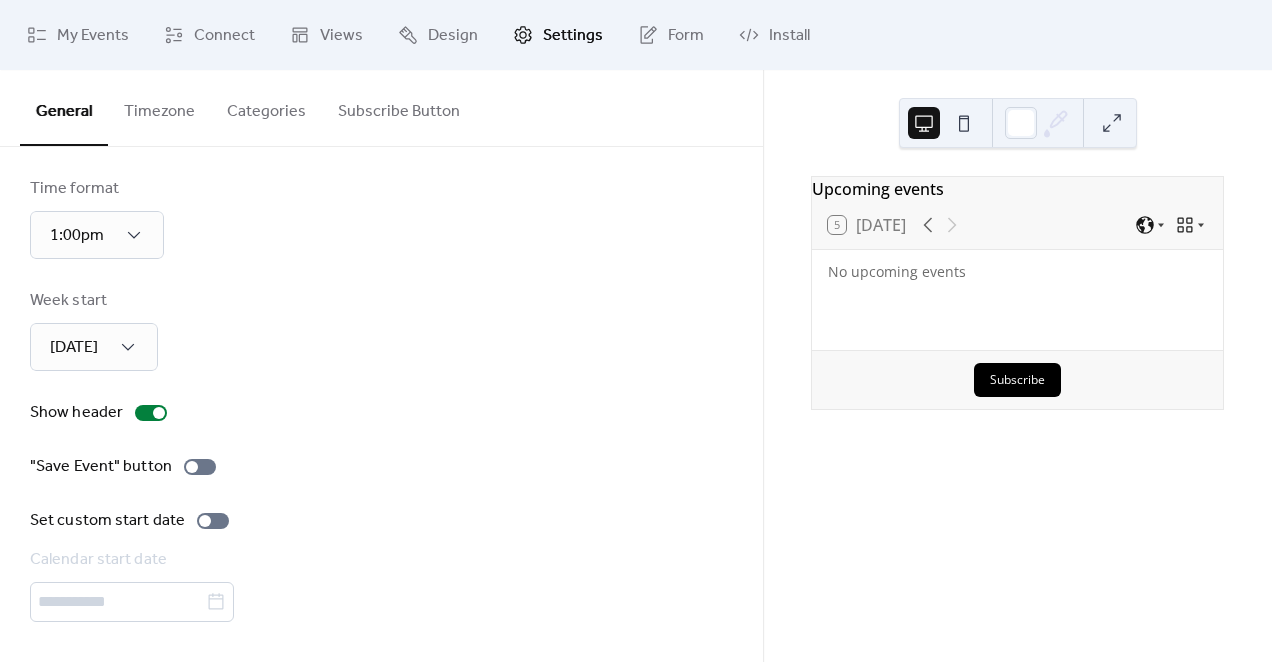 click on "Show header" at bounding box center (381, 413) 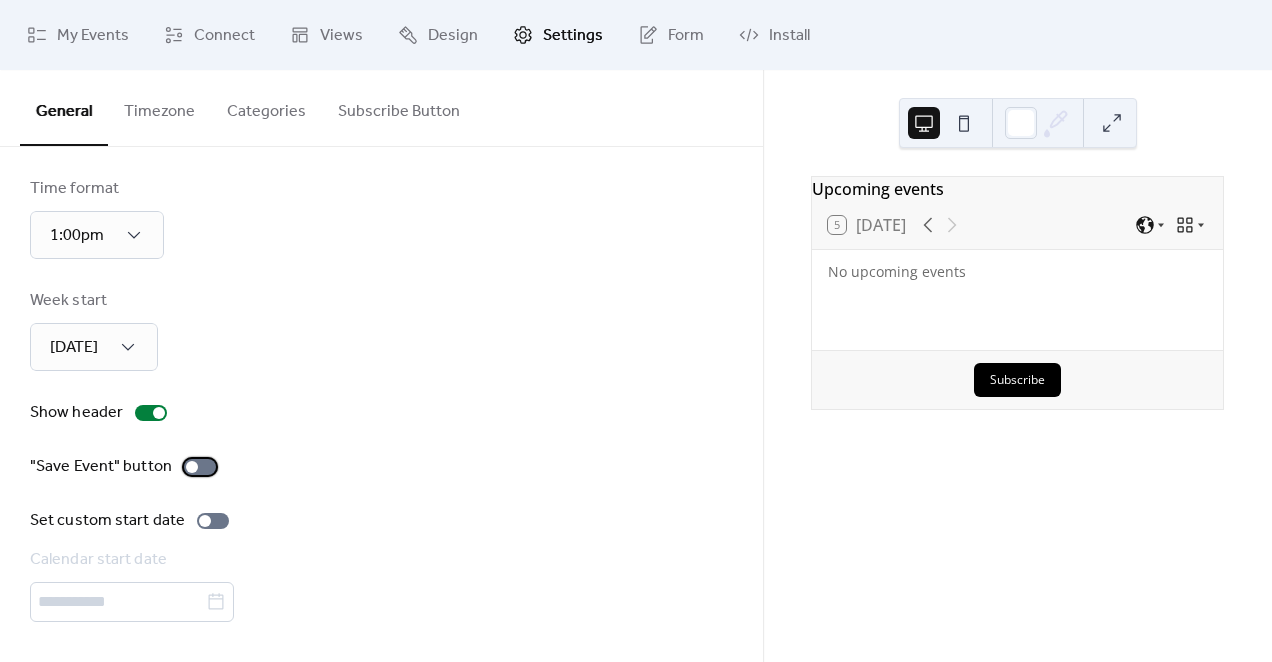 click at bounding box center (200, 467) 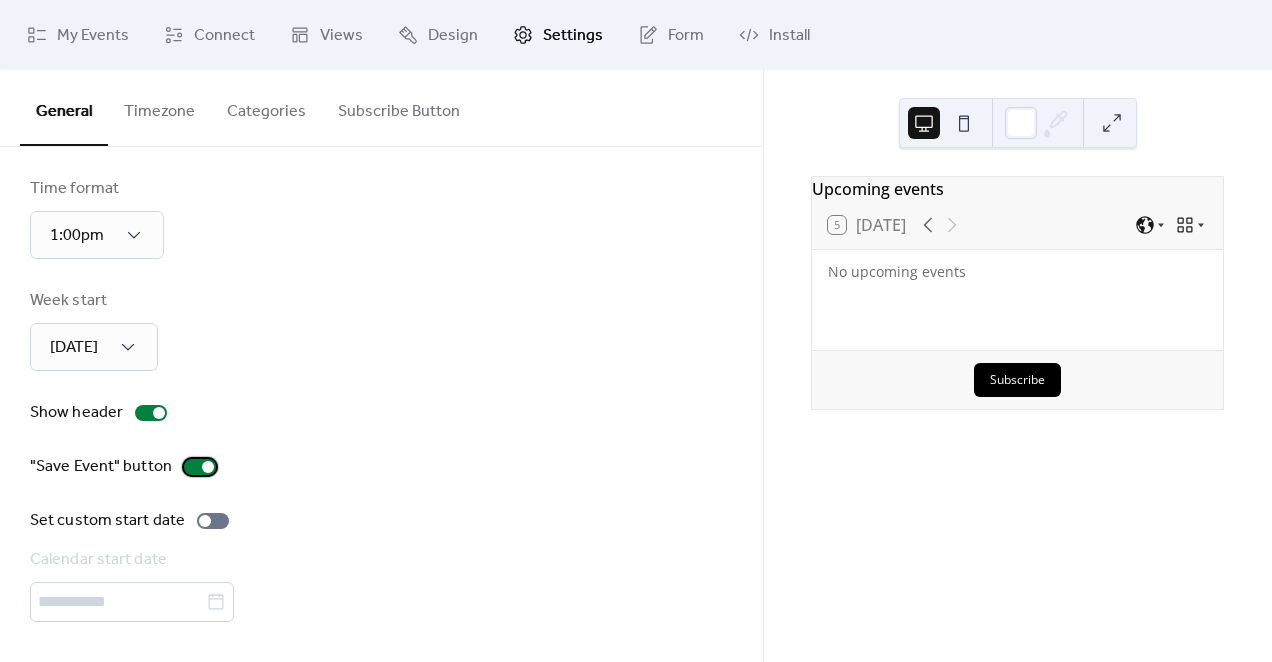 click at bounding box center (200, 467) 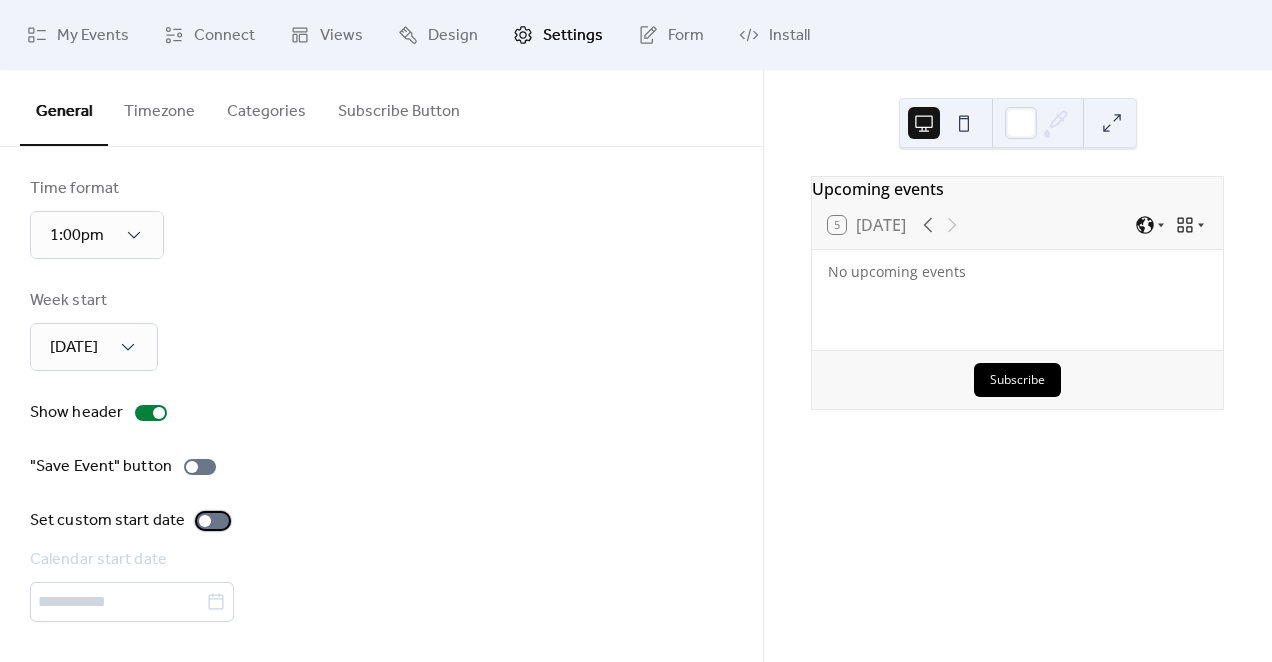 click at bounding box center [213, 521] 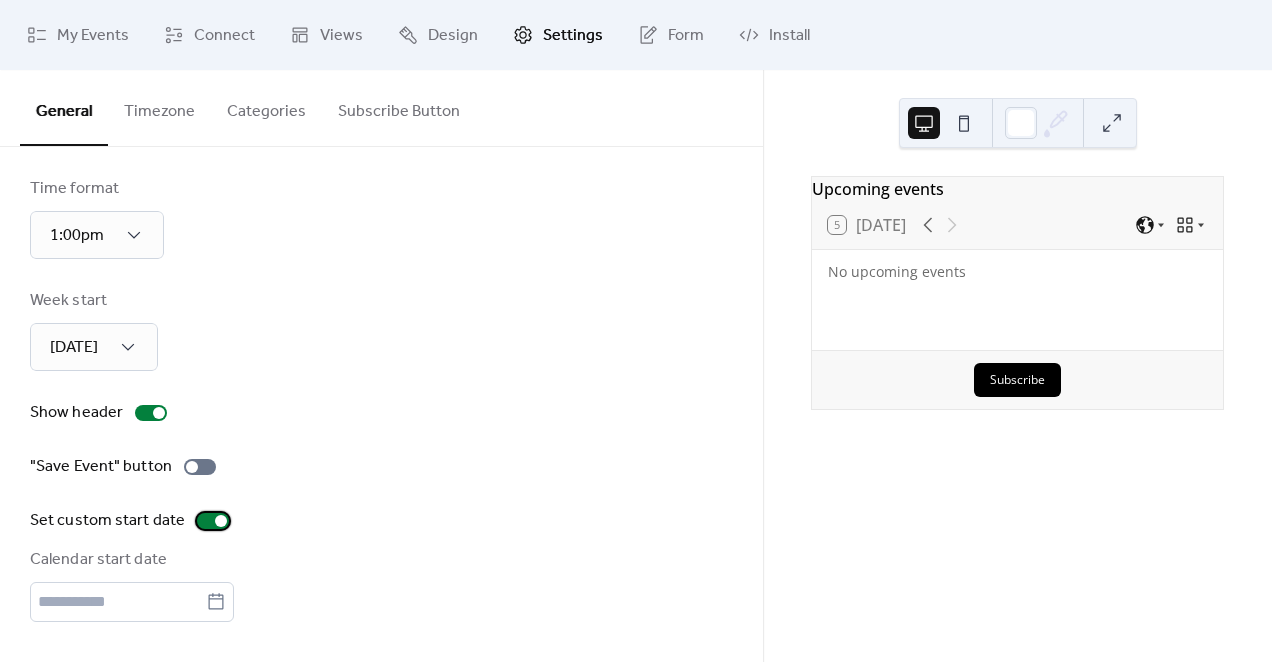 click at bounding box center (221, 521) 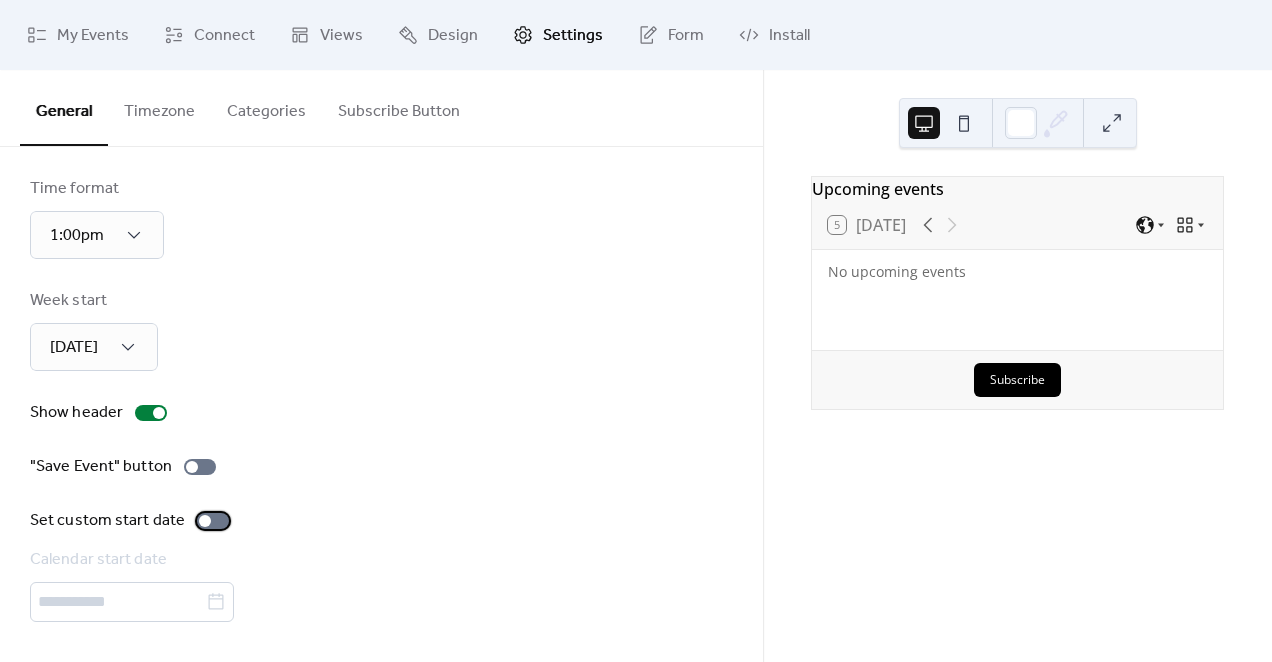 scroll, scrollTop: 0, scrollLeft: 0, axis: both 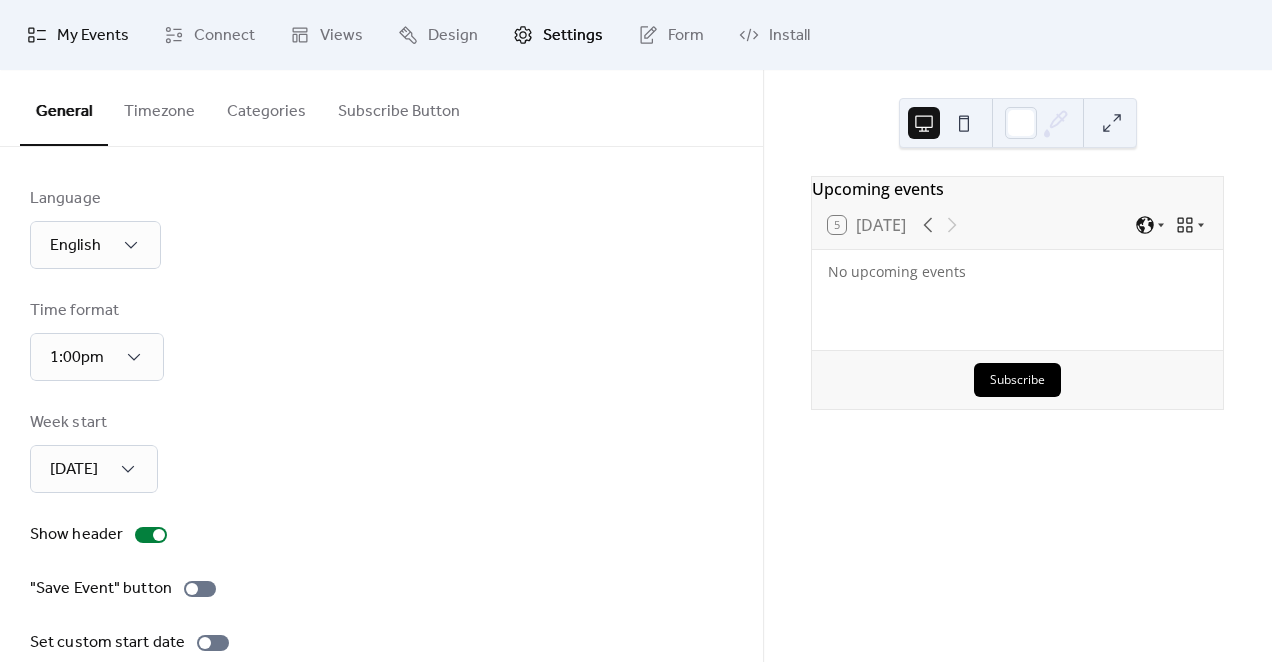 click on "My Events" at bounding box center (93, 36) 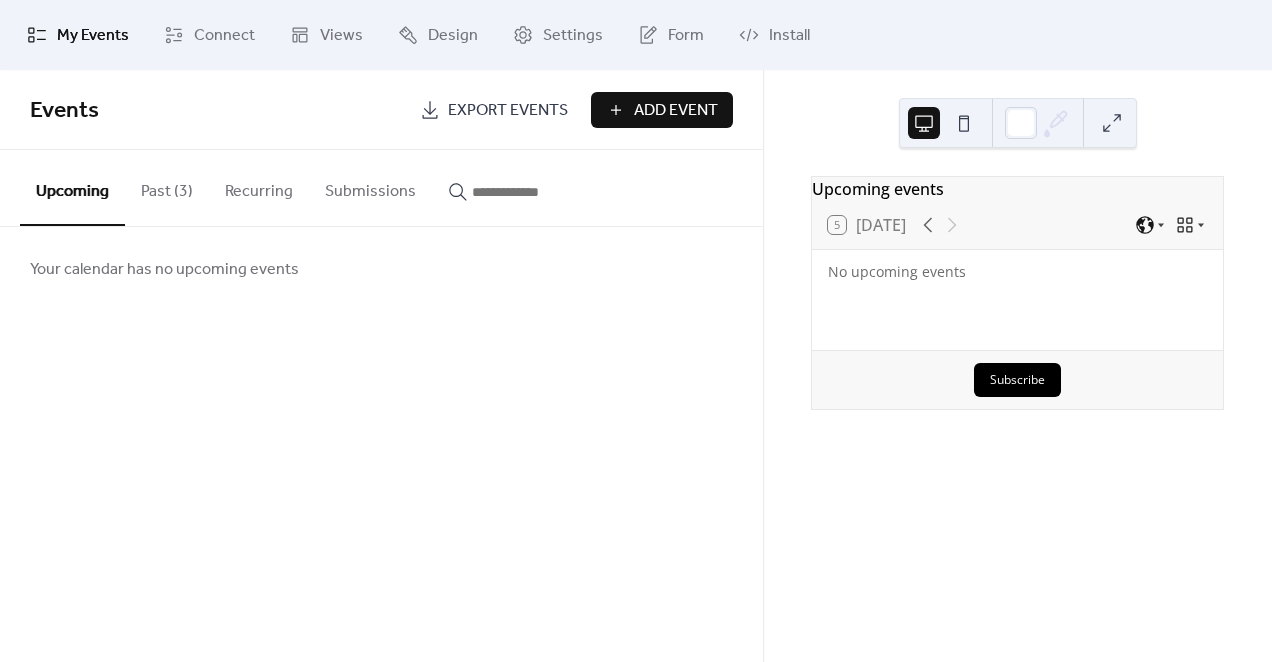 click on "Add Event" at bounding box center (676, 111) 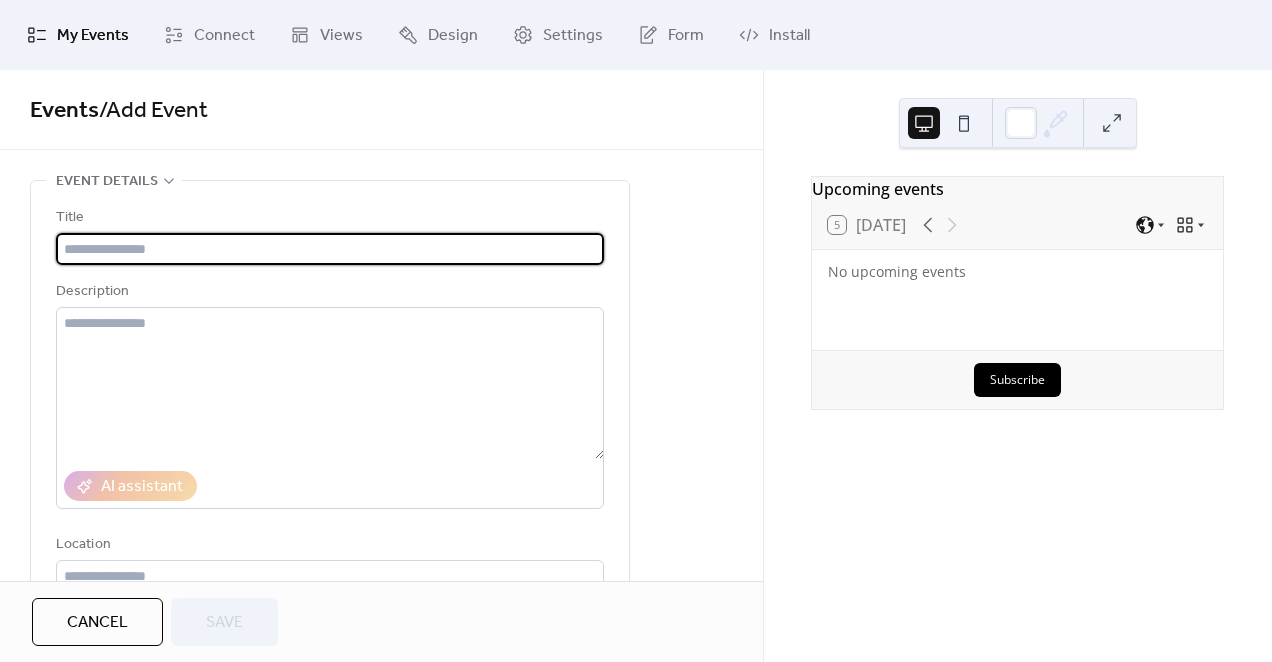 click at bounding box center [330, 249] 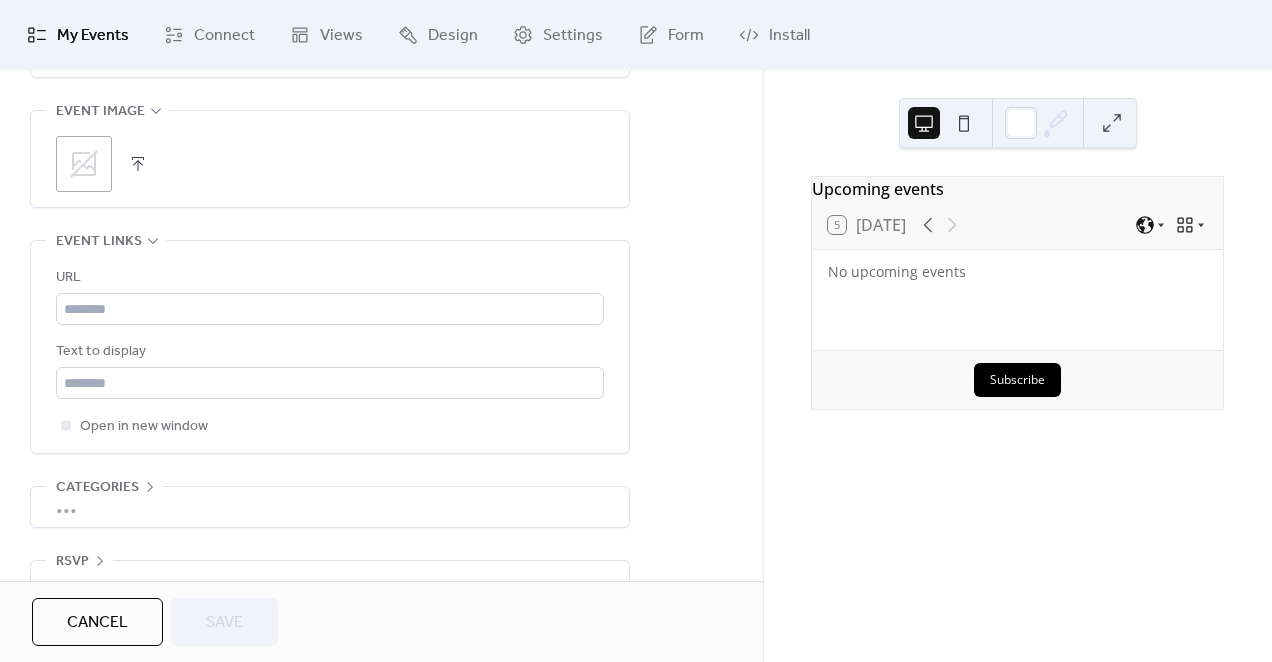 scroll, scrollTop: 1040, scrollLeft: 0, axis: vertical 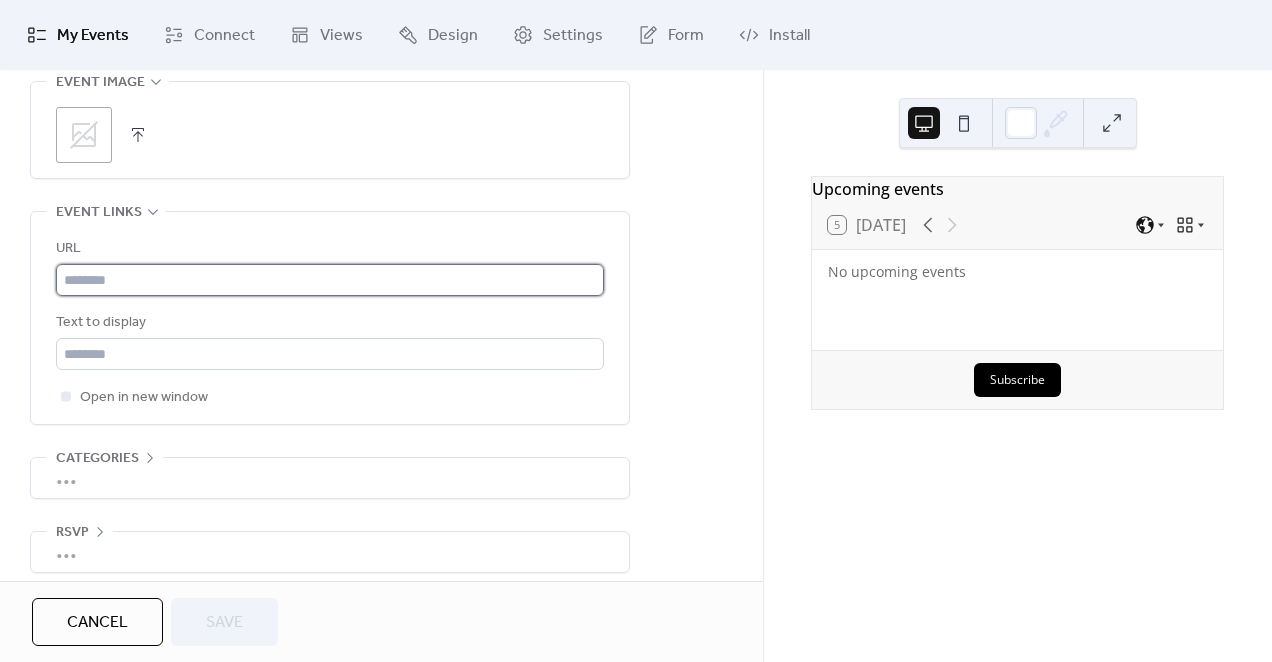 click at bounding box center [330, 280] 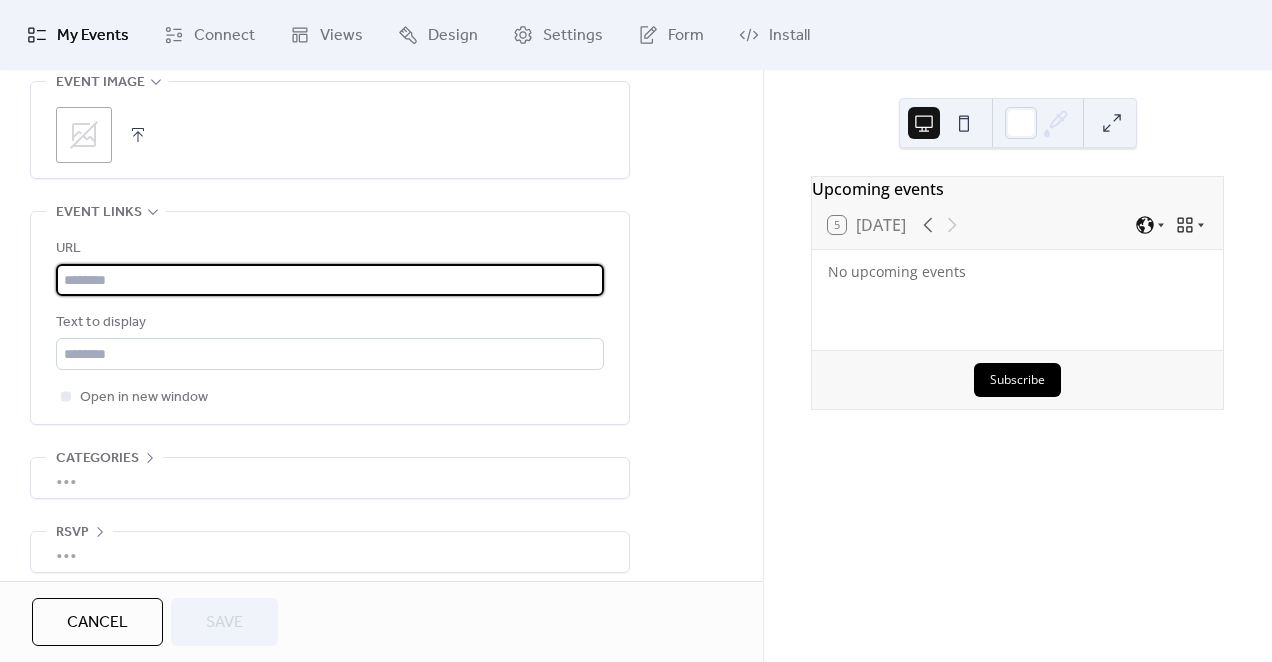 paste on "**********" 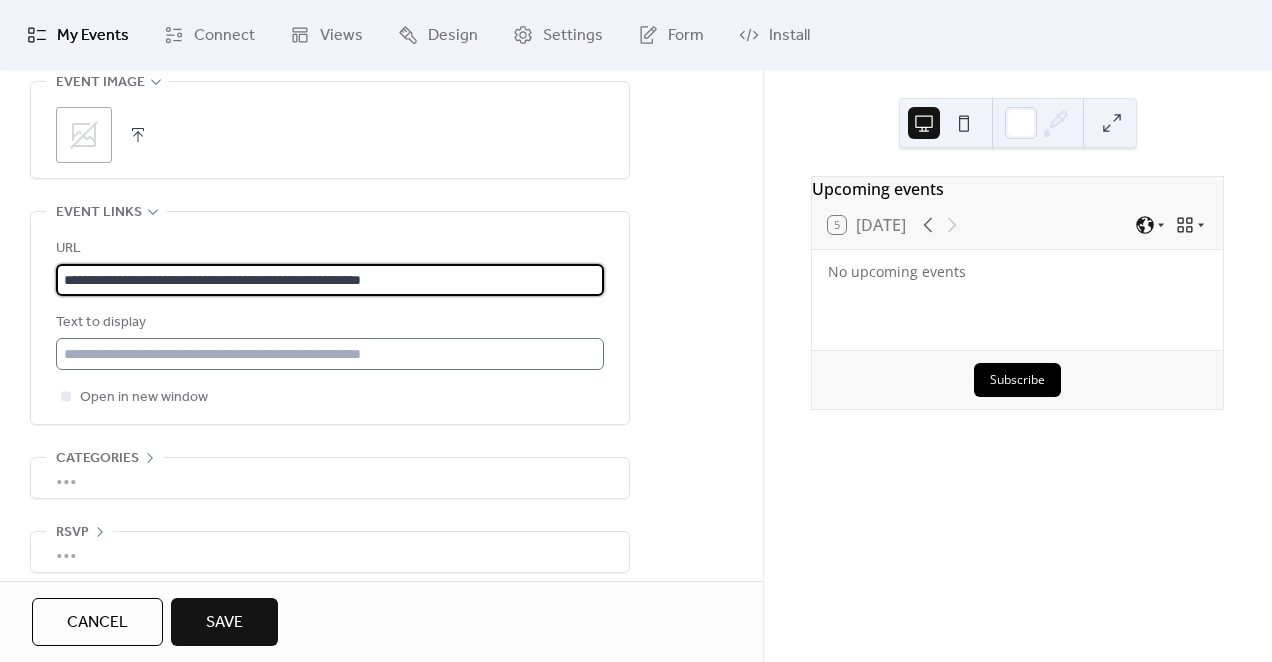 type on "**********" 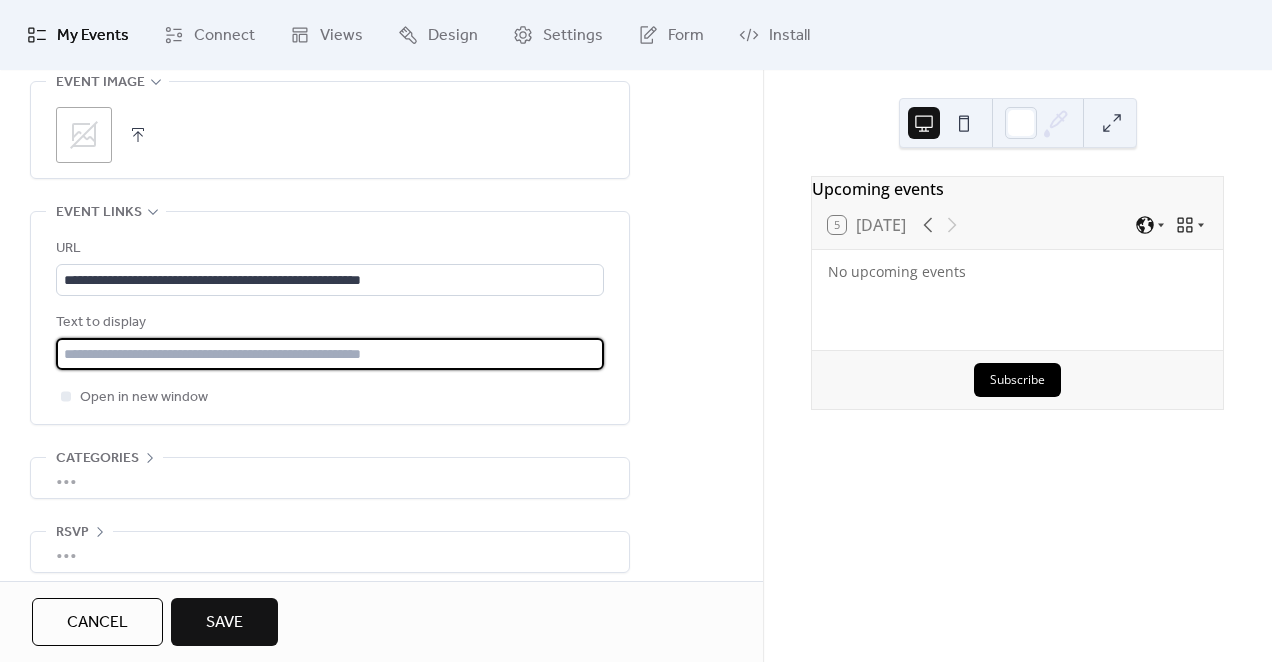 click at bounding box center [330, 354] 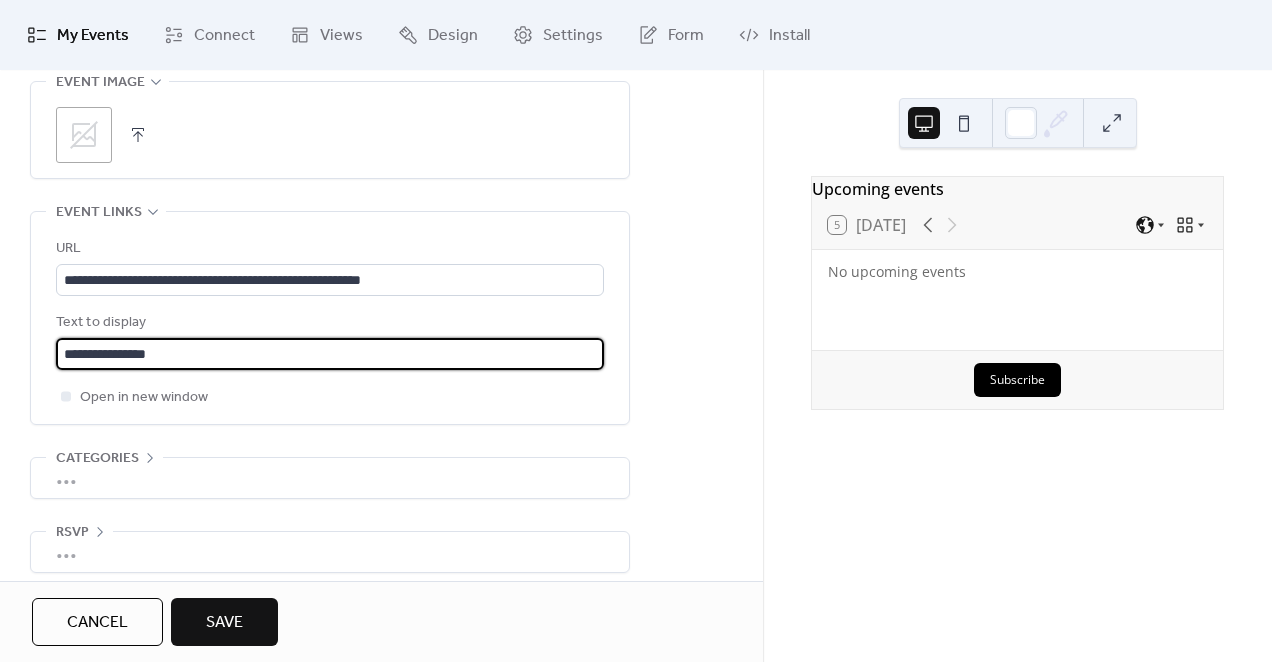 click on "**********" at bounding box center (330, 318) 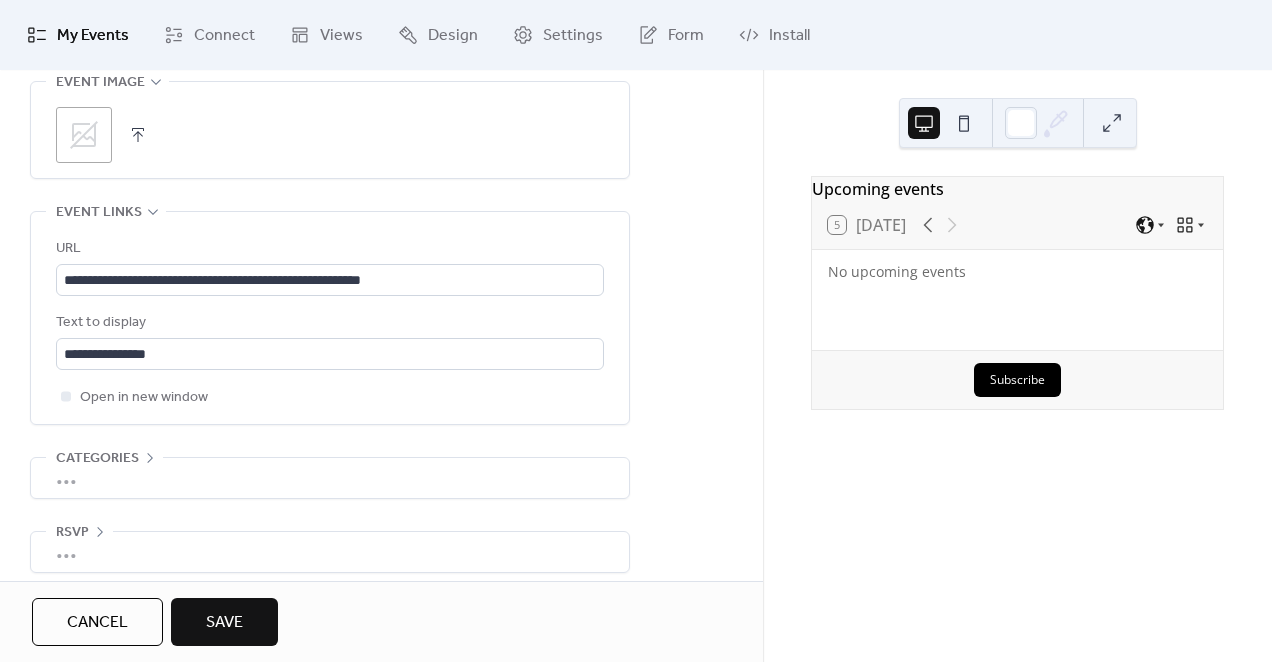 click on "Save" at bounding box center [224, 622] 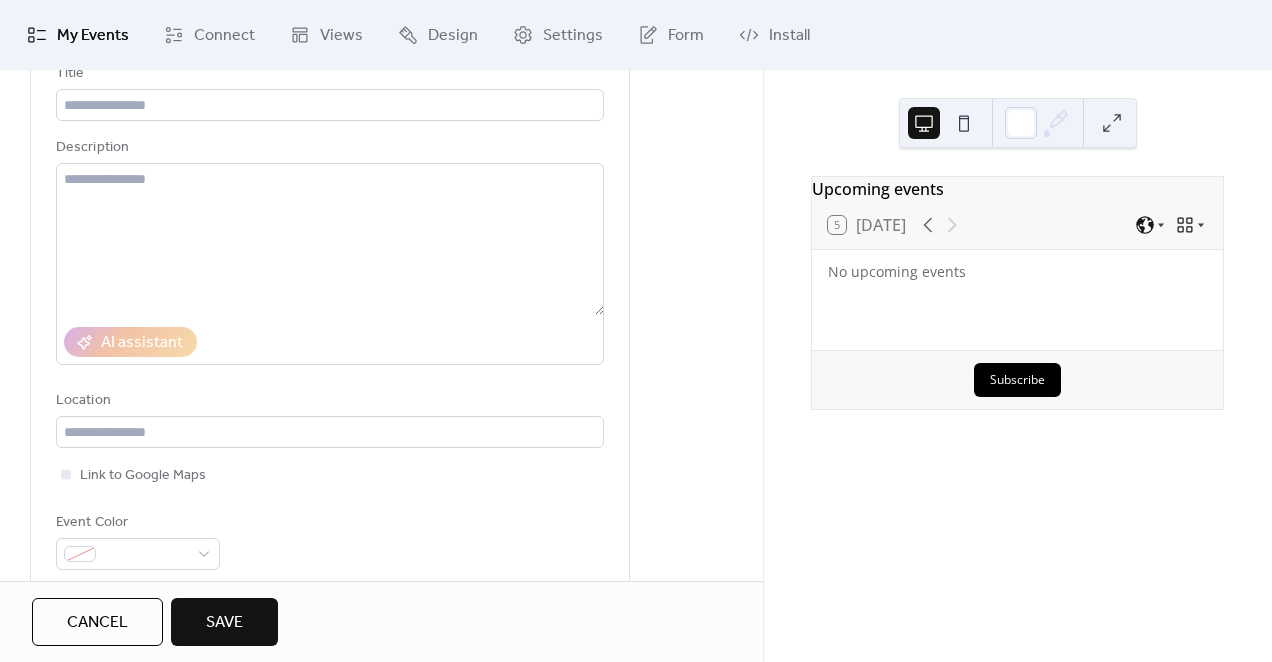scroll, scrollTop: 0, scrollLeft: 0, axis: both 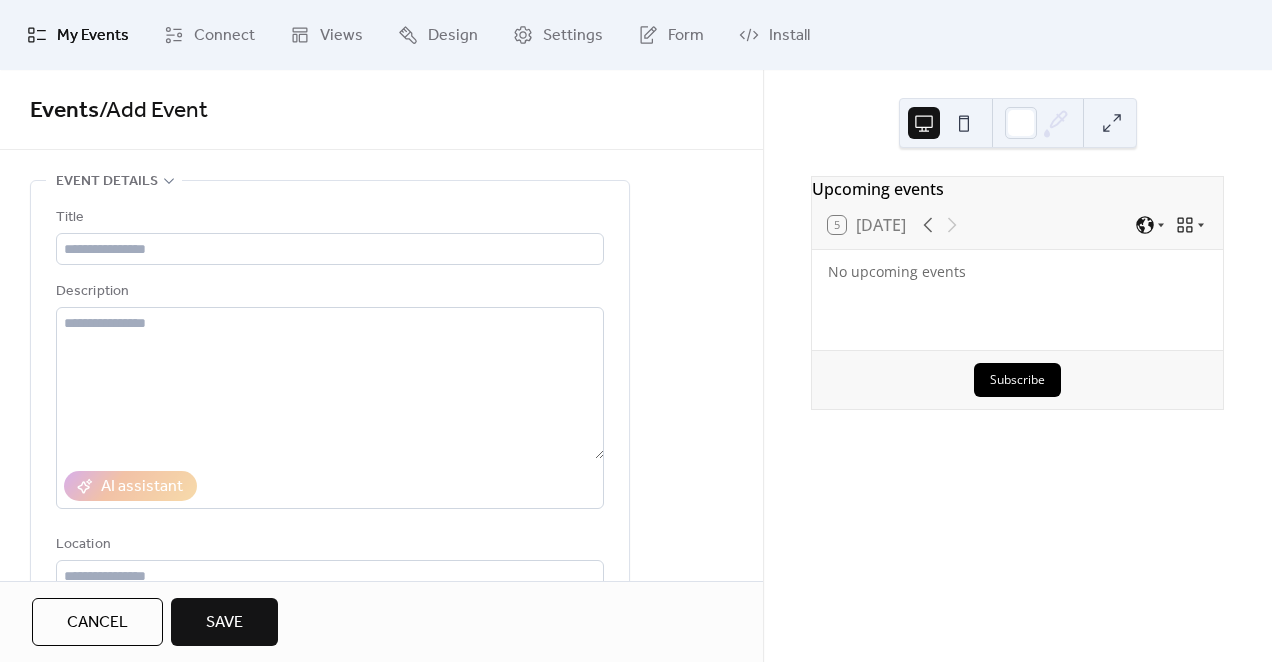 click on "Description" at bounding box center [328, 292] 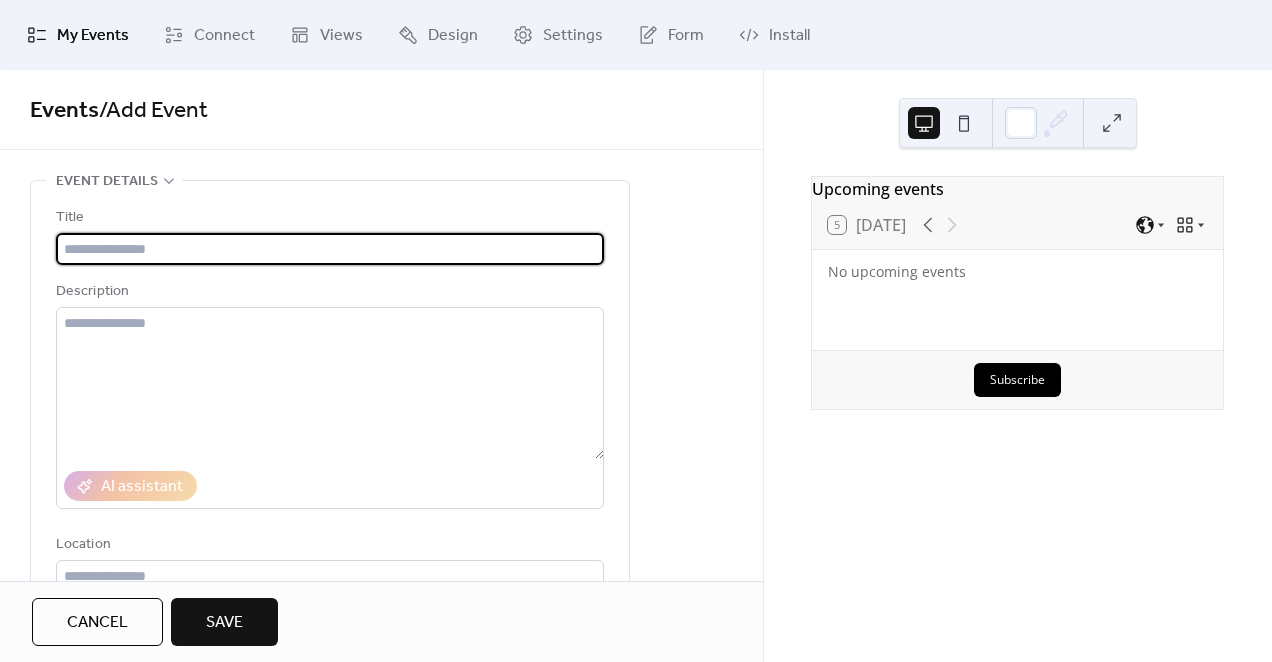 click at bounding box center [330, 249] 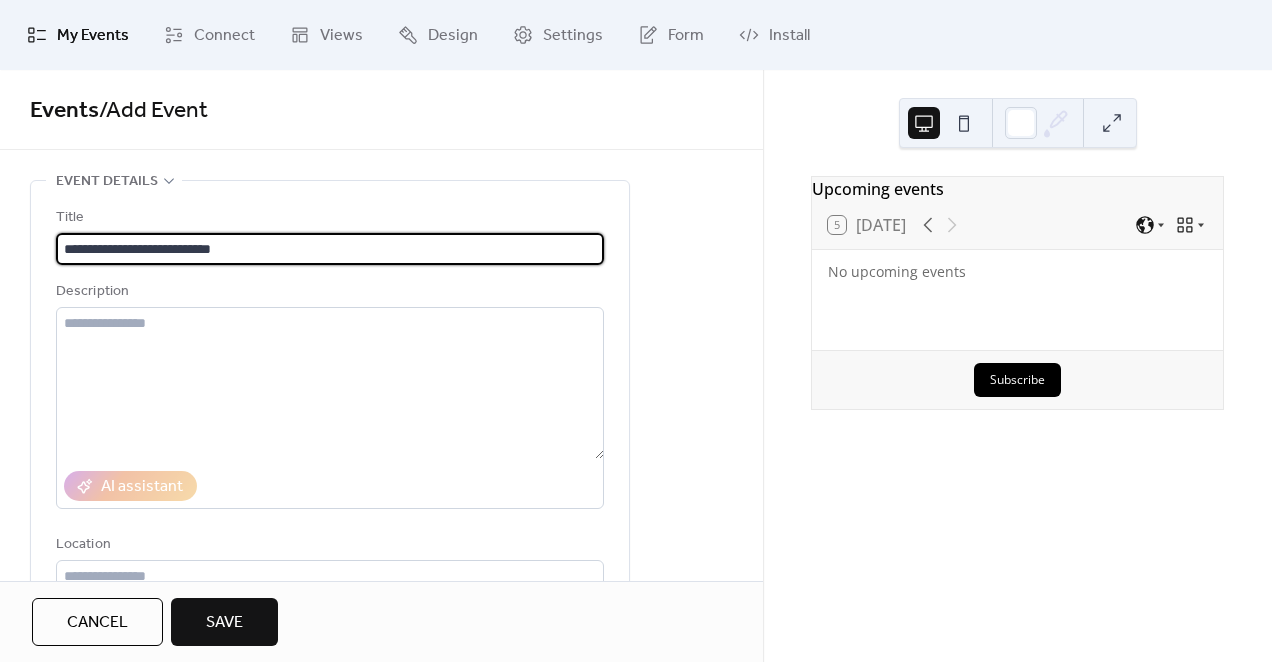 type on "**********" 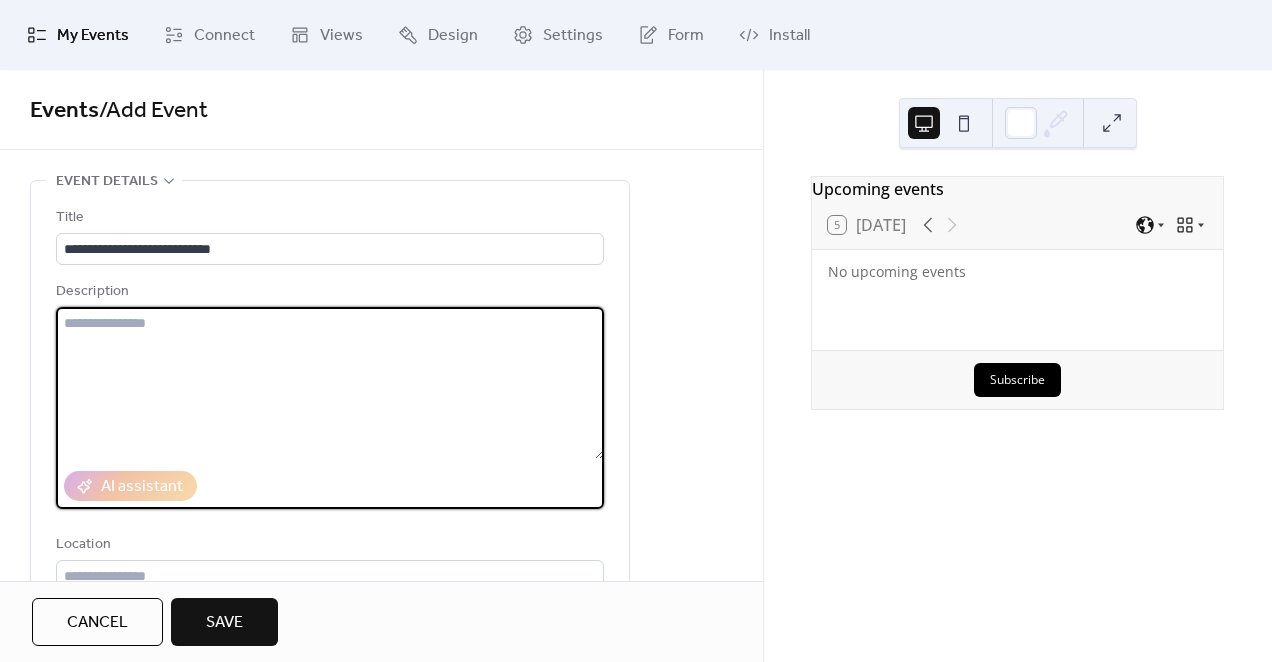 click at bounding box center (330, 383) 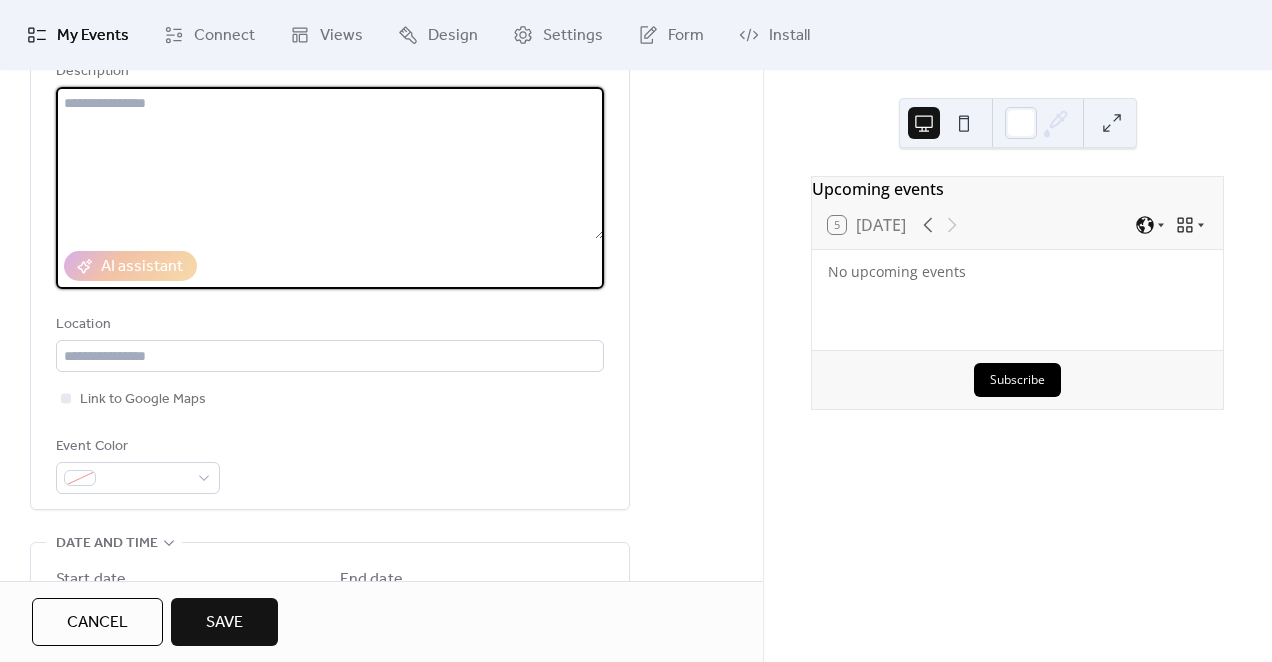 scroll, scrollTop: 240, scrollLeft: 0, axis: vertical 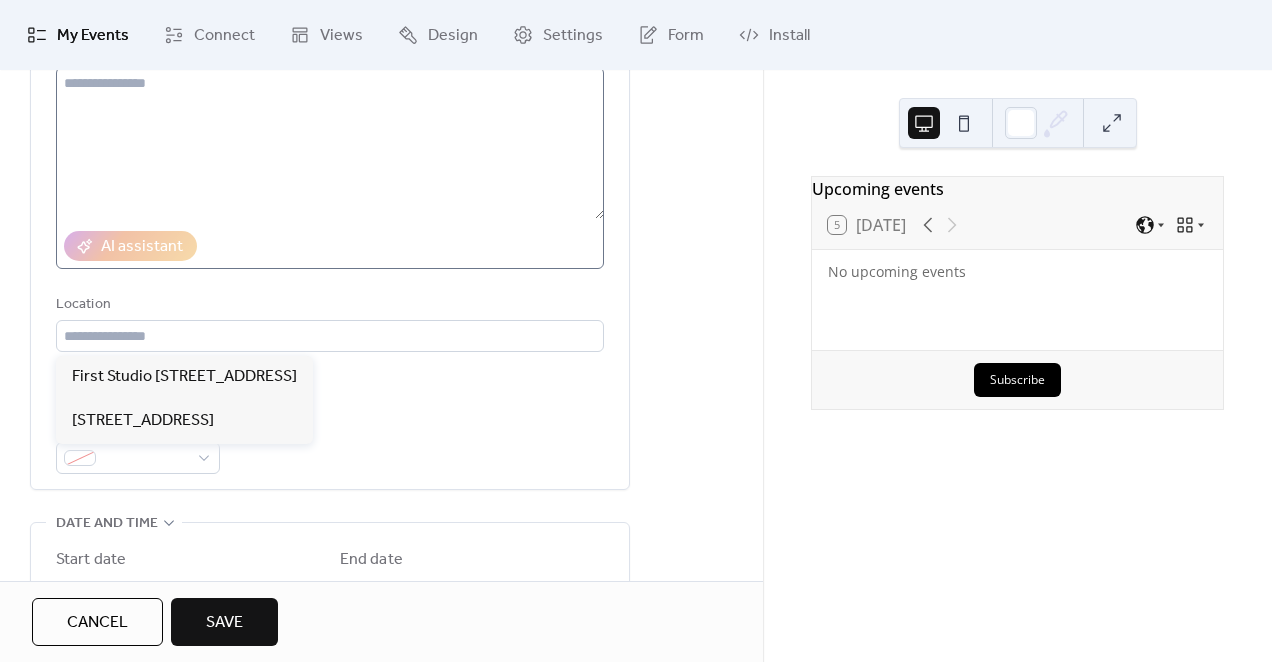 click on "Location" at bounding box center (330, 322) 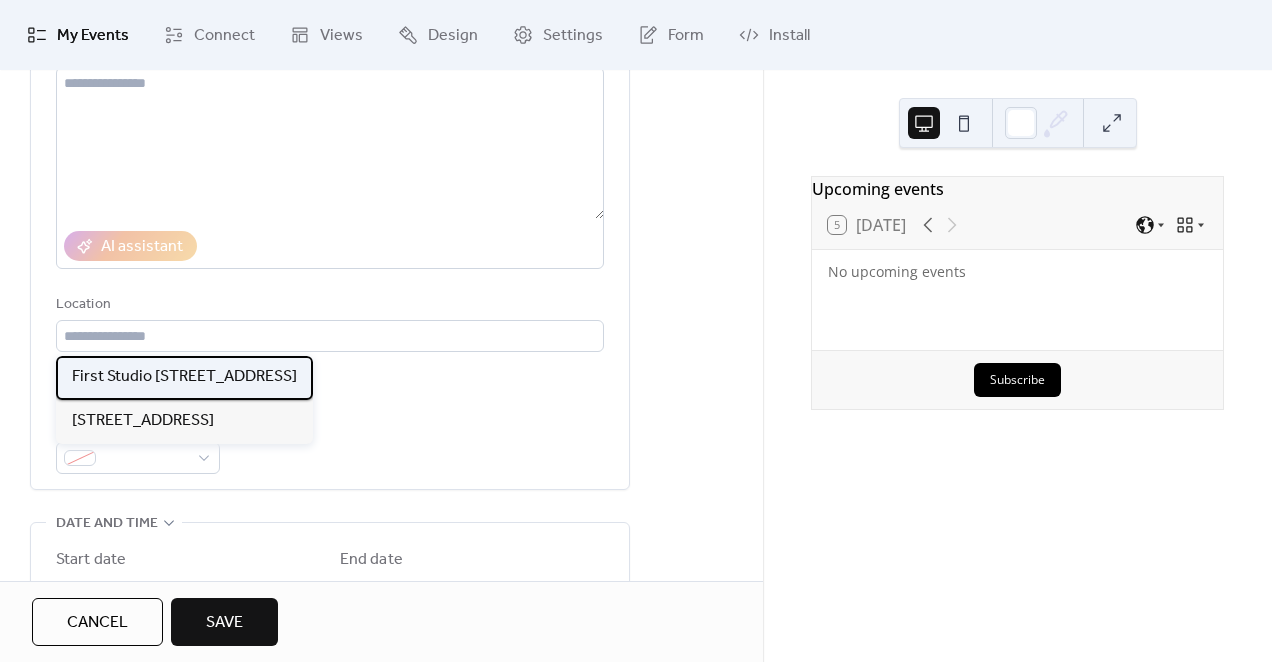click on "First Studio 631 N 1st Ave Phoenix, AZ 85003" at bounding box center [184, 377] 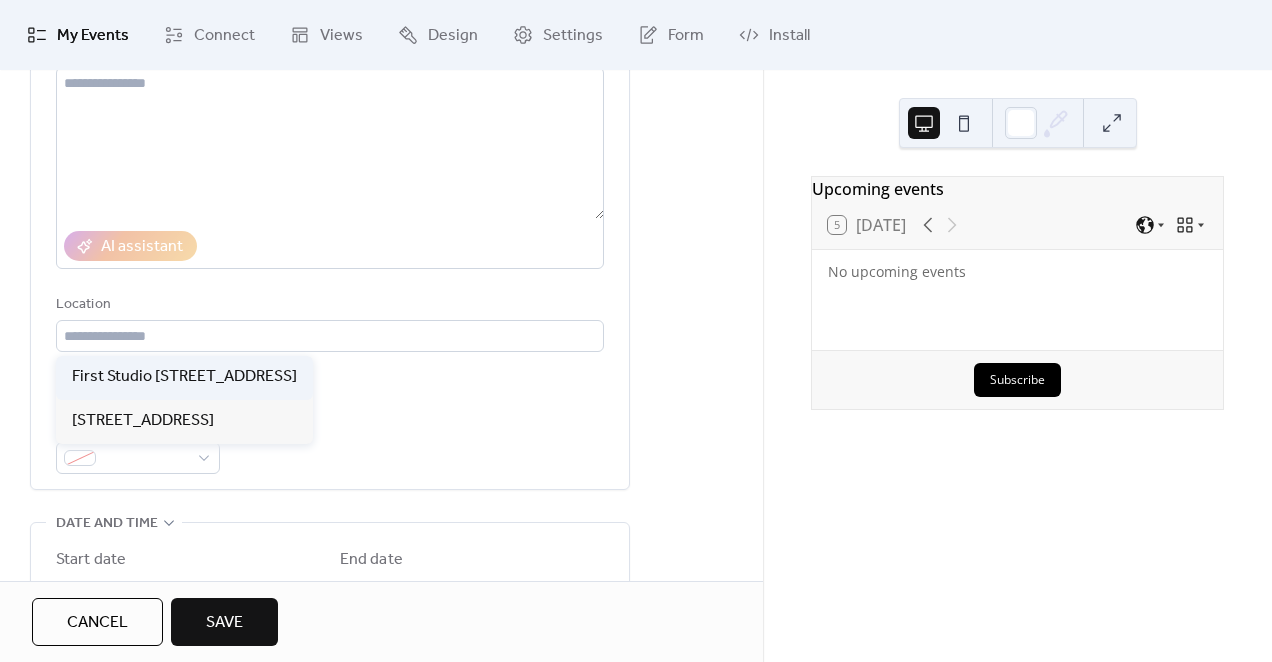 type on "**********" 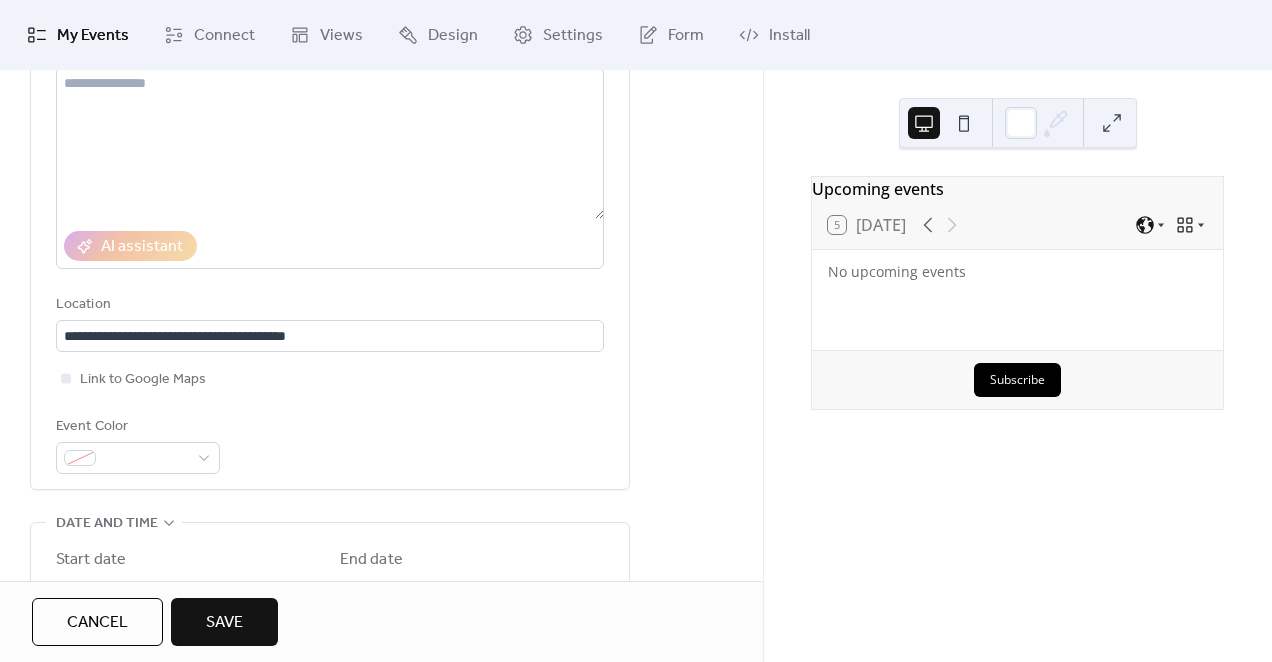 click on "Event Color" at bounding box center [330, 444] 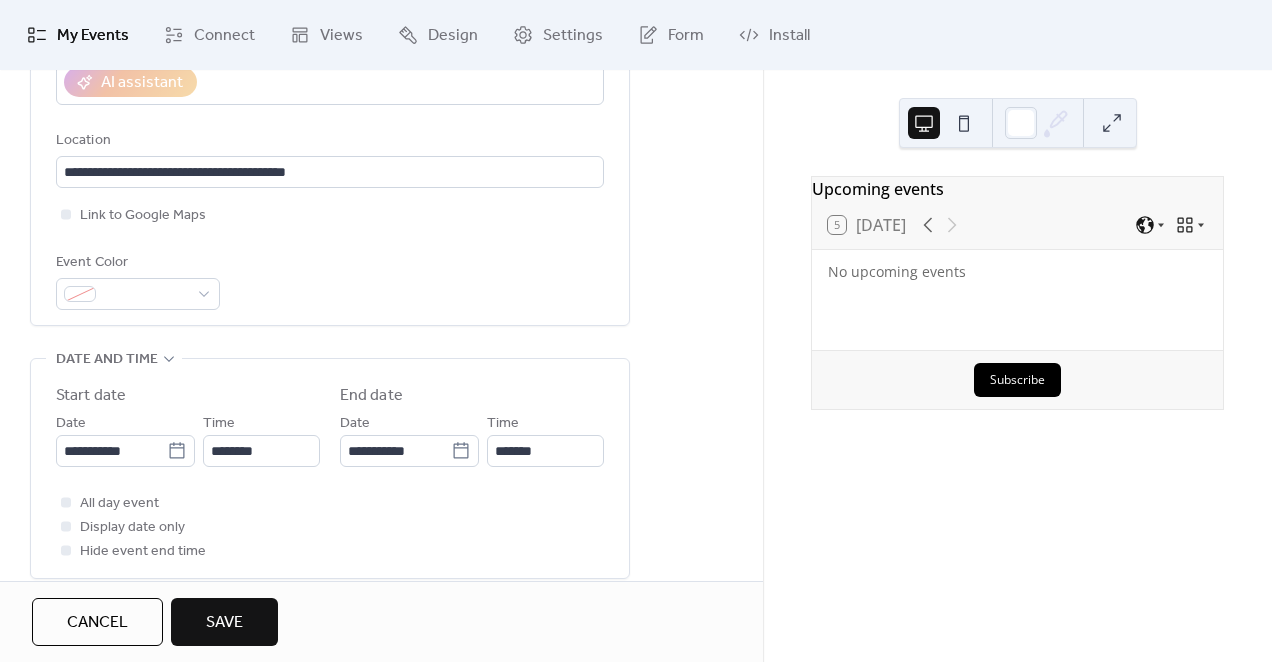 scroll, scrollTop: 429, scrollLeft: 0, axis: vertical 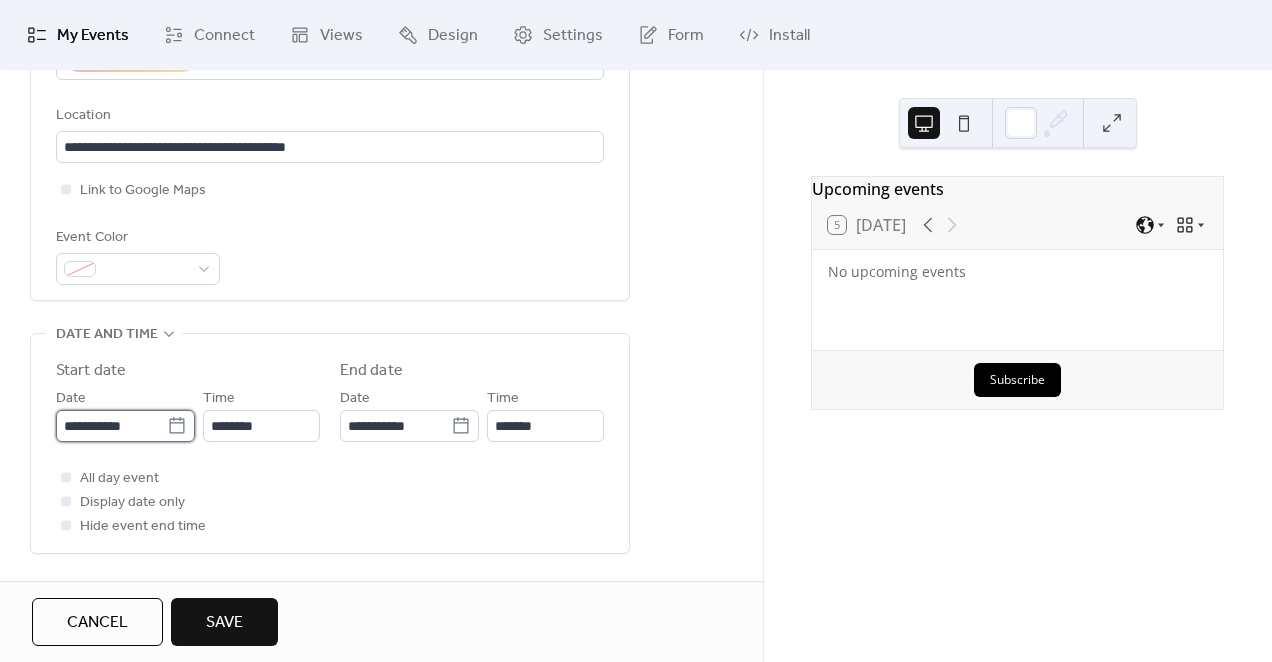 click on "**********" at bounding box center (111, 426) 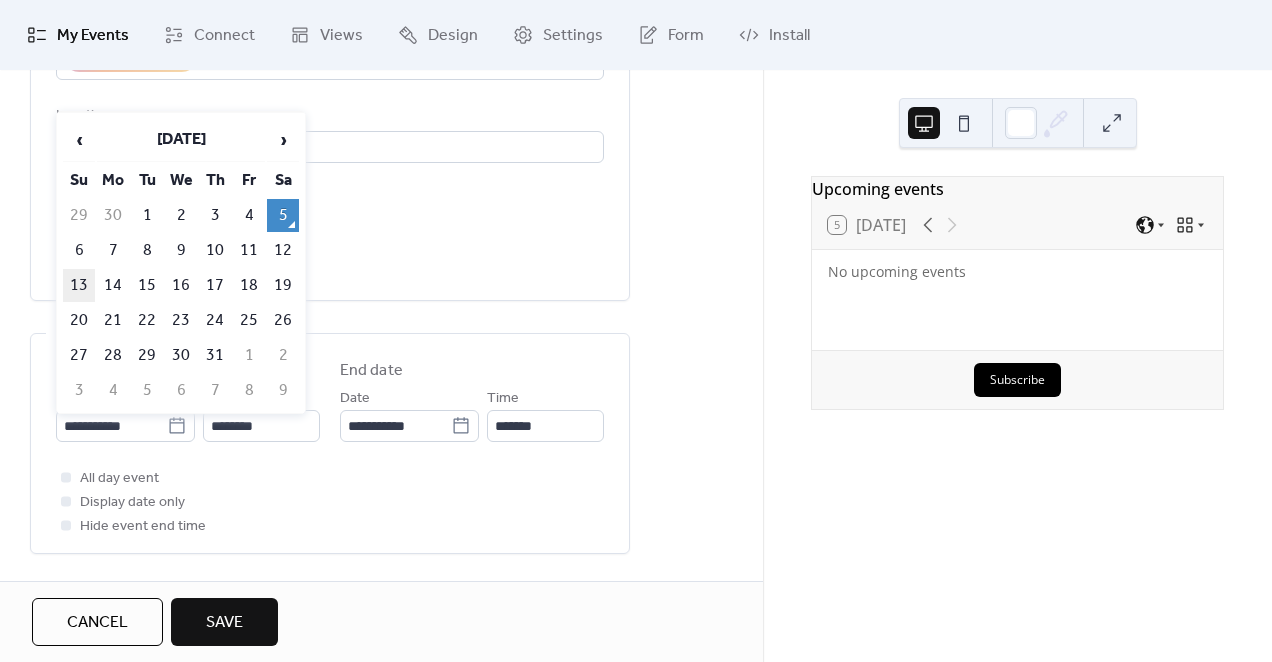 click on "13" at bounding box center (79, 285) 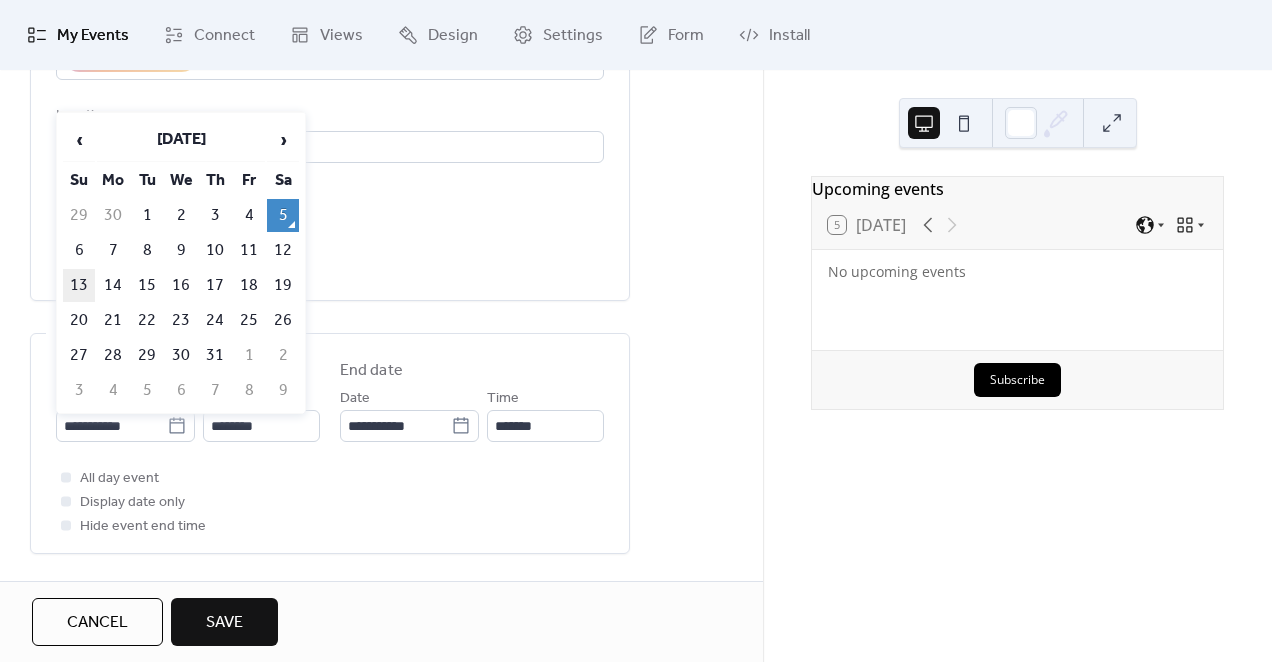type on "**********" 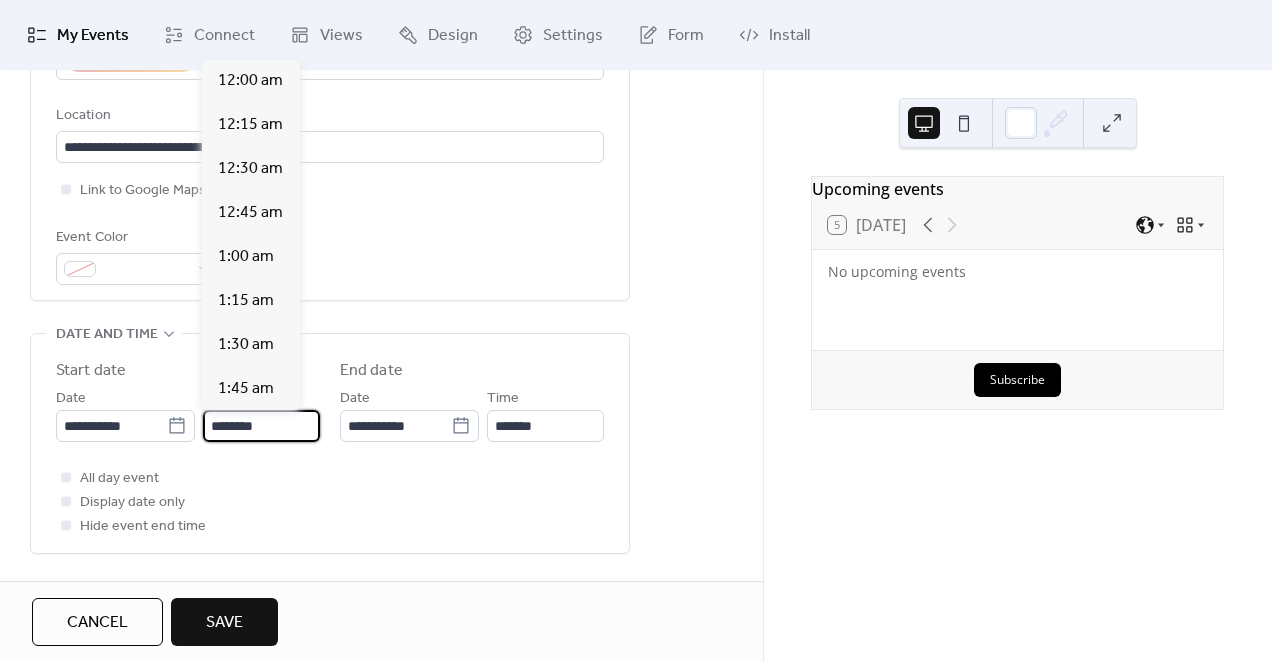 click on "********" at bounding box center (261, 426) 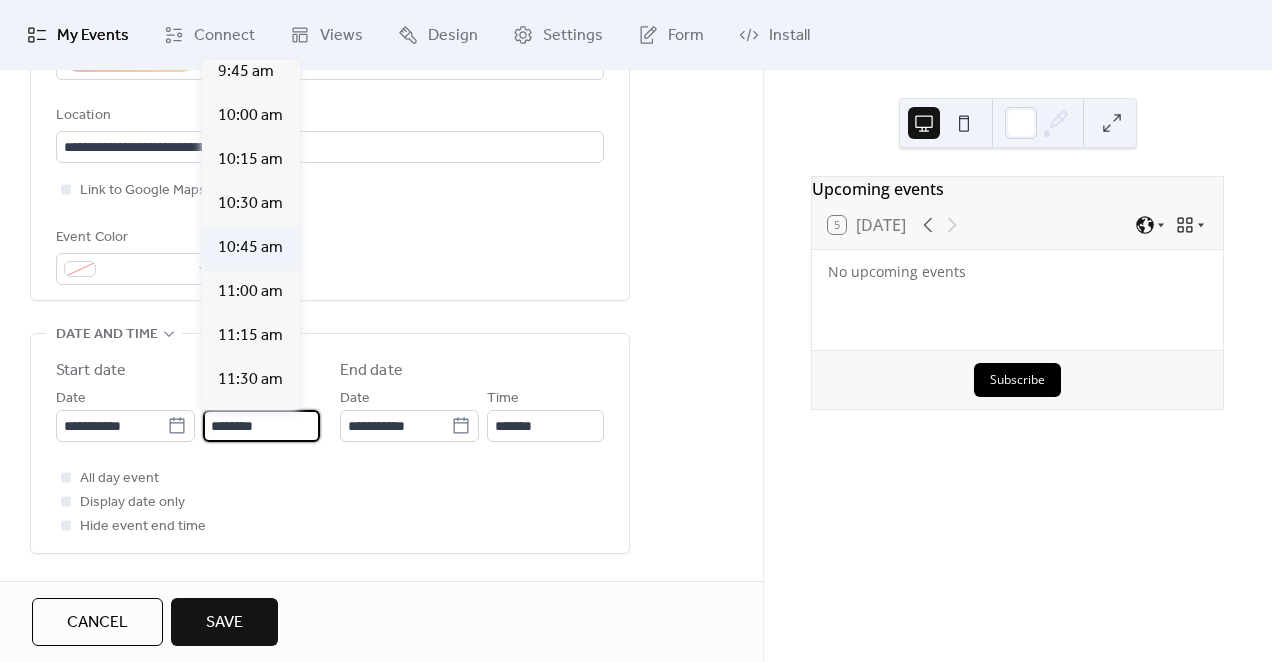 scroll, scrollTop: 1702, scrollLeft: 0, axis: vertical 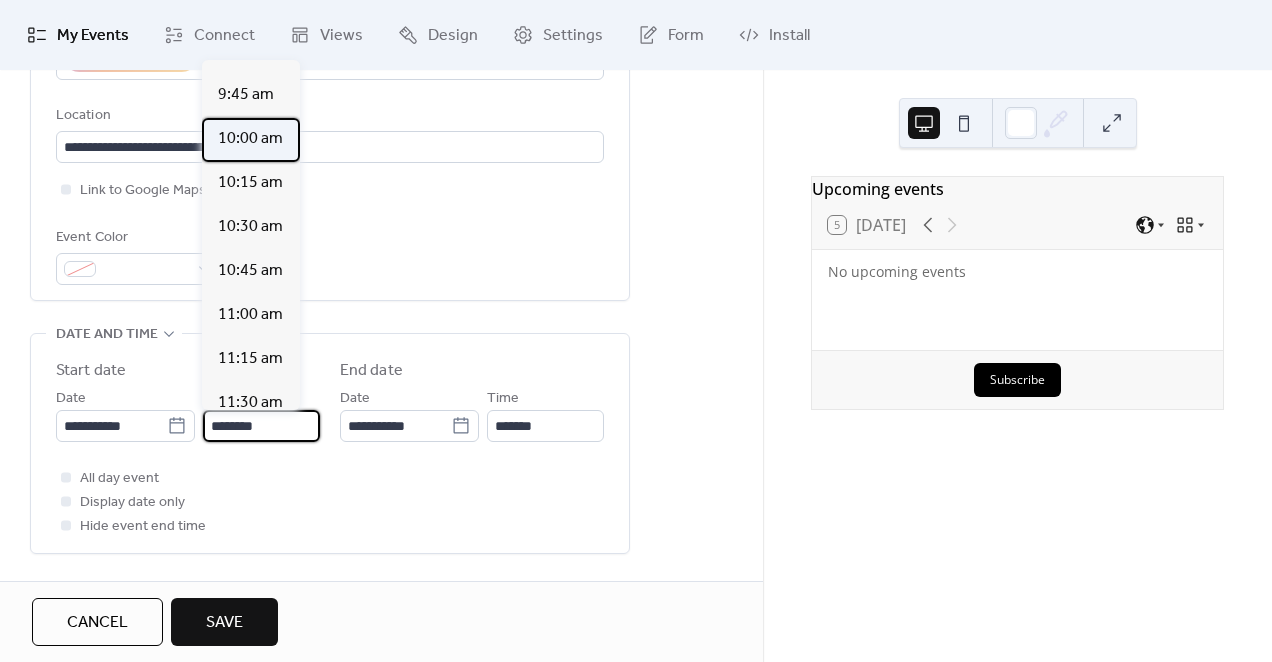 click on "10:00 am" at bounding box center [250, 139] 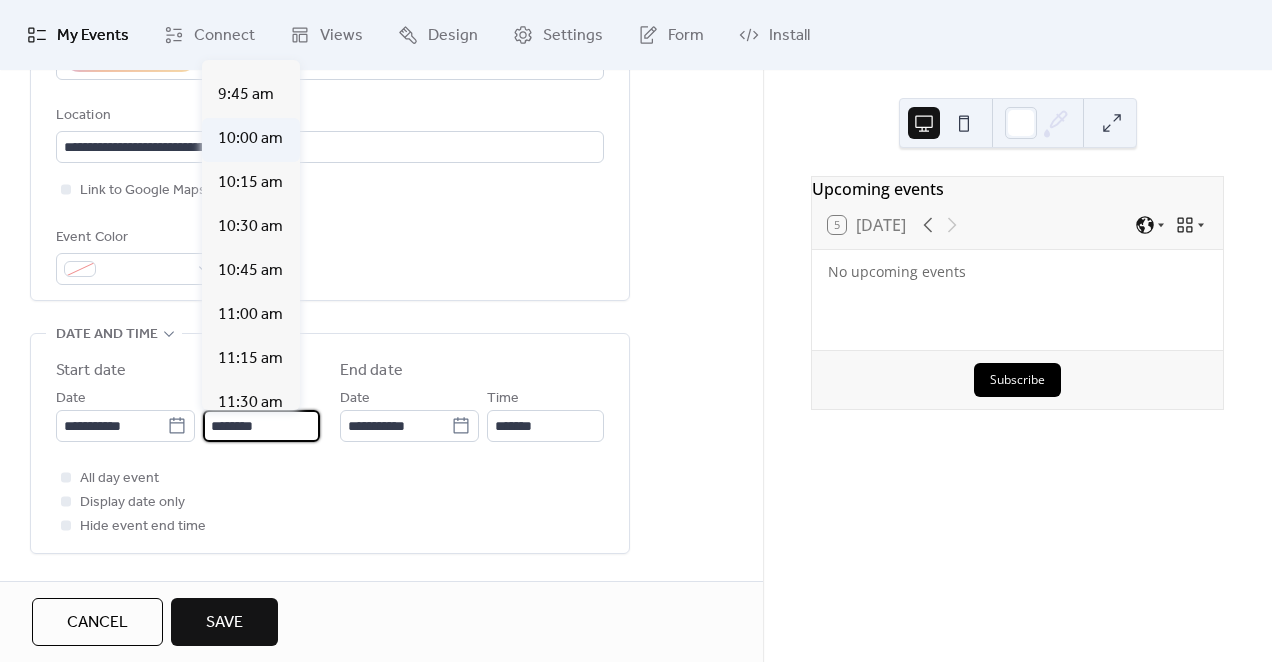 type on "********" 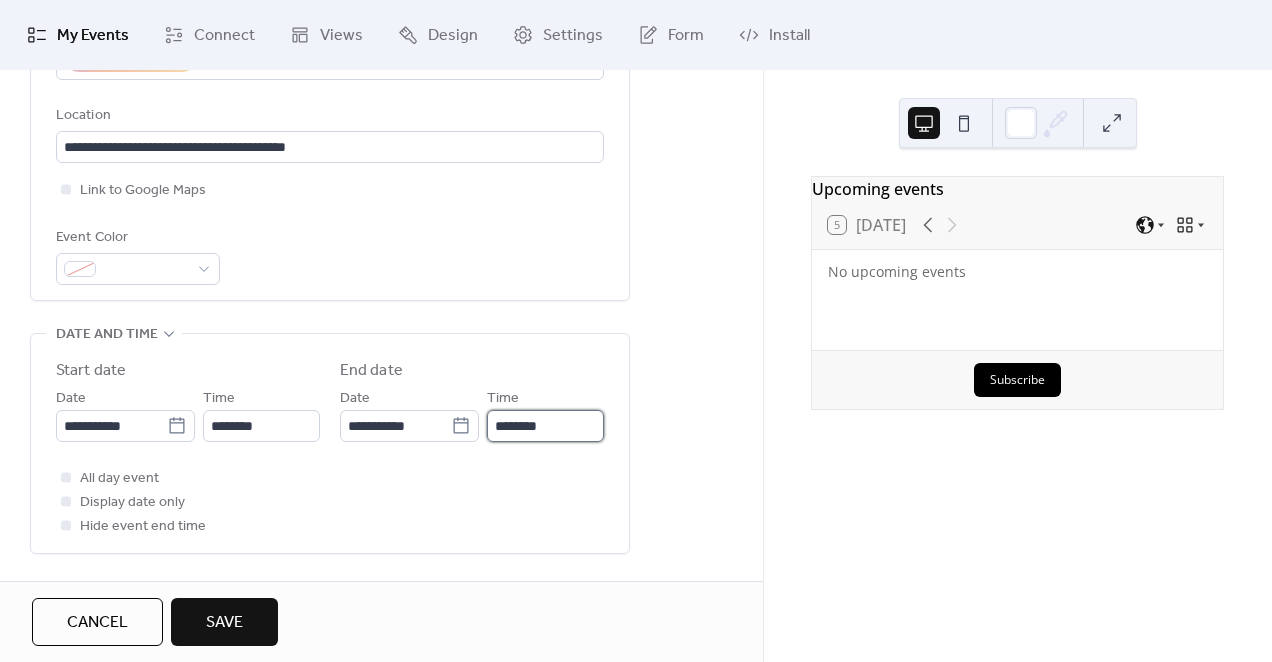 click on "********" at bounding box center (545, 426) 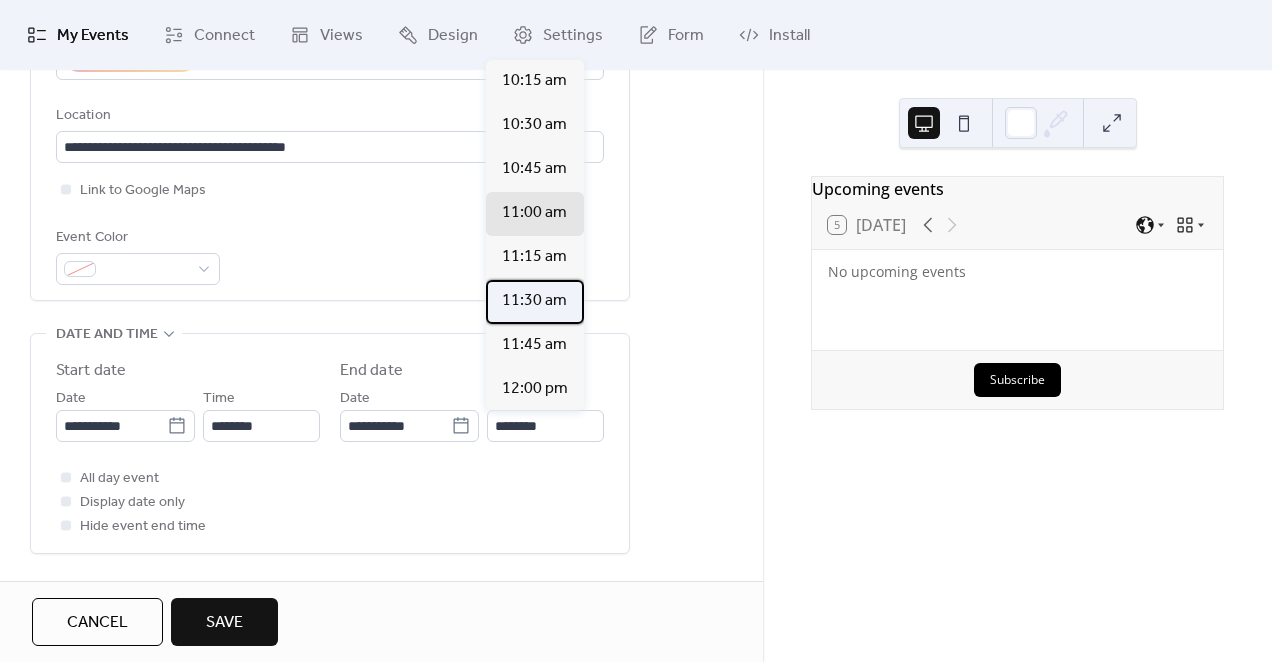 click on "11:30 am" at bounding box center (534, 301) 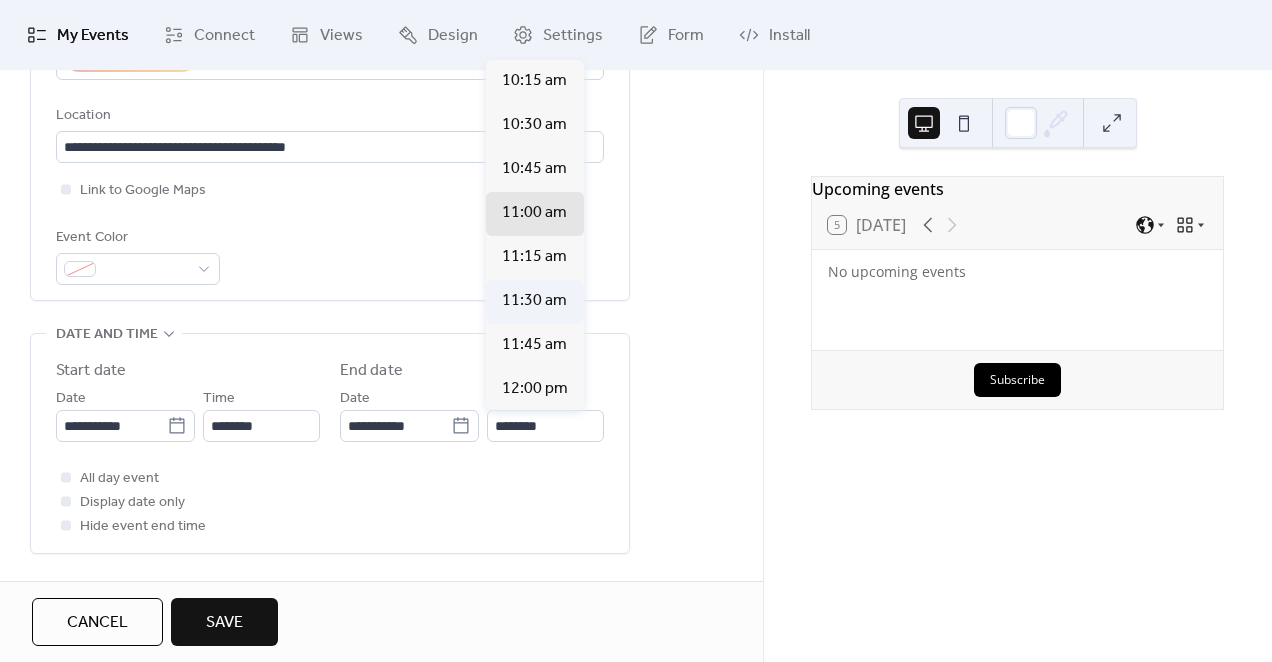 type on "********" 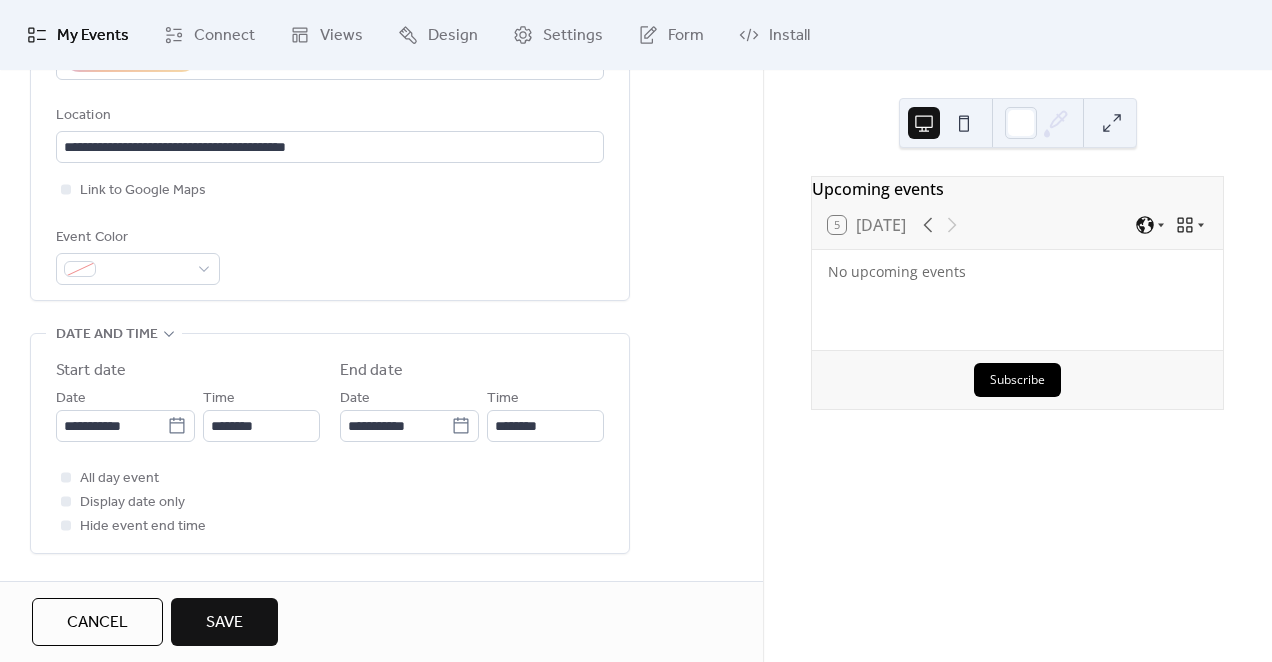 click on "All day event Display date only Hide event end time" at bounding box center [330, 502] 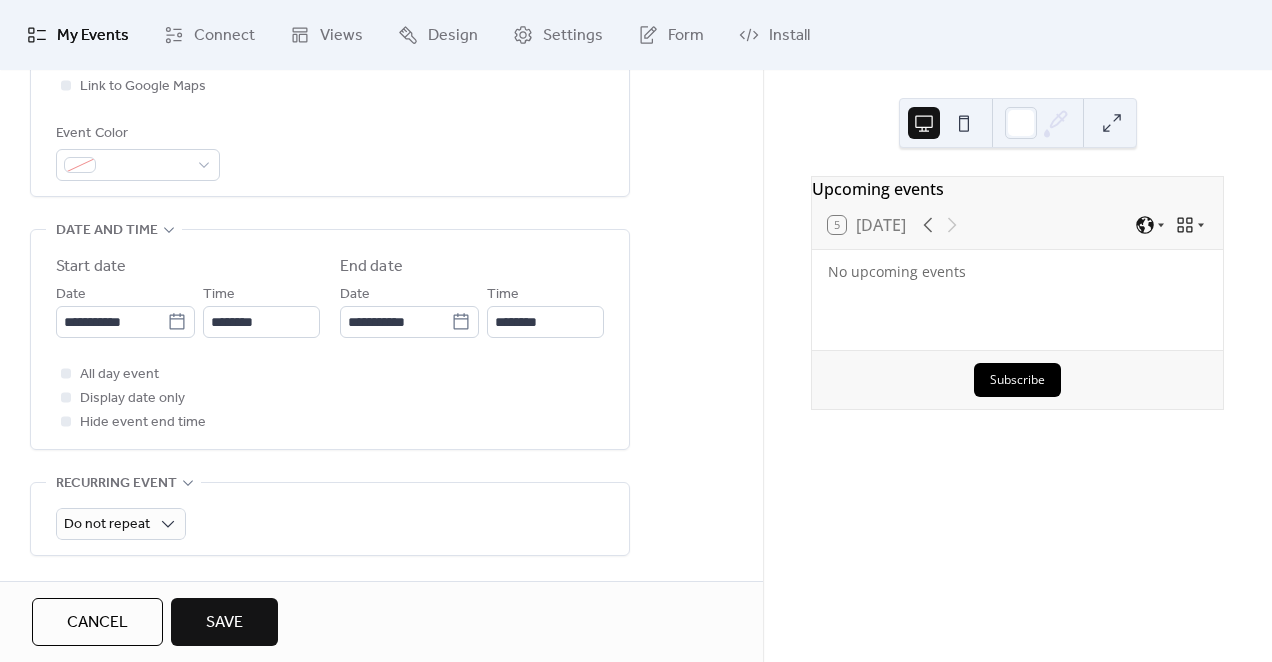 scroll, scrollTop: 537, scrollLeft: 0, axis: vertical 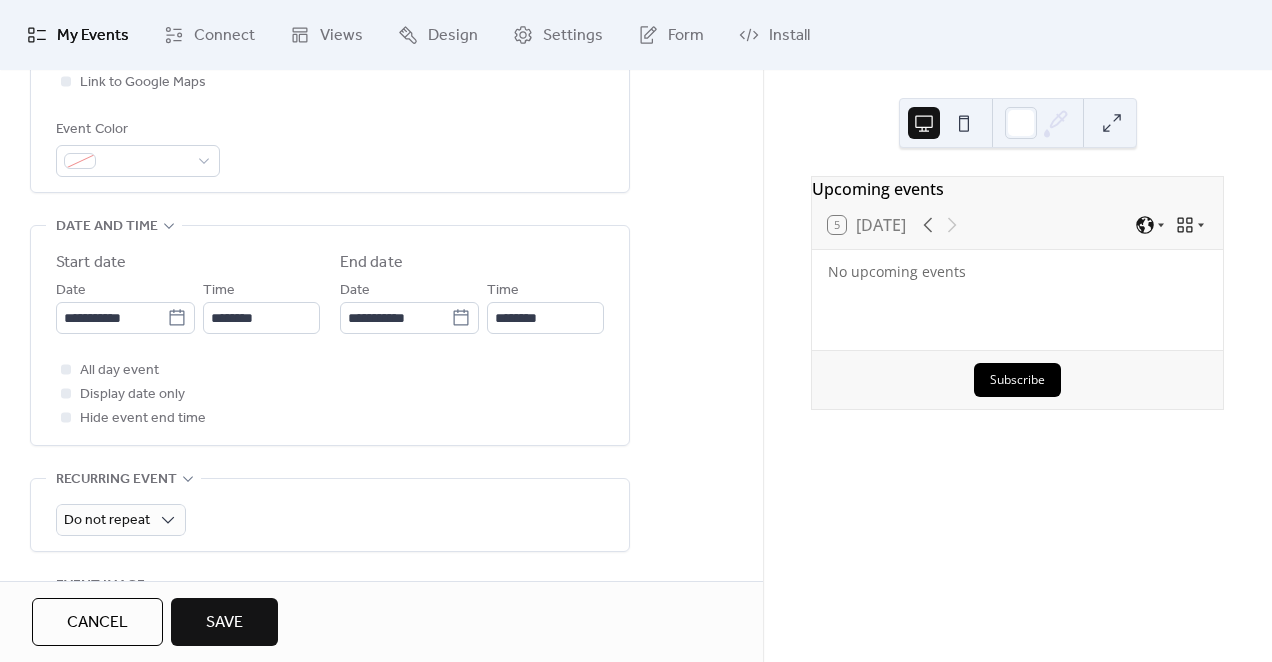 click on "Save" at bounding box center (224, 622) 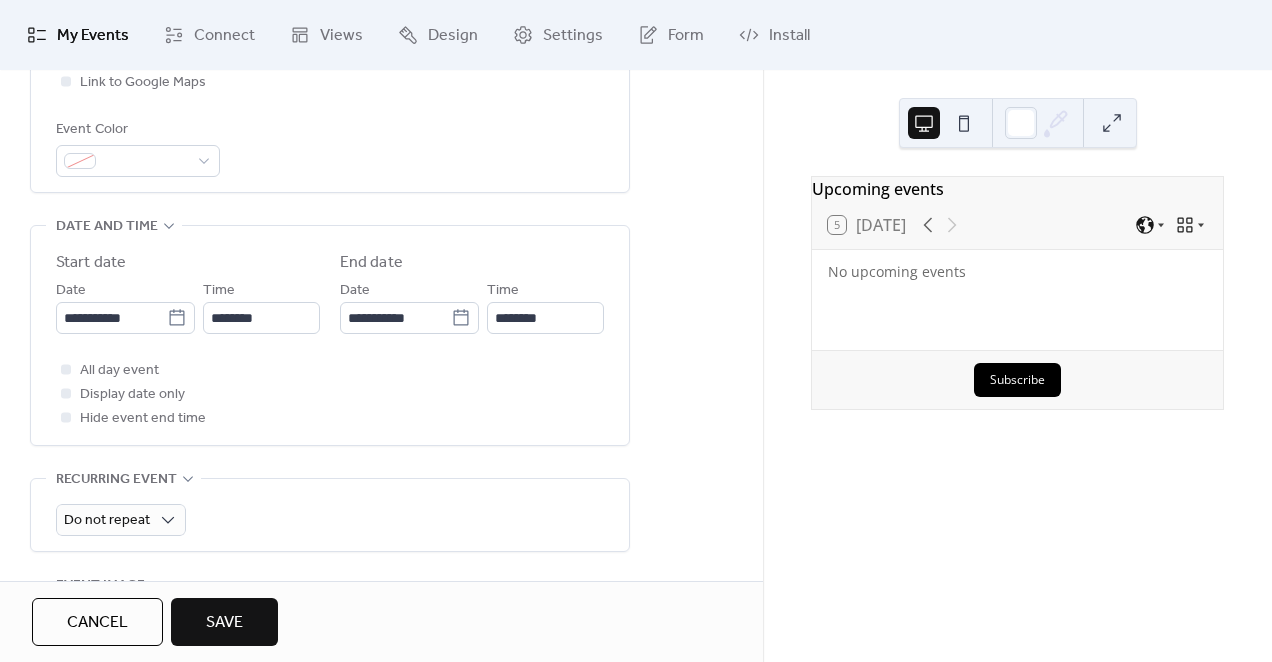click on "Save" at bounding box center (224, 622) 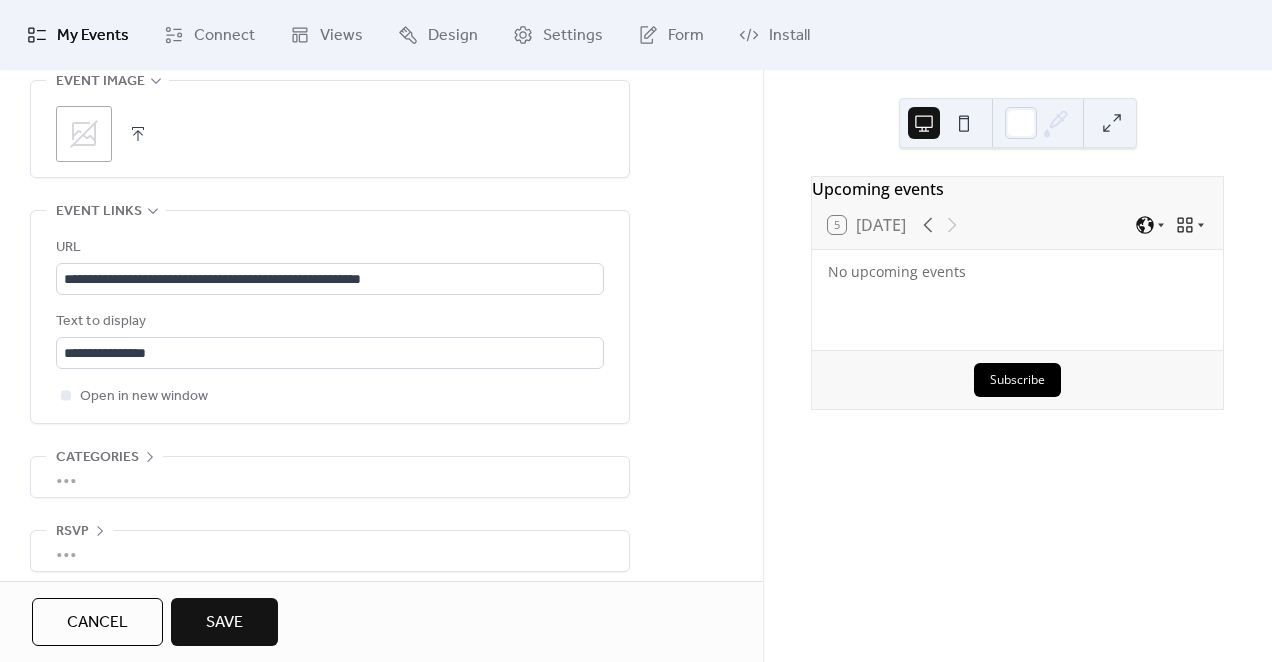 scroll, scrollTop: 1056, scrollLeft: 0, axis: vertical 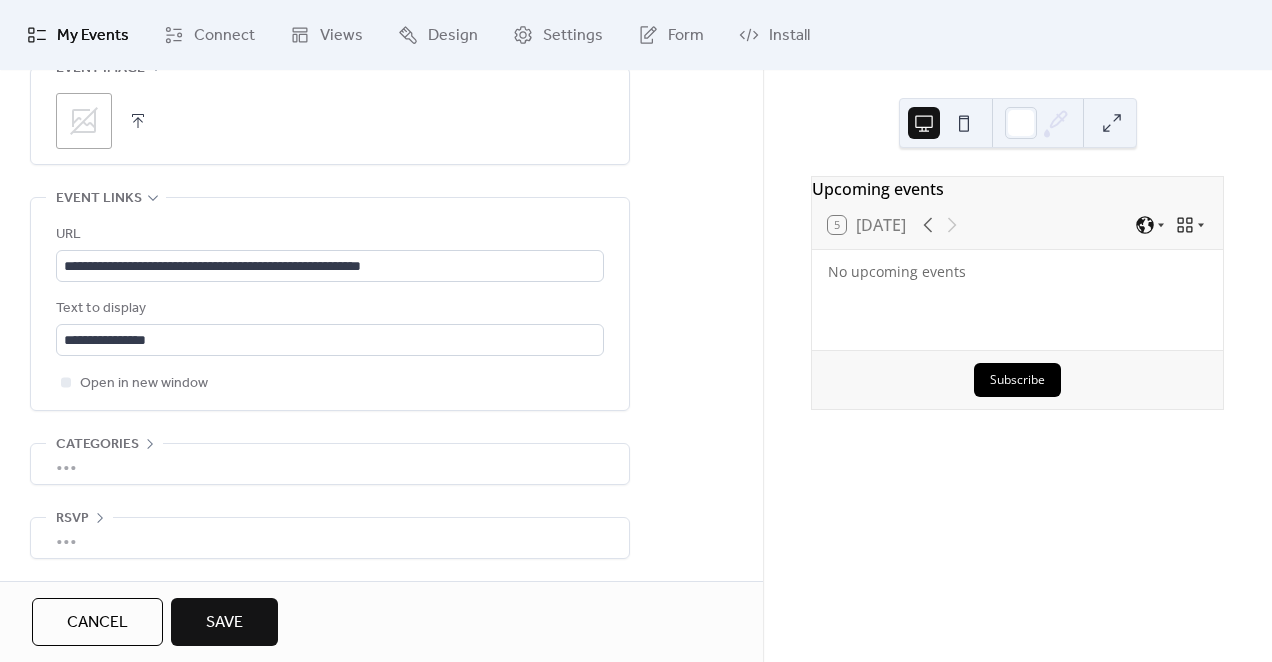 click on "Save" at bounding box center (224, 623) 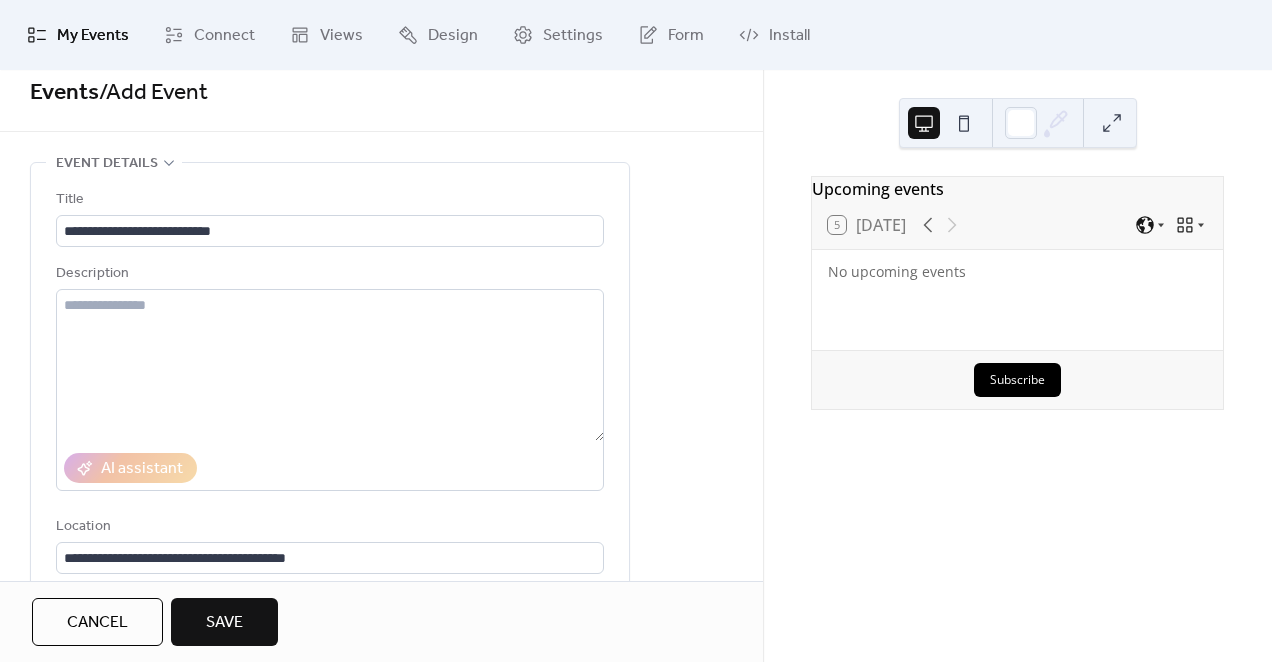 scroll, scrollTop: 0, scrollLeft: 0, axis: both 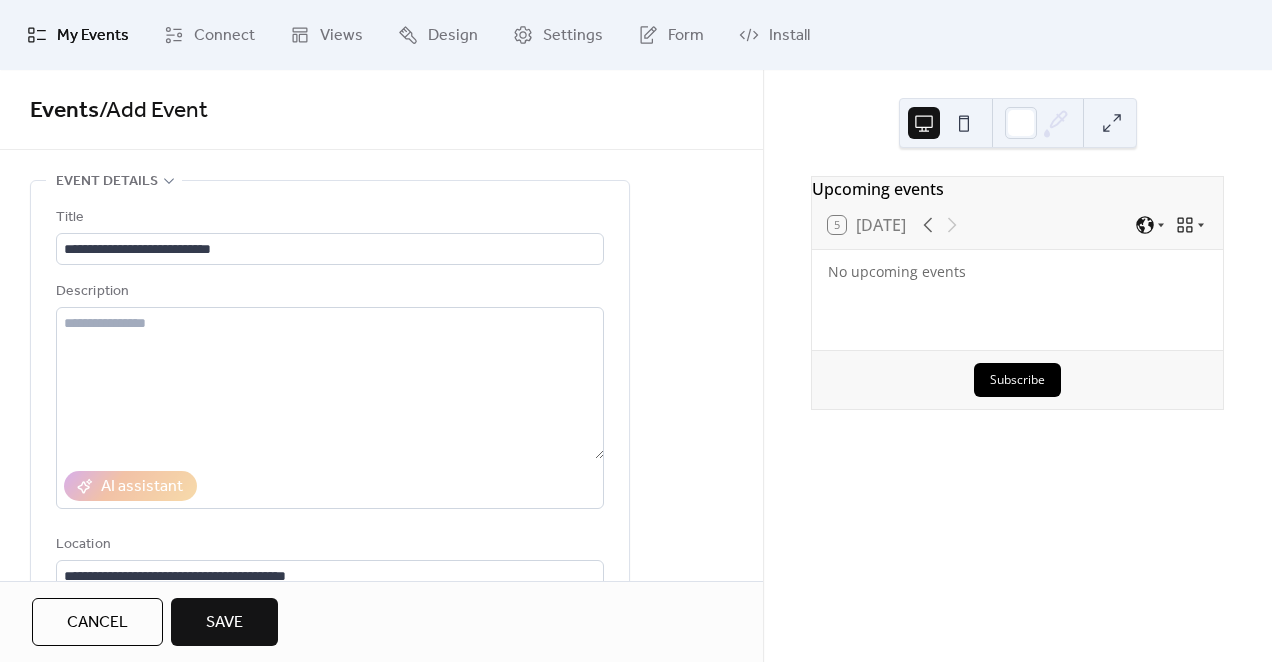 click on "Save" at bounding box center (224, 623) 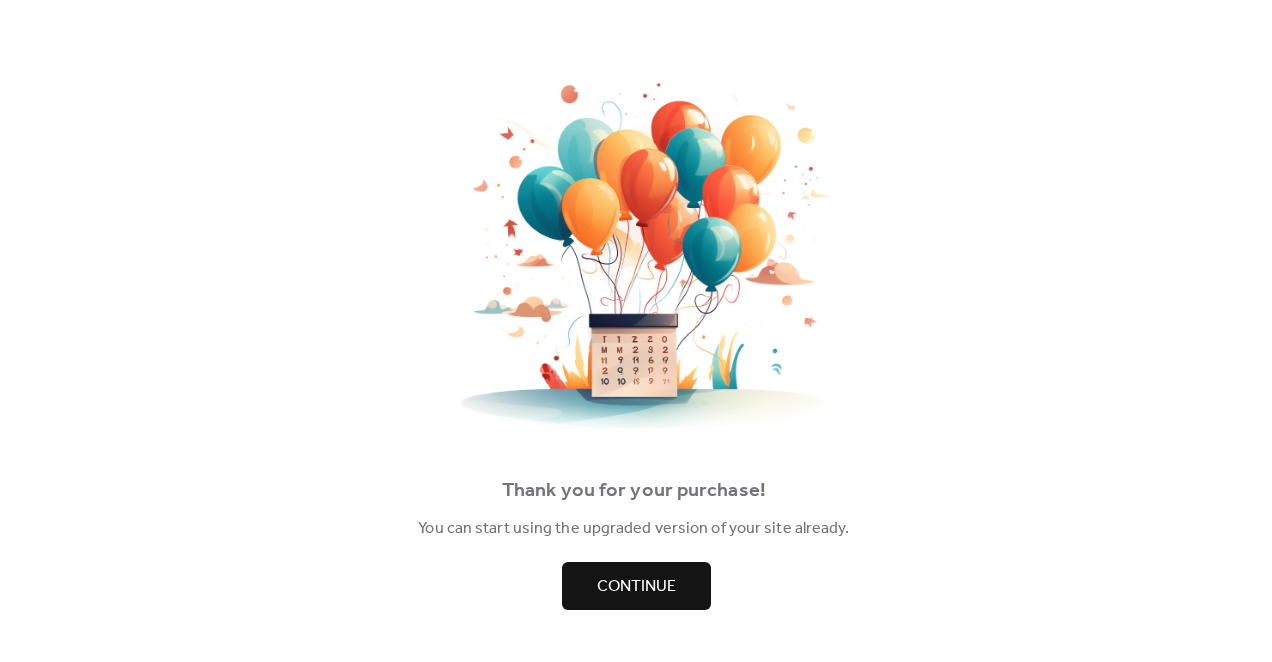 scroll, scrollTop: 0, scrollLeft: 0, axis: both 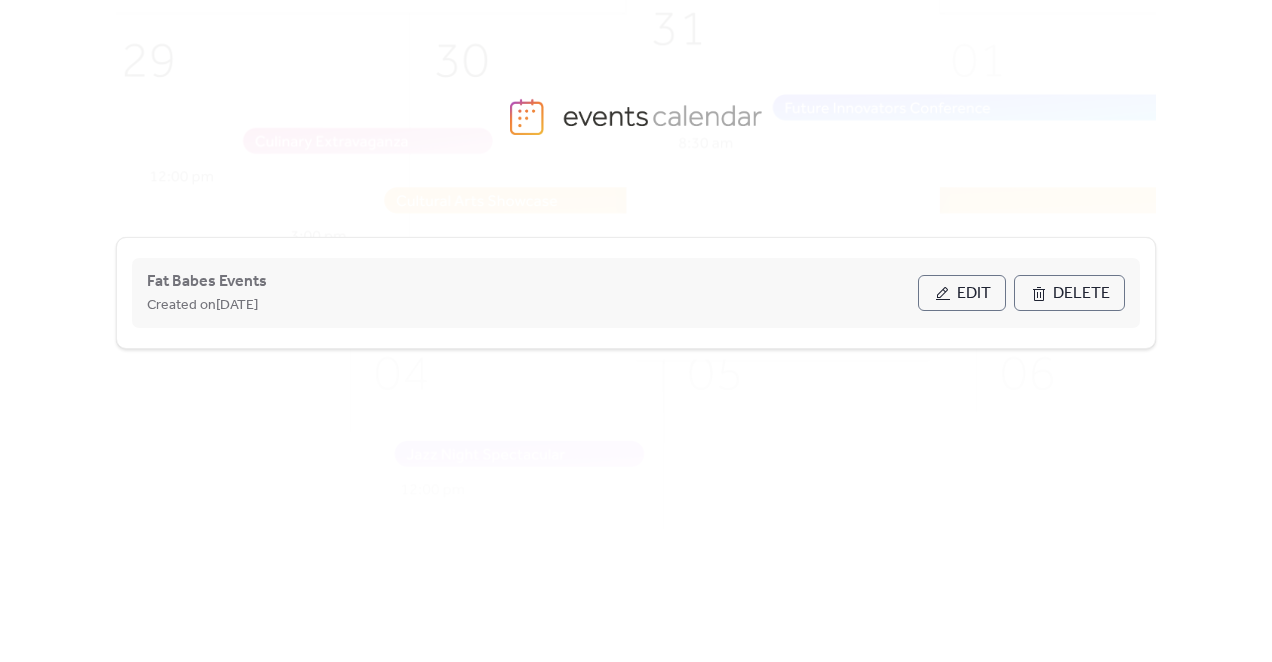 click on "Edit" at bounding box center [974, 294] 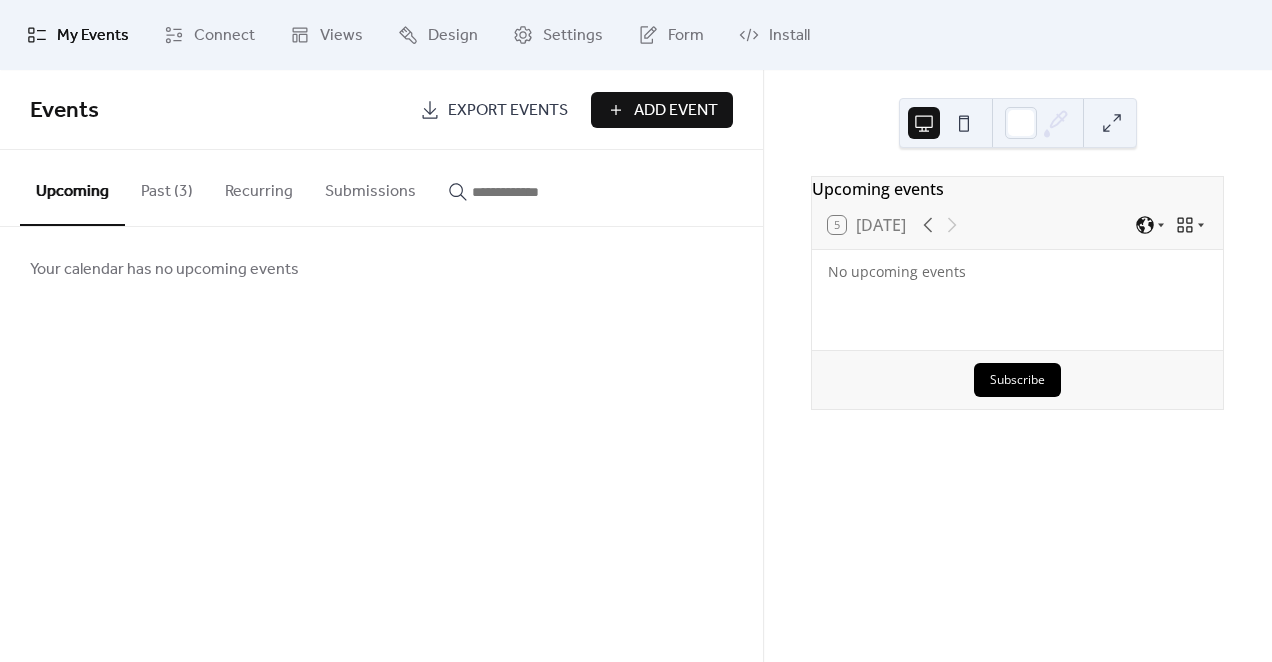click on "Past  (3)" at bounding box center [167, 187] 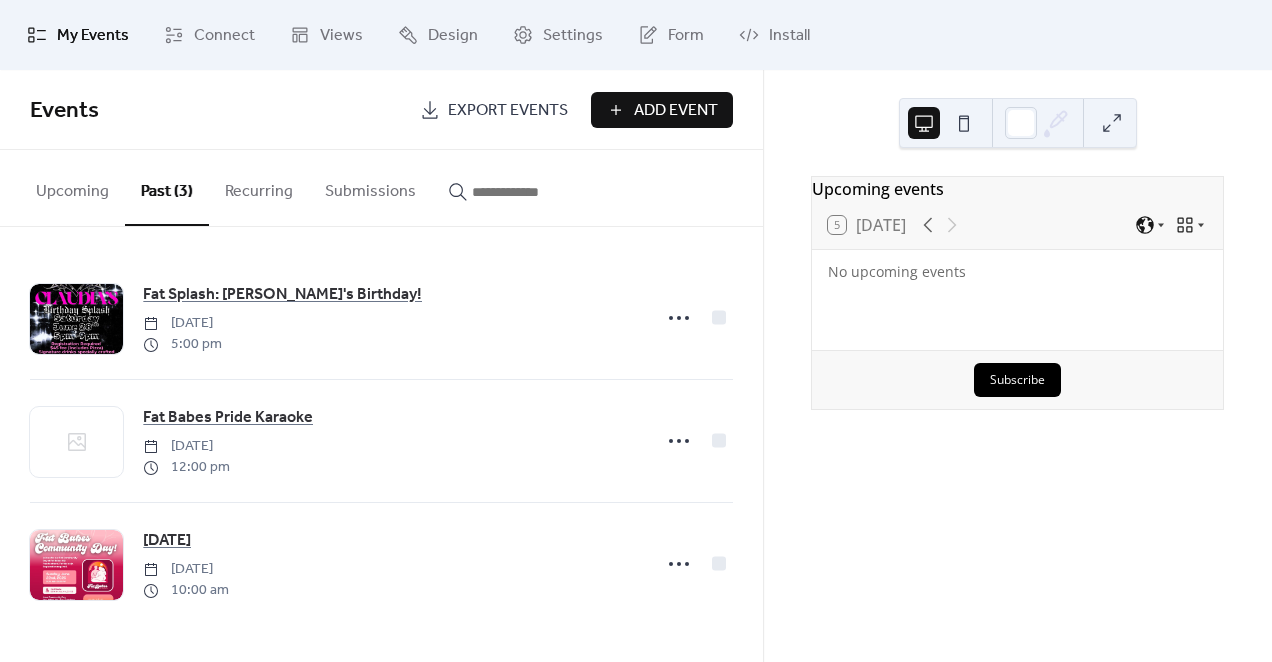 click on "Upcoming" at bounding box center (72, 187) 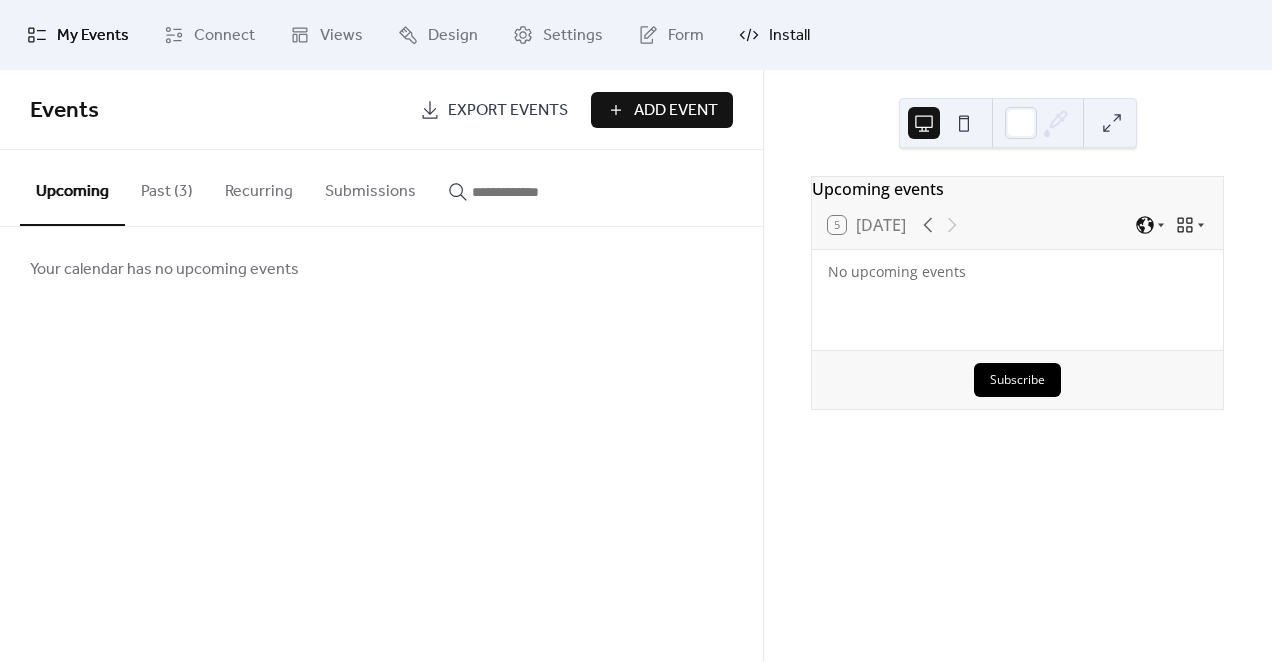 click on "Install" at bounding box center (774, 35) 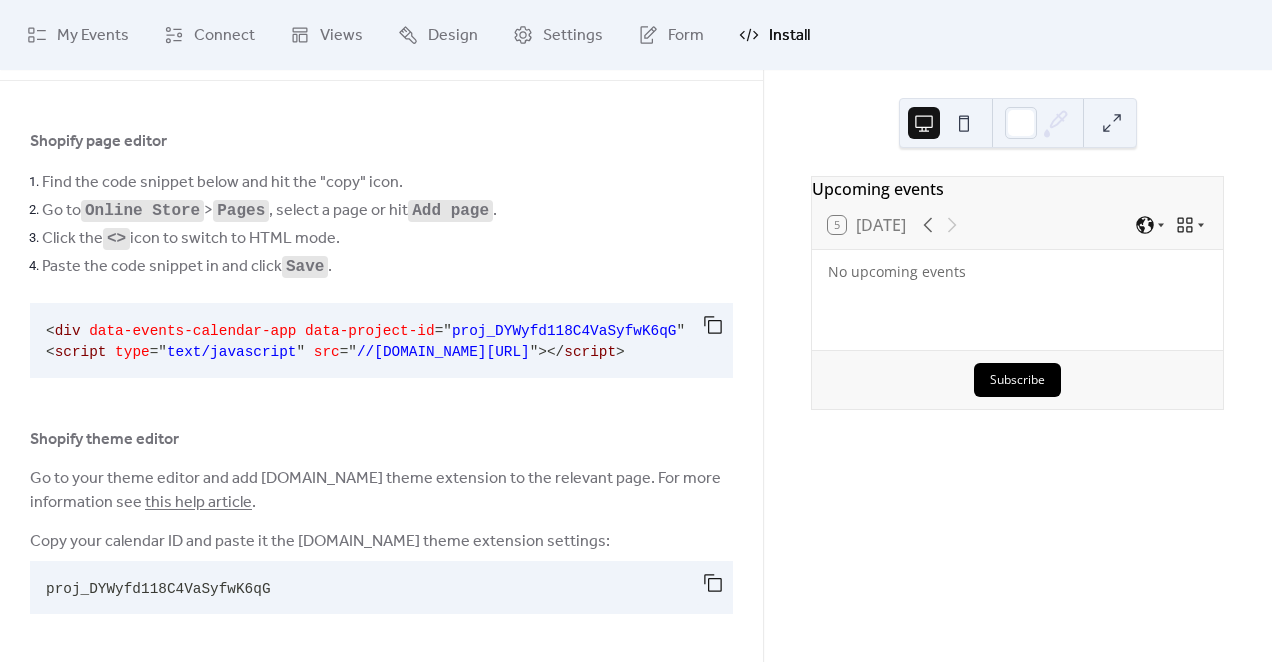 scroll, scrollTop: 0, scrollLeft: 0, axis: both 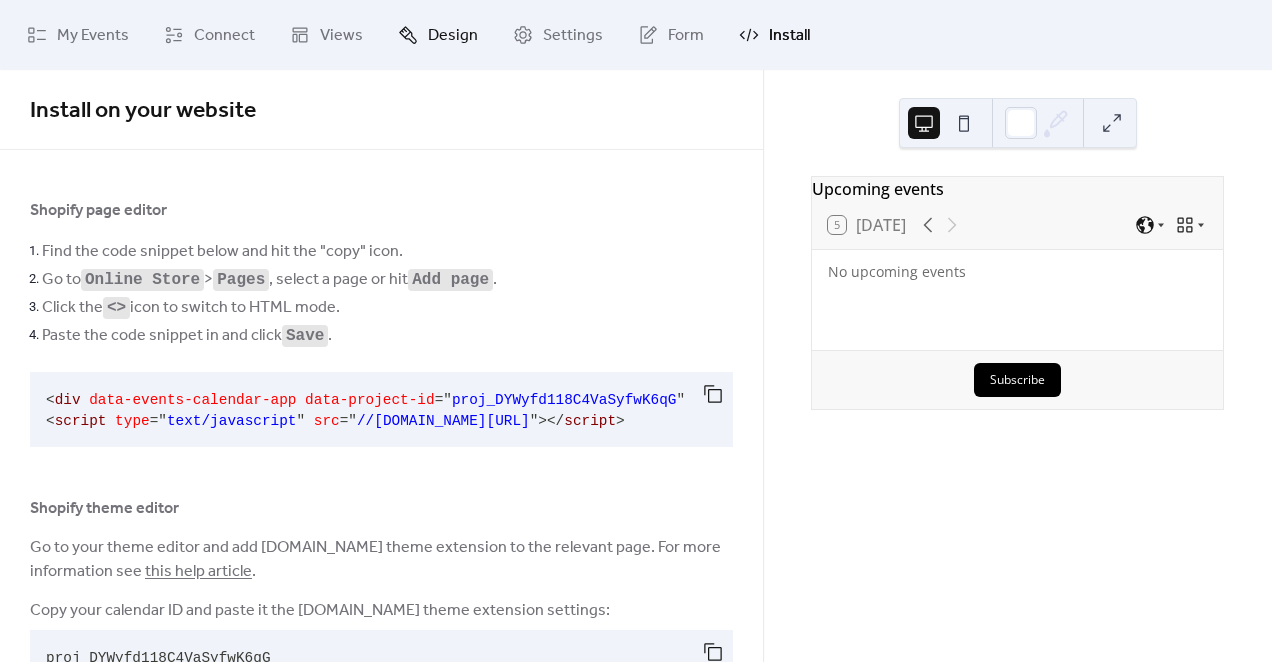 click on "Design" at bounding box center [453, 36] 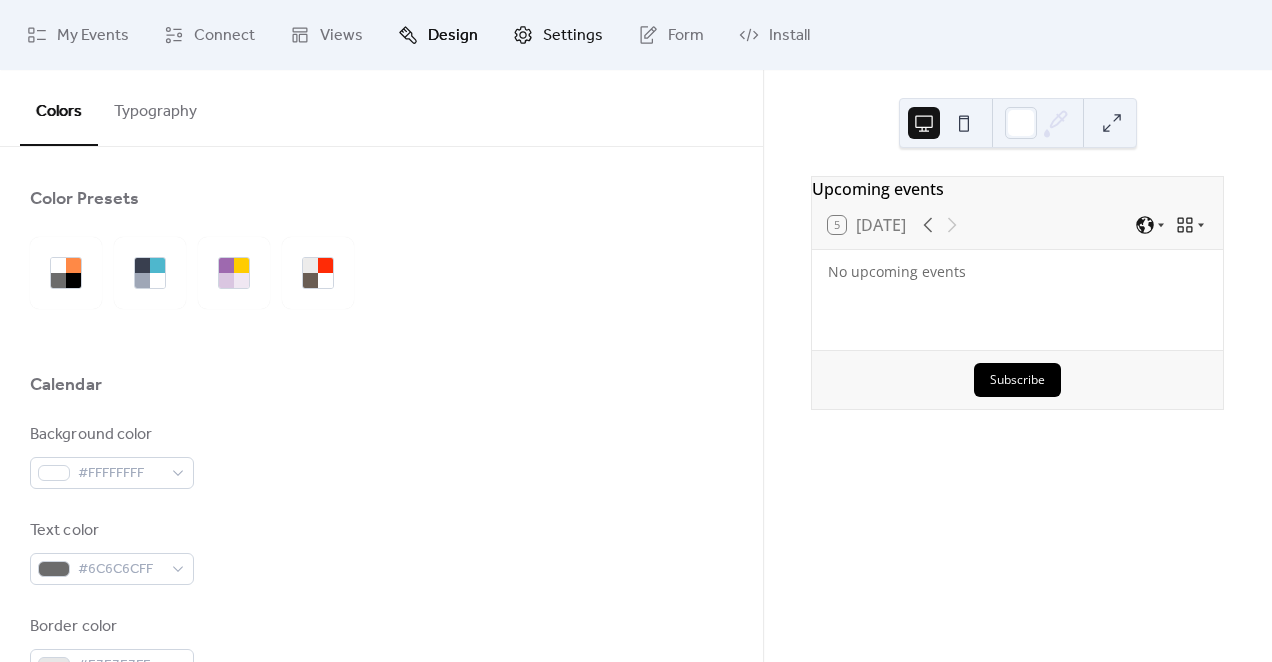 click on "Settings" at bounding box center (558, 35) 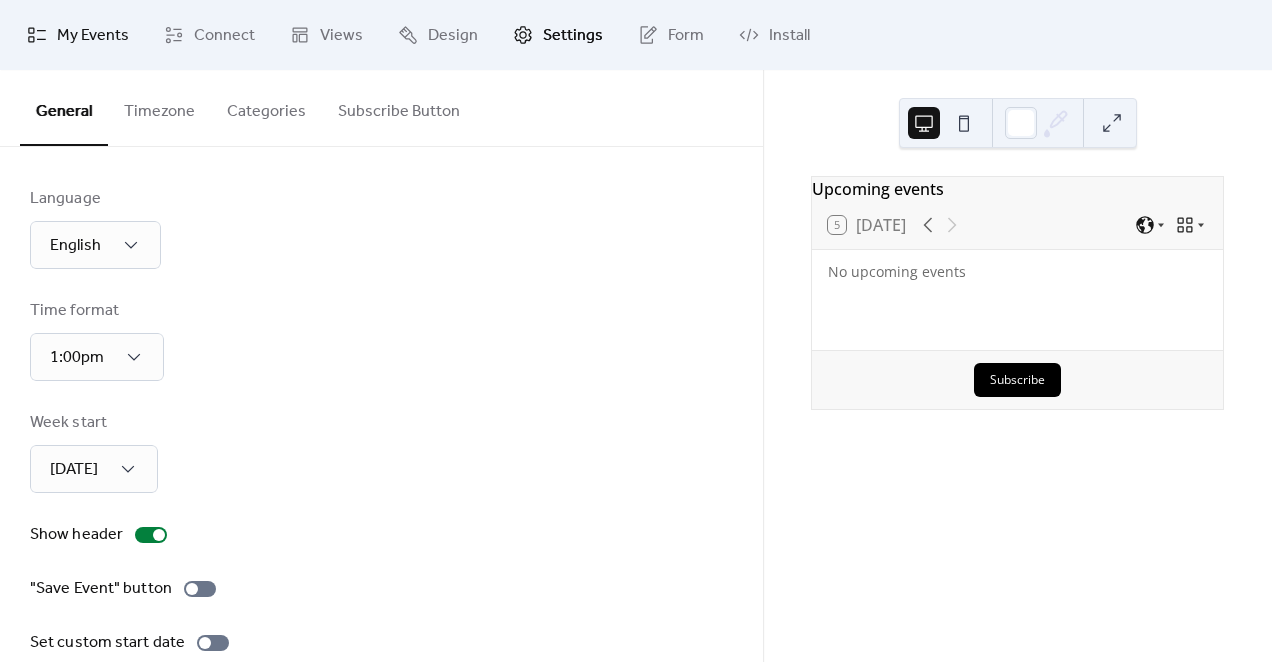 click on "My Events" at bounding box center (93, 36) 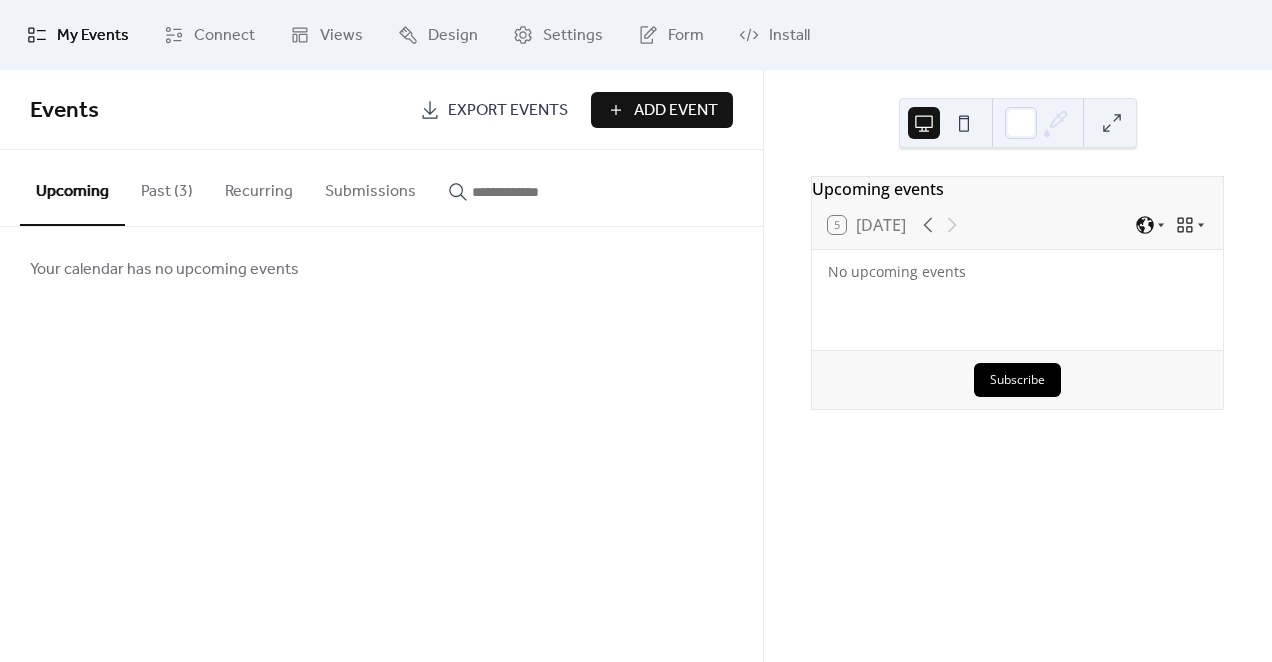 click on "Add Event" at bounding box center [676, 111] 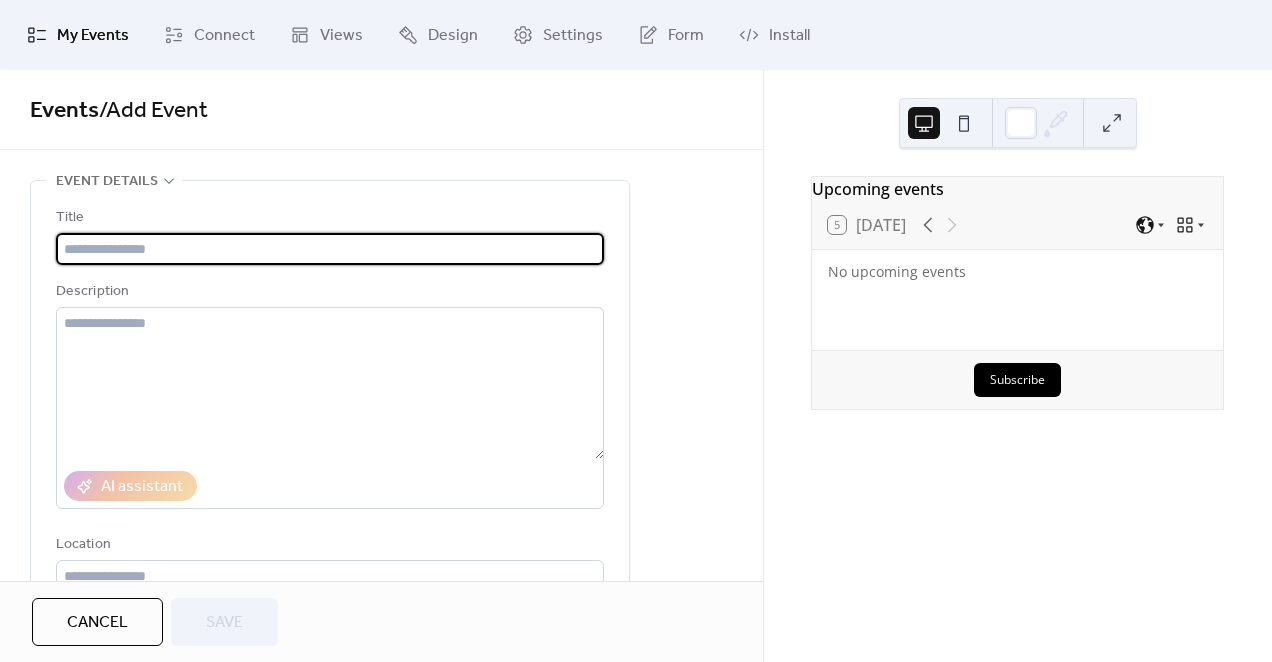 click at bounding box center (330, 249) 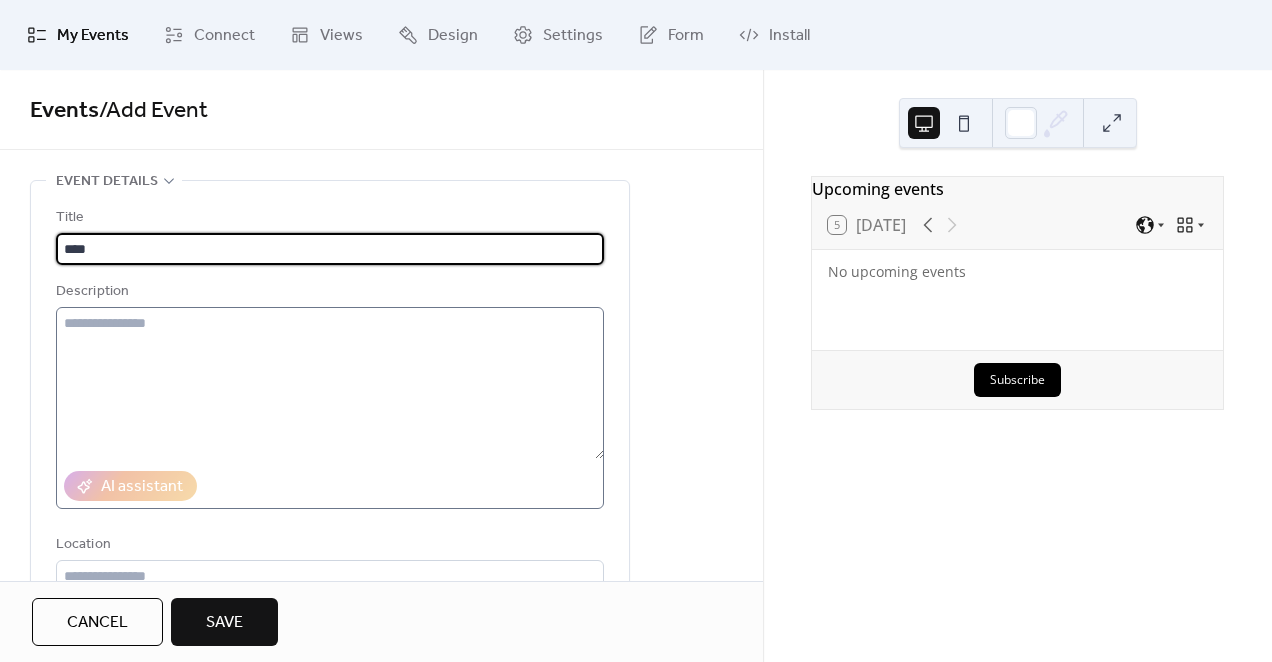 type on "****" 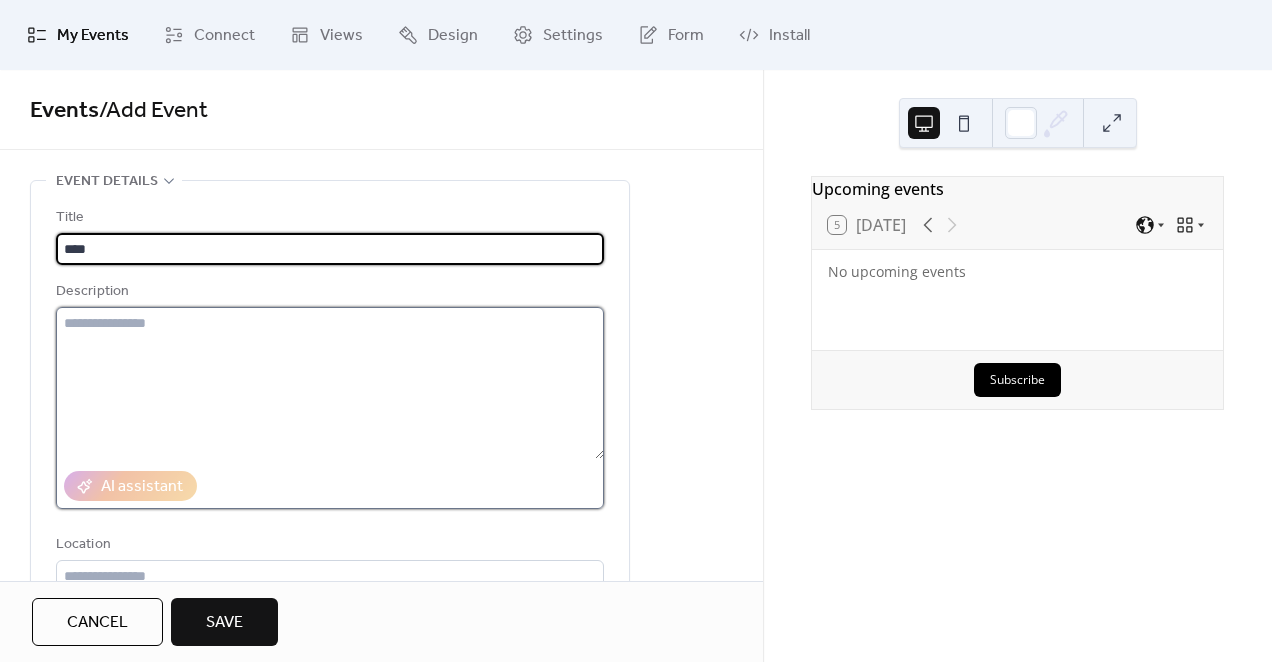 click at bounding box center [330, 383] 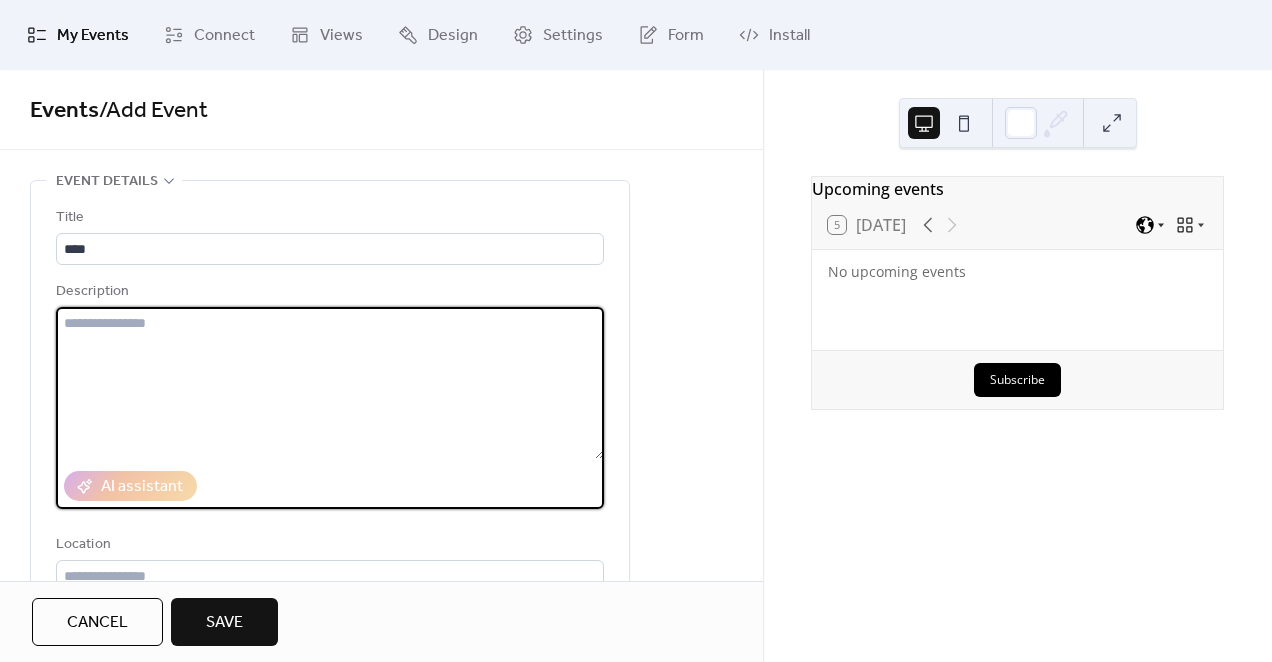 click 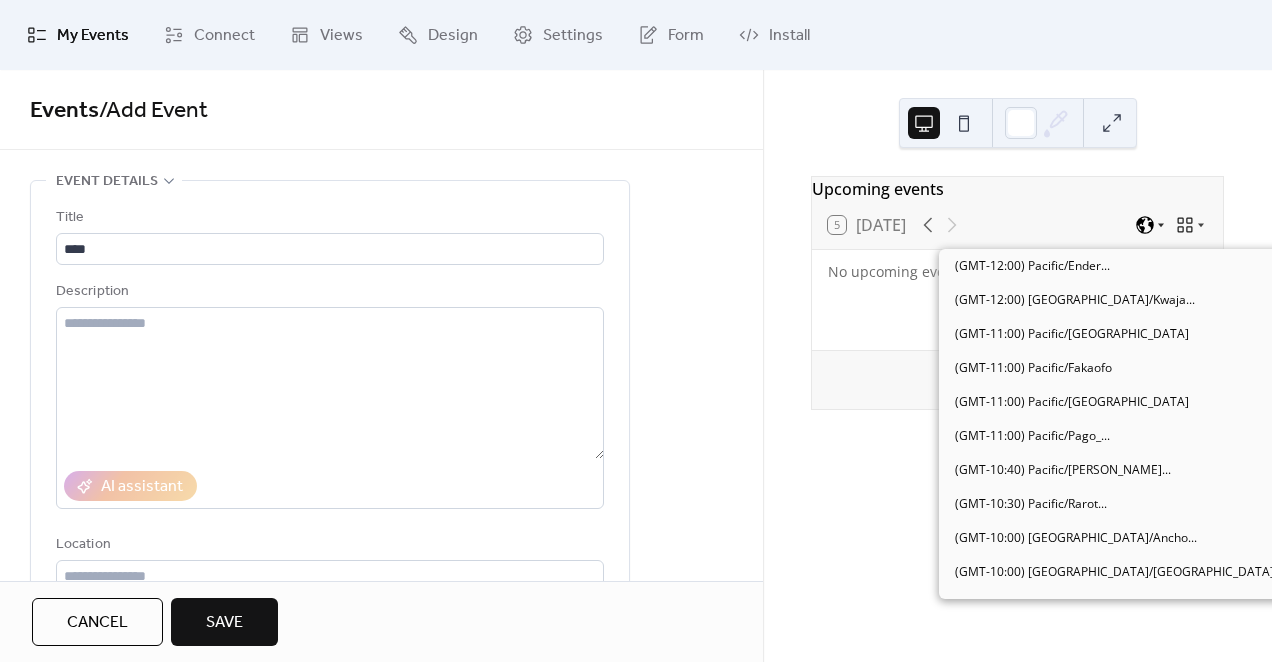 scroll, scrollTop: 782, scrollLeft: 0, axis: vertical 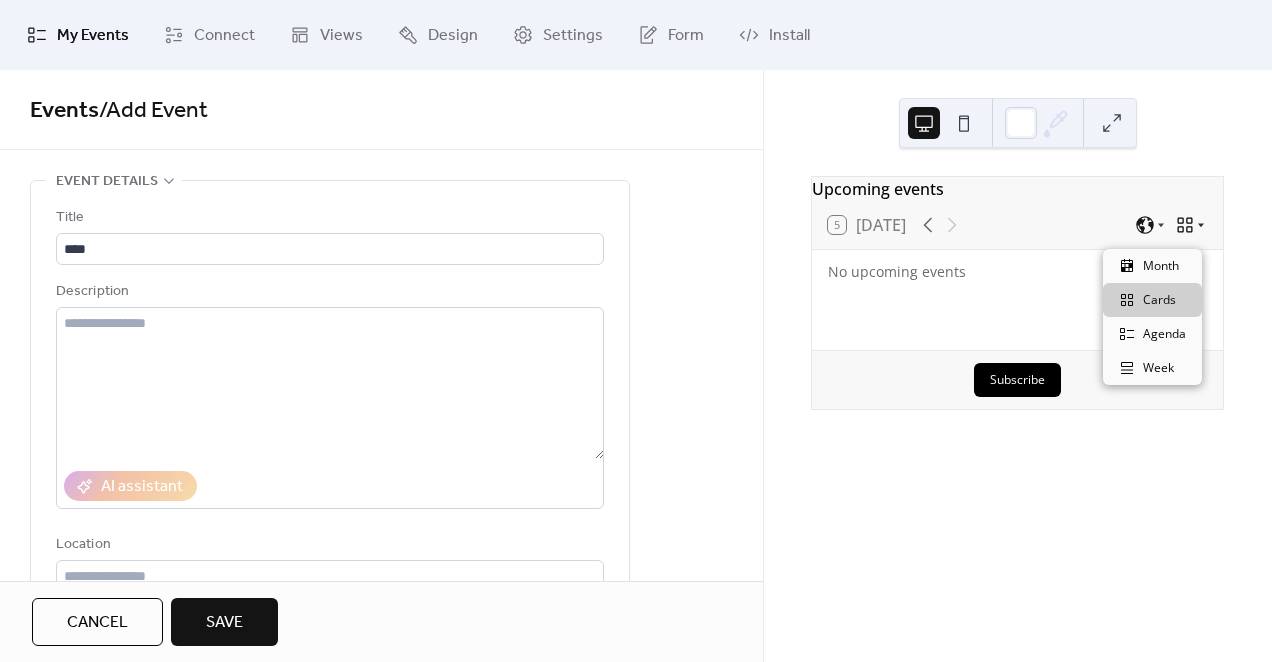 click 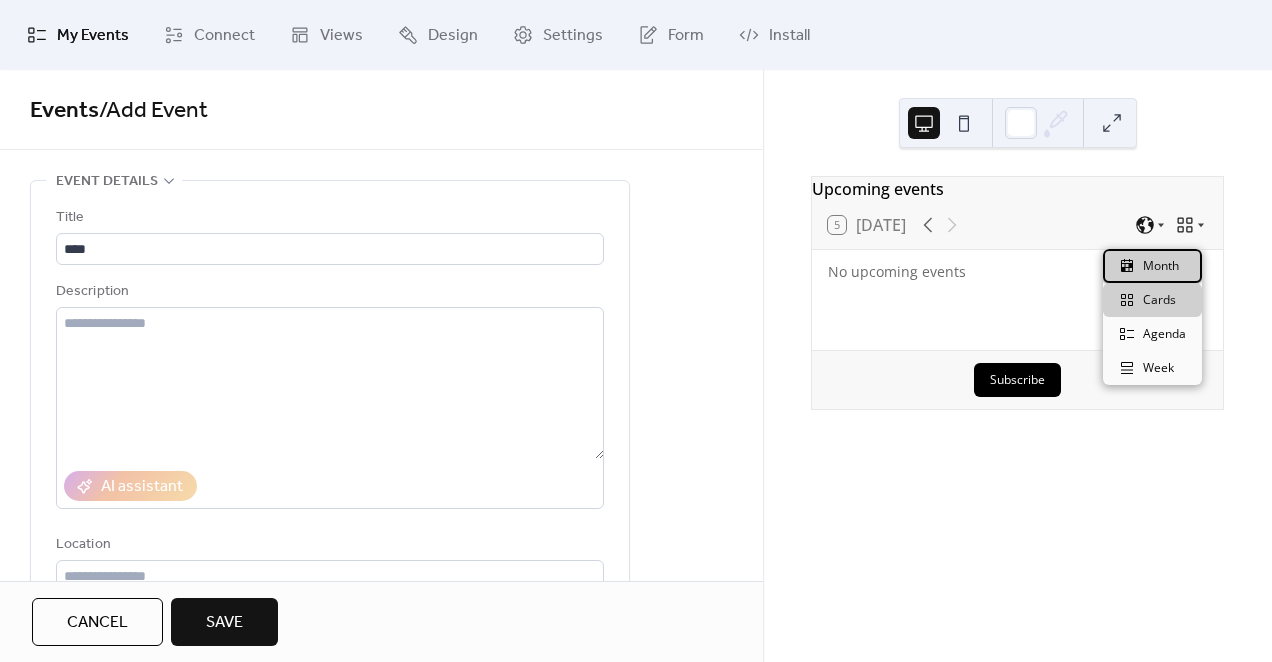 click on "Month" at bounding box center [1161, 266] 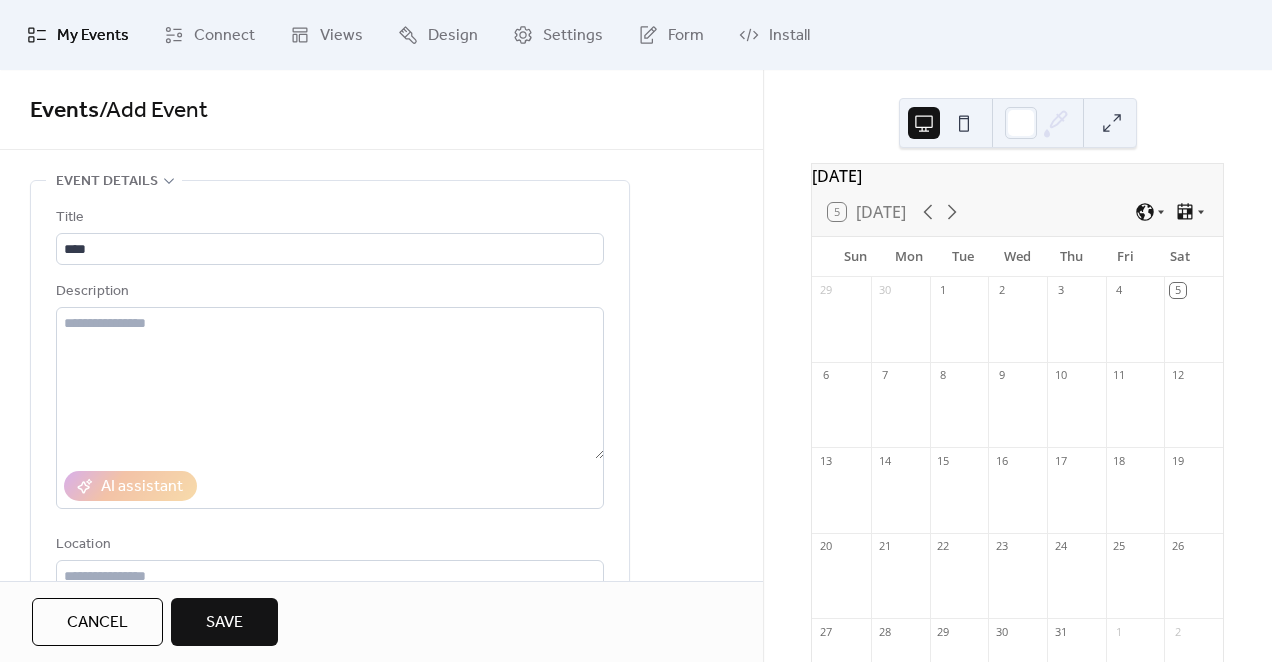 scroll, scrollTop: 0, scrollLeft: 0, axis: both 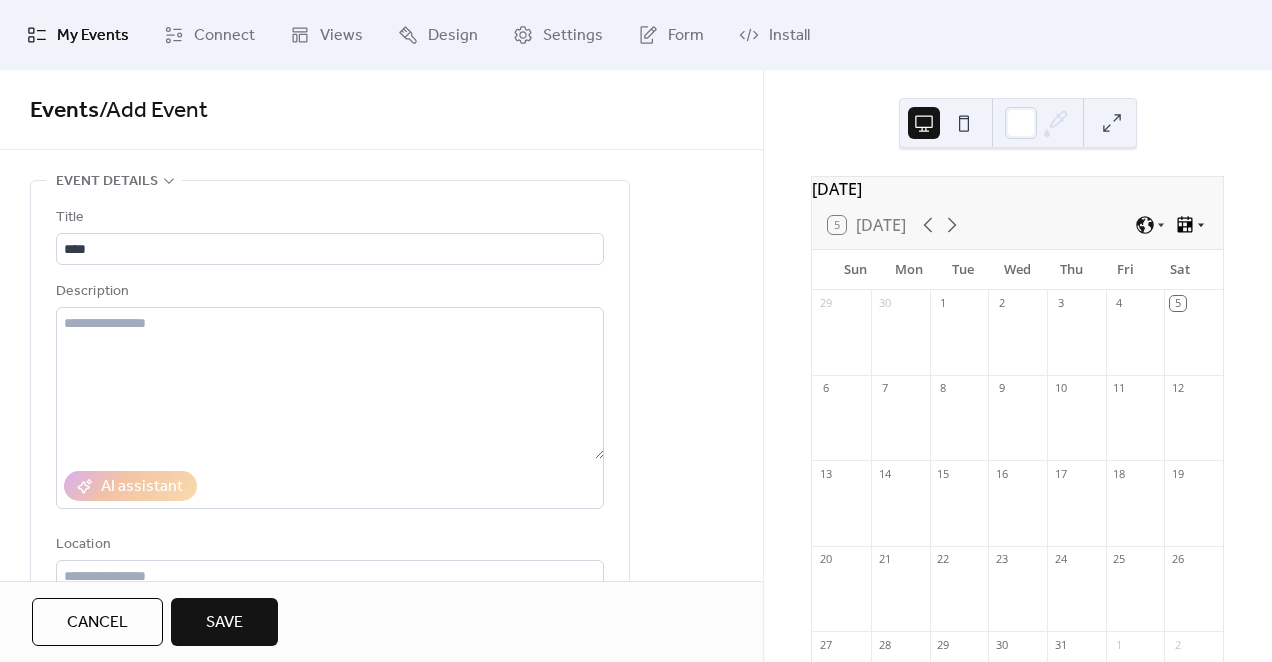 click 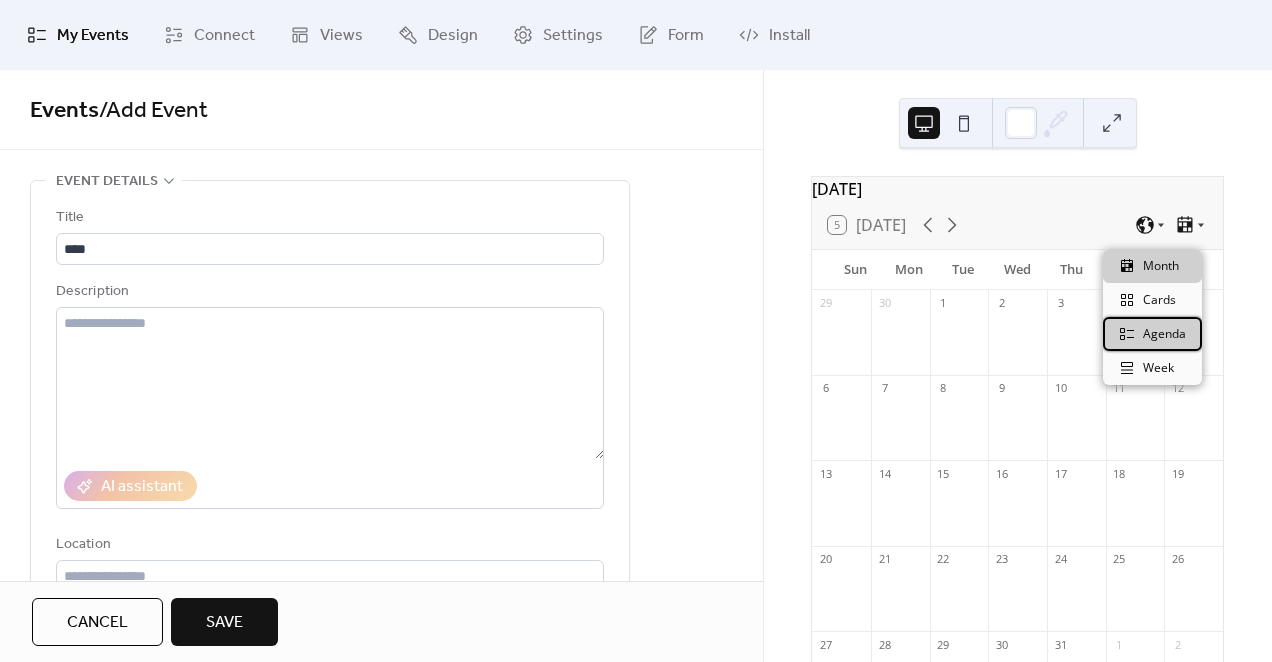 click on "Agenda" at bounding box center [1164, 334] 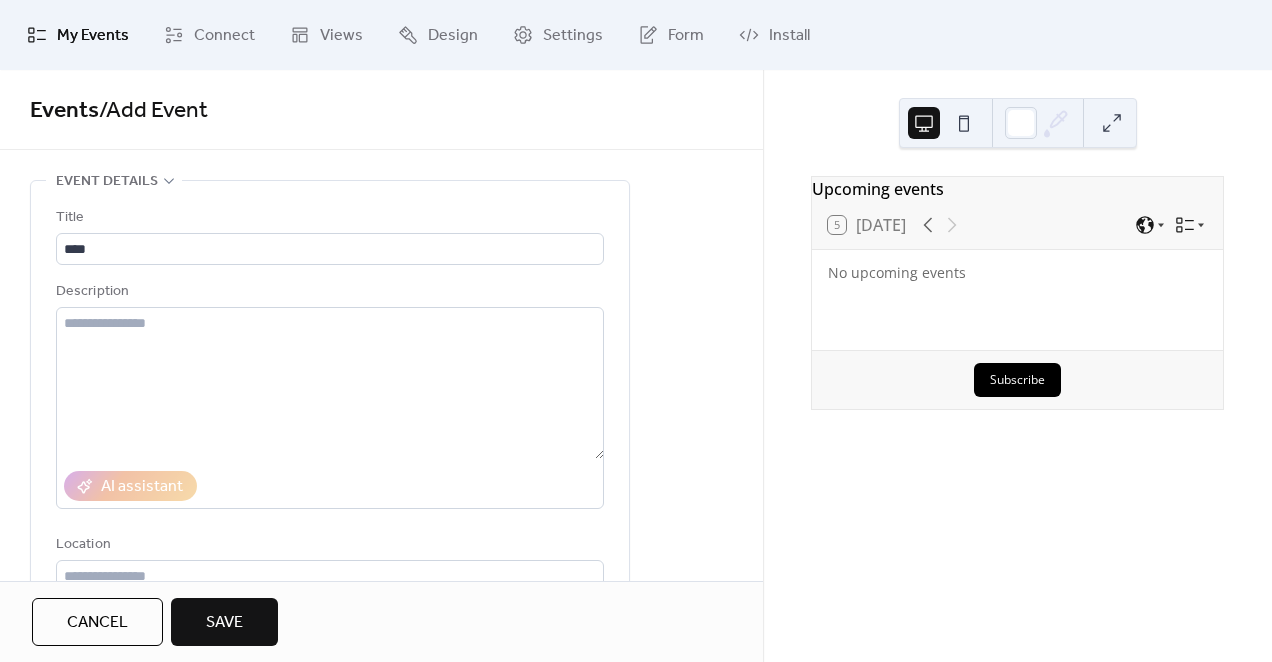 click on "No upcoming events" at bounding box center (1017, 300) 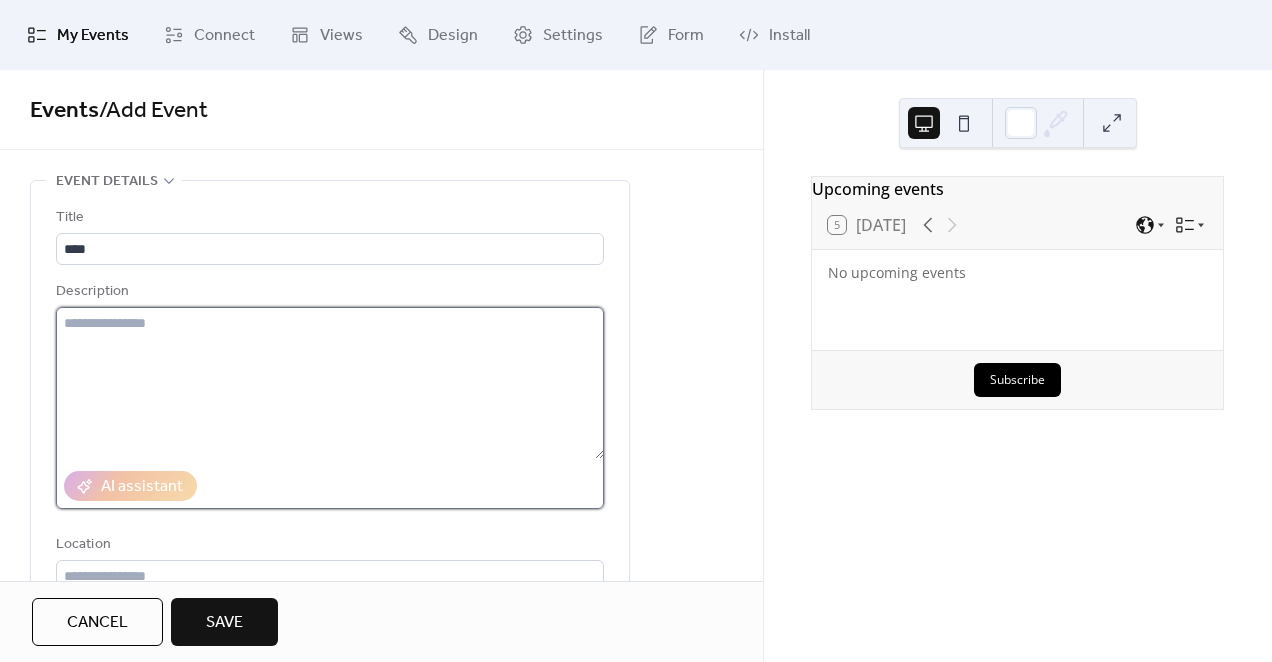 click at bounding box center [330, 383] 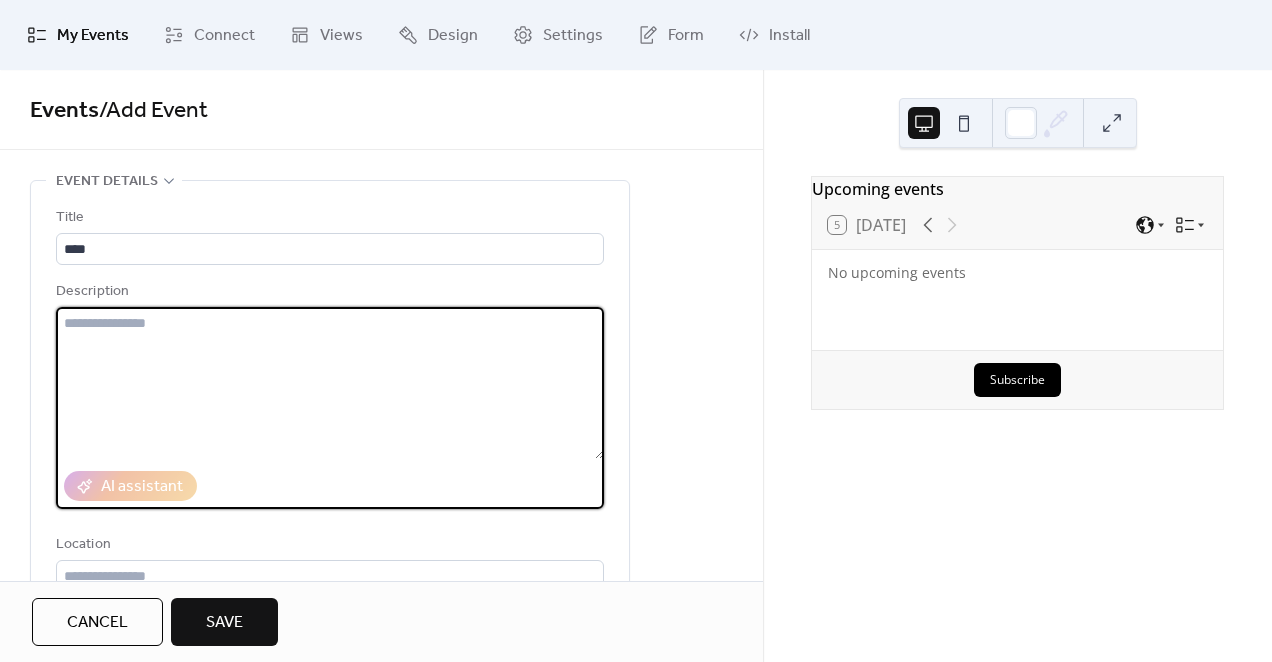 click on "Save" at bounding box center (224, 623) 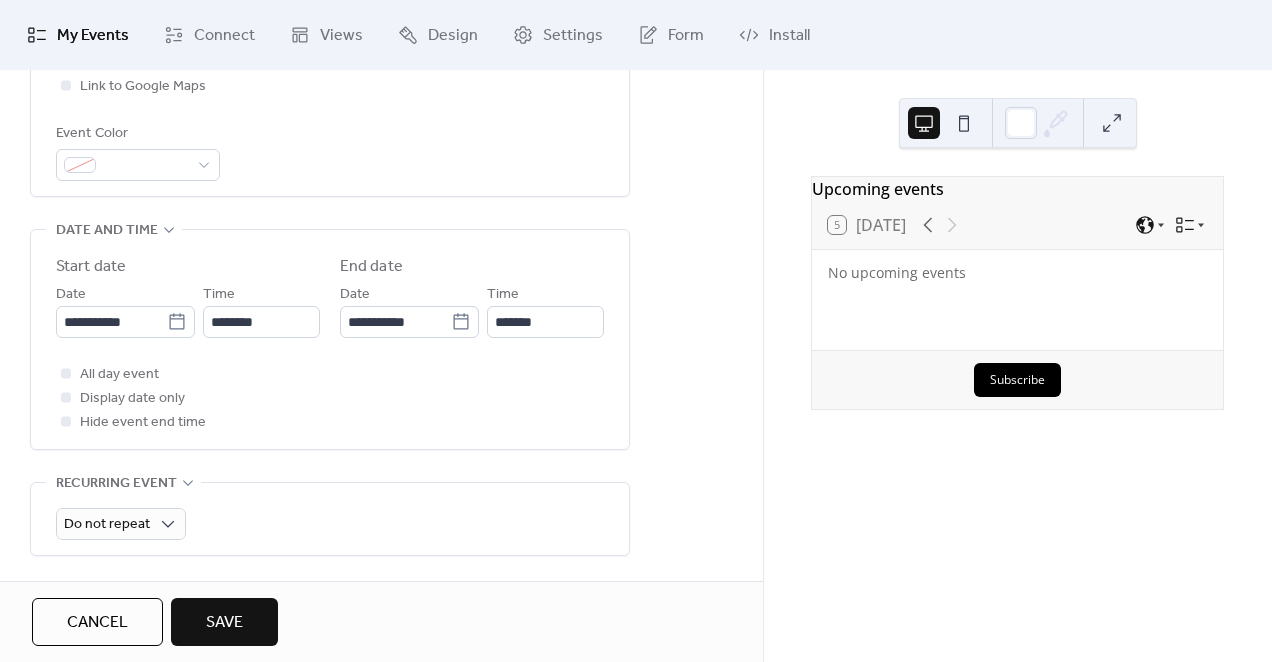 scroll, scrollTop: 535, scrollLeft: 0, axis: vertical 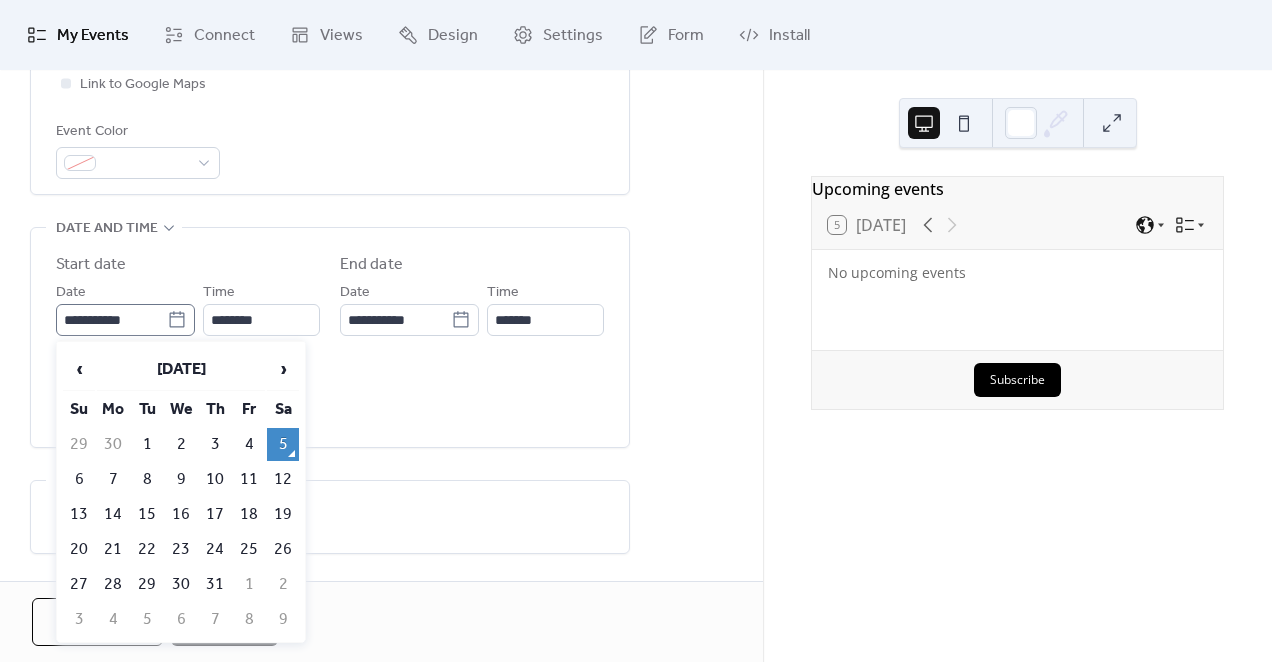 click 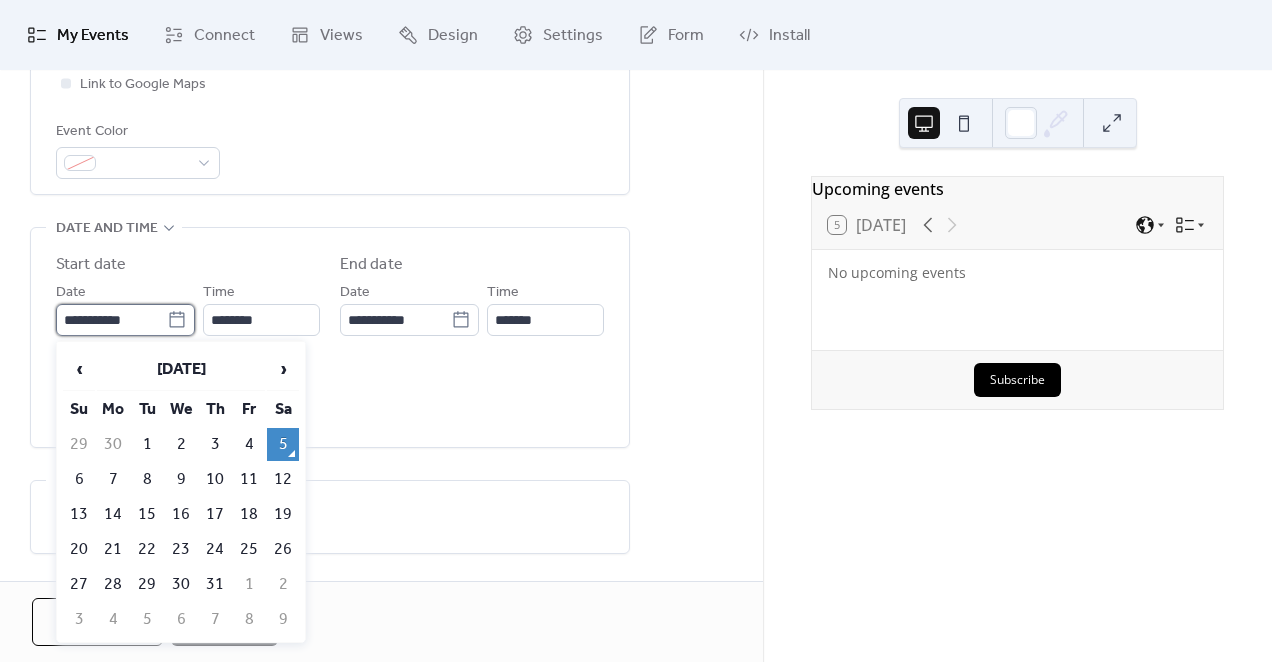 click on "**********" at bounding box center [111, 320] 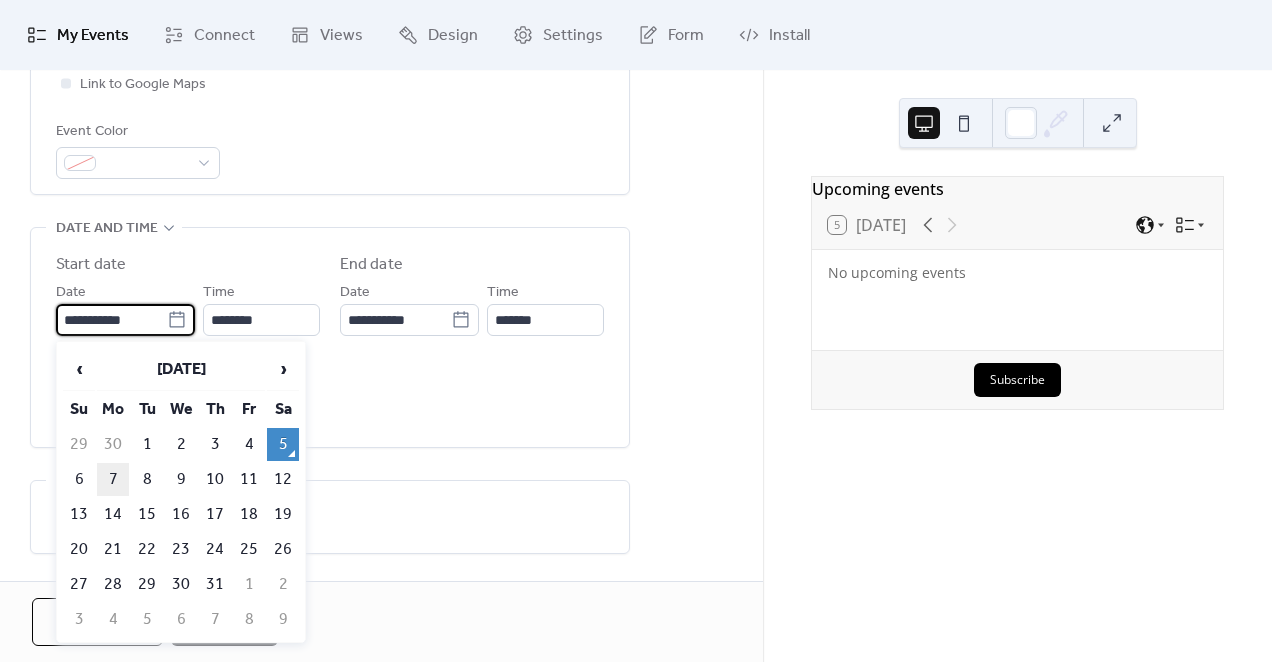 click on "7" at bounding box center (113, 479) 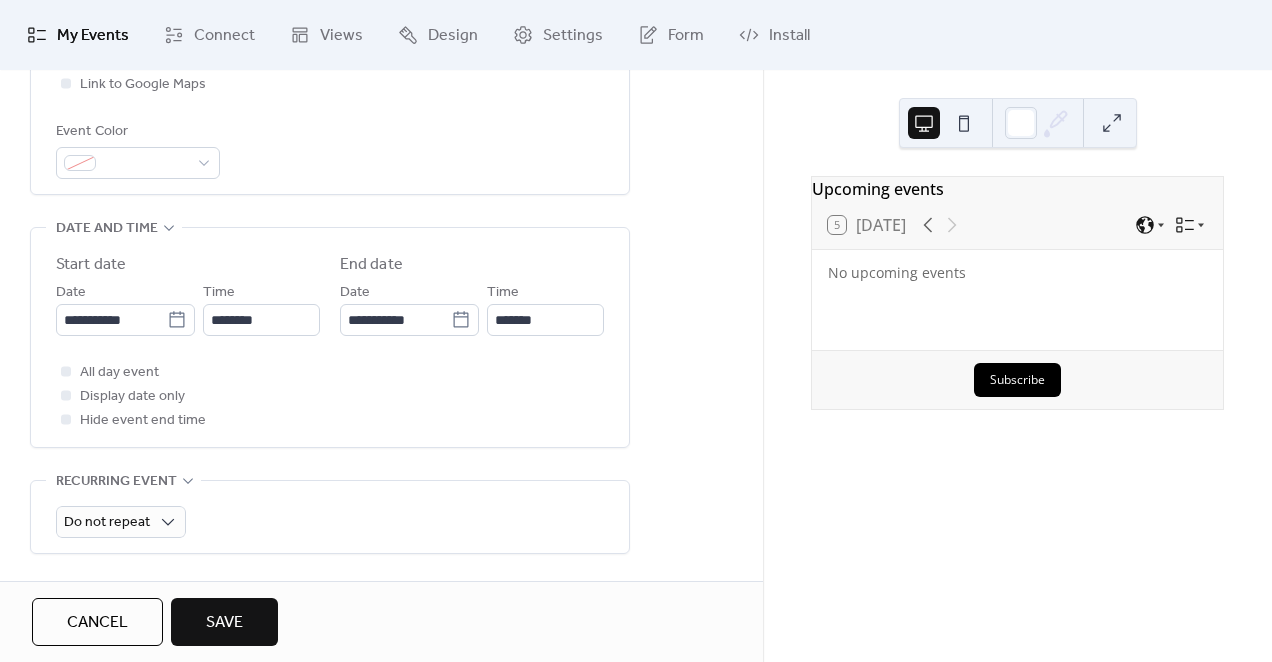 click on "Save" at bounding box center (224, 622) 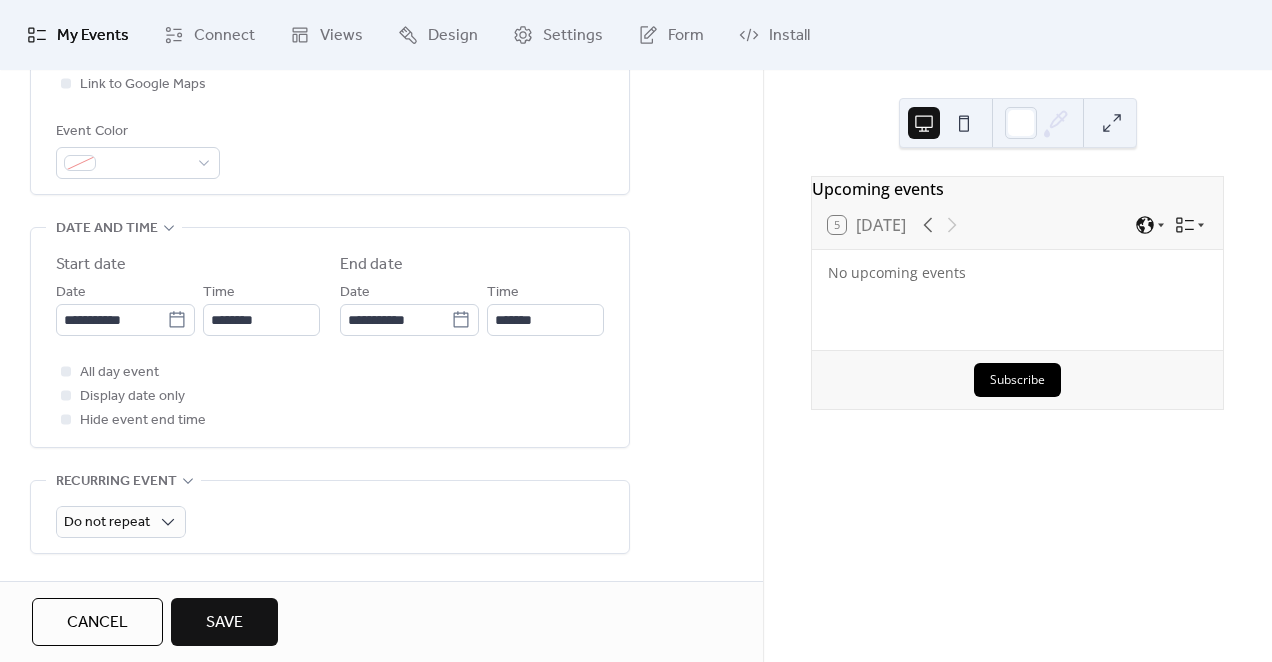 click on "Save" at bounding box center [224, 622] 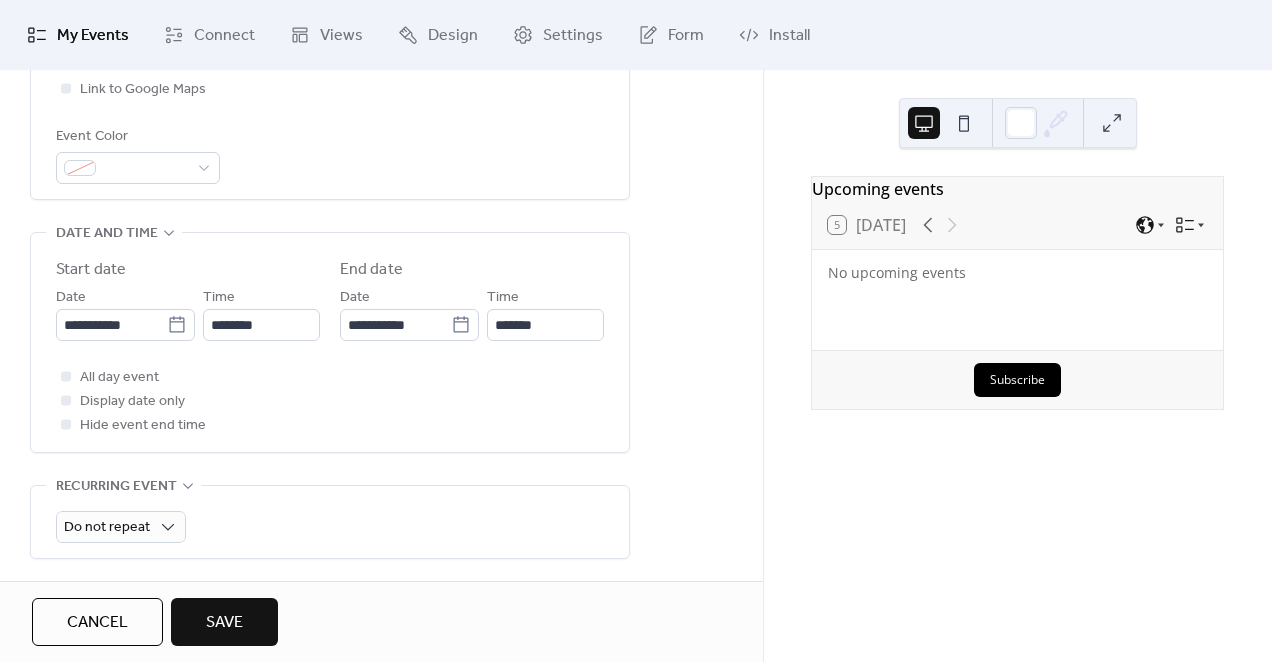 scroll, scrollTop: 515, scrollLeft: 0, axis: vertical 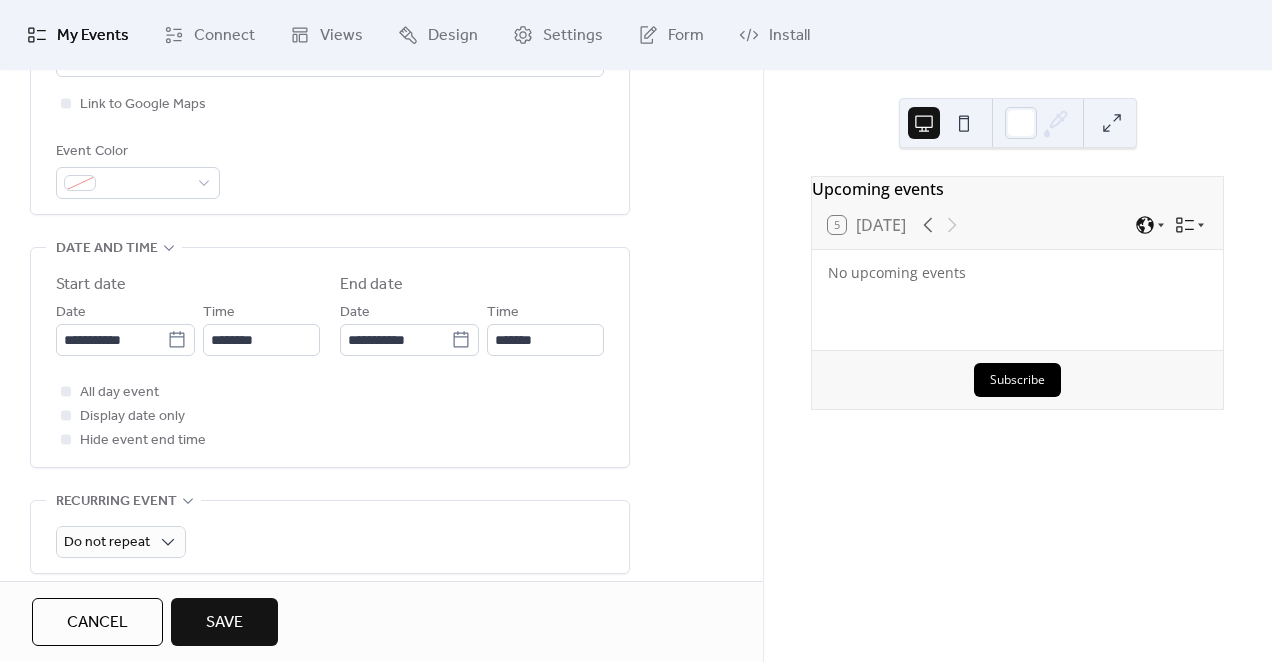 click on "Save" at bounding box center [224, 622] 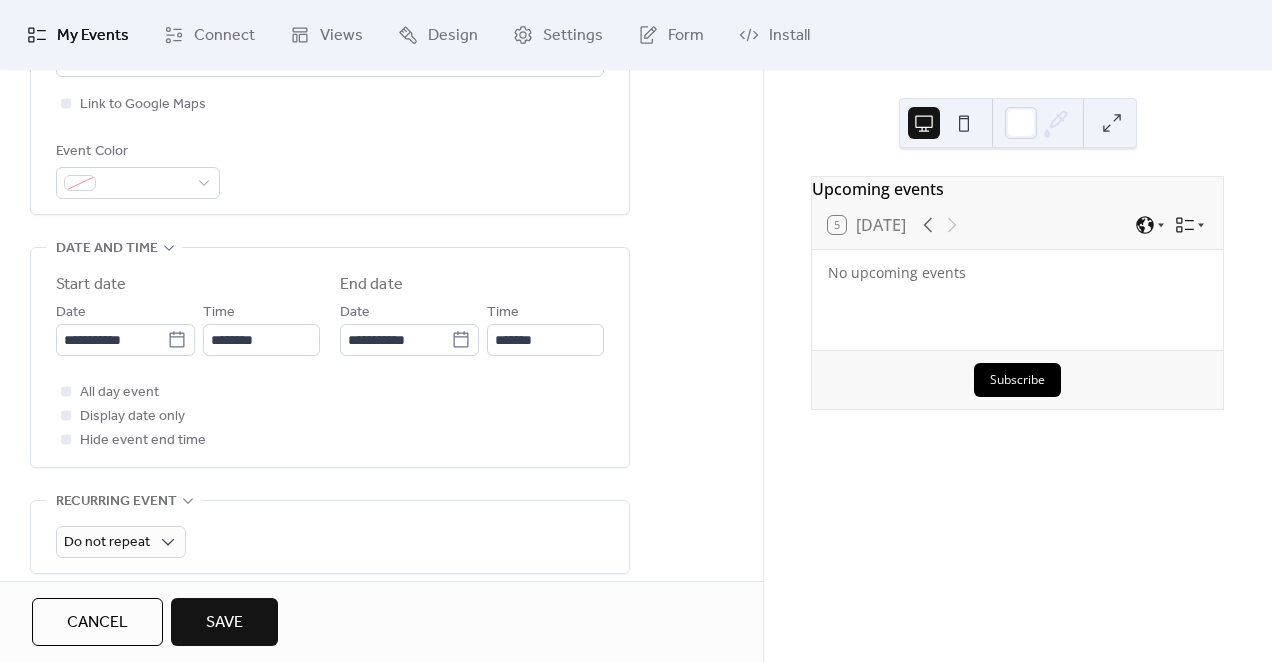 click on "Save" at bounding box center [224, 622] 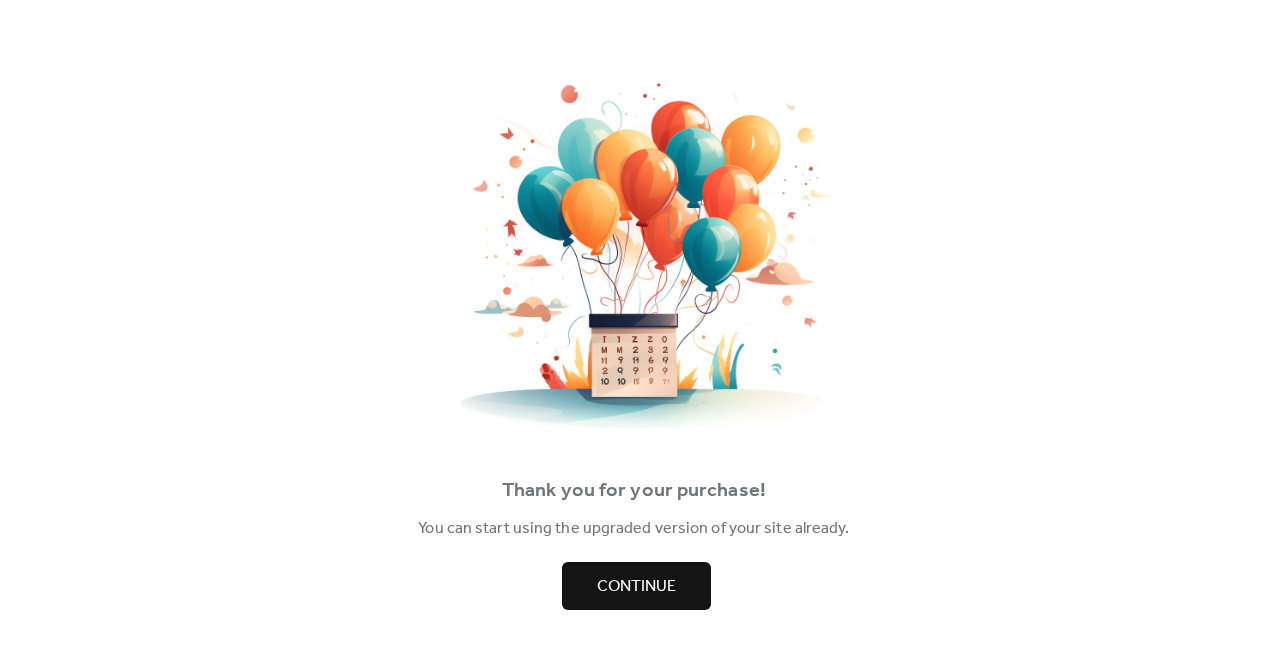 scroll, scrollTop: 0, scrollLeft: 0, axis: both 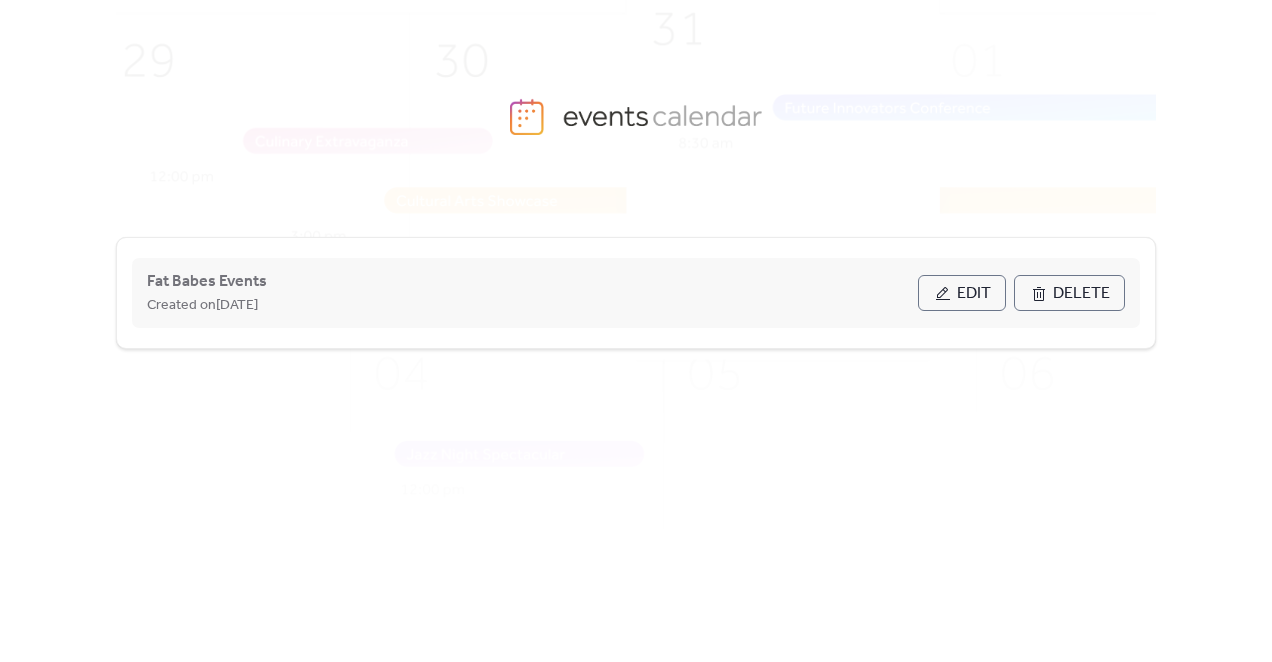 click on "Created on  [DATE]" at bounding box center (532, 305) 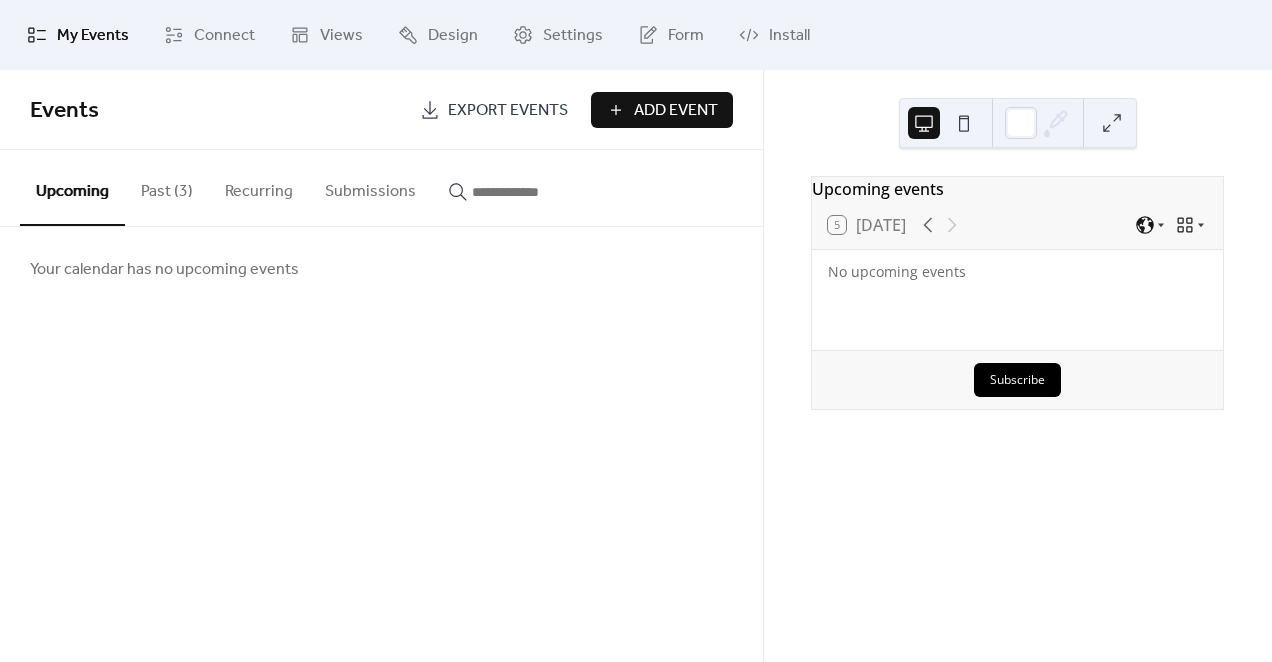 click on "Submissions" at bounding box center [370, 187] 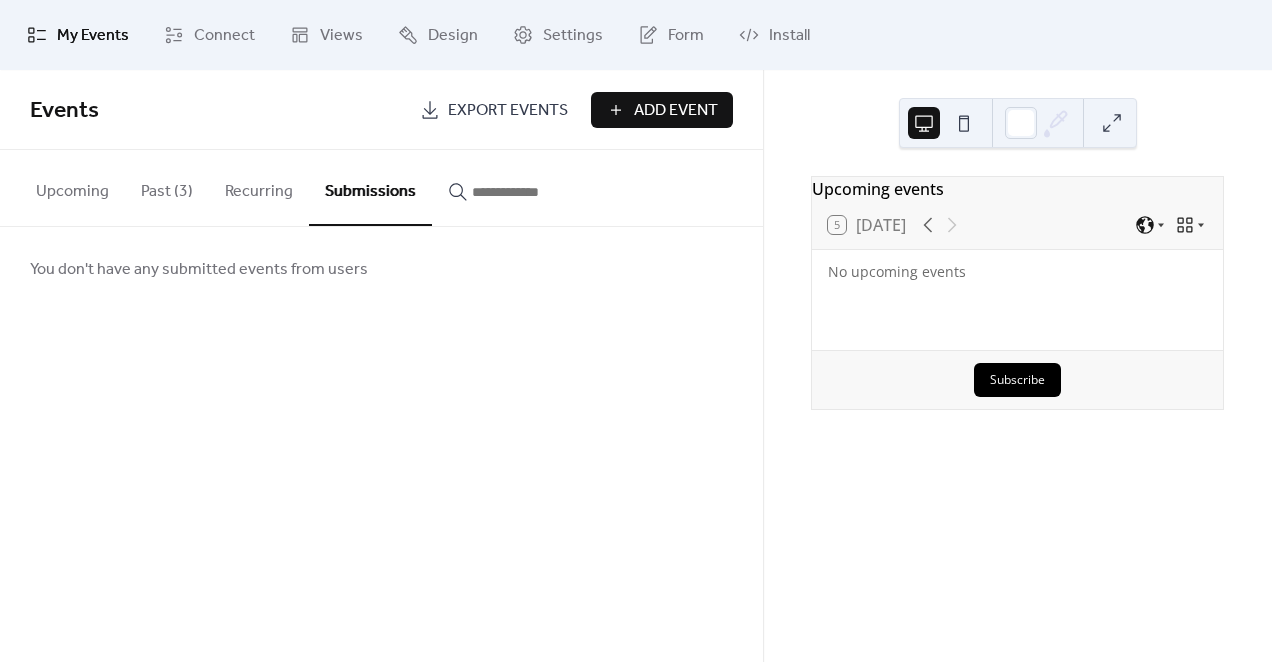 click on "Recurring" at bounding box center (259, 187) 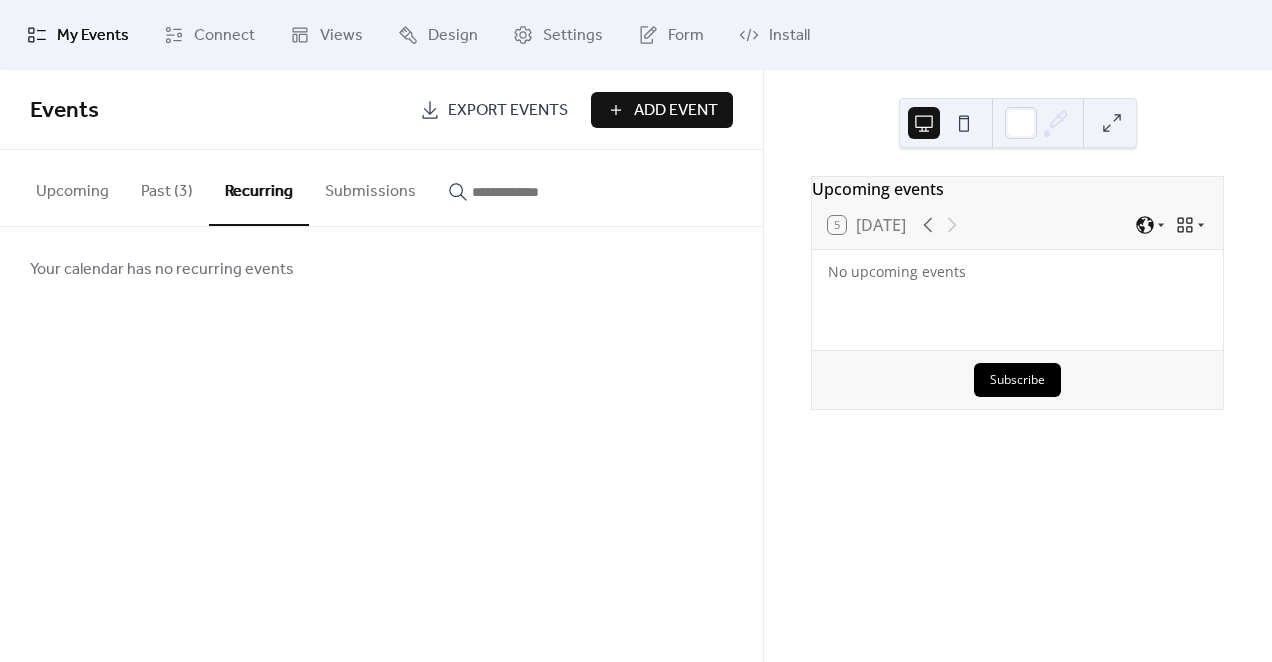 click on "Past  (3)" at bounding box center [167, 187] 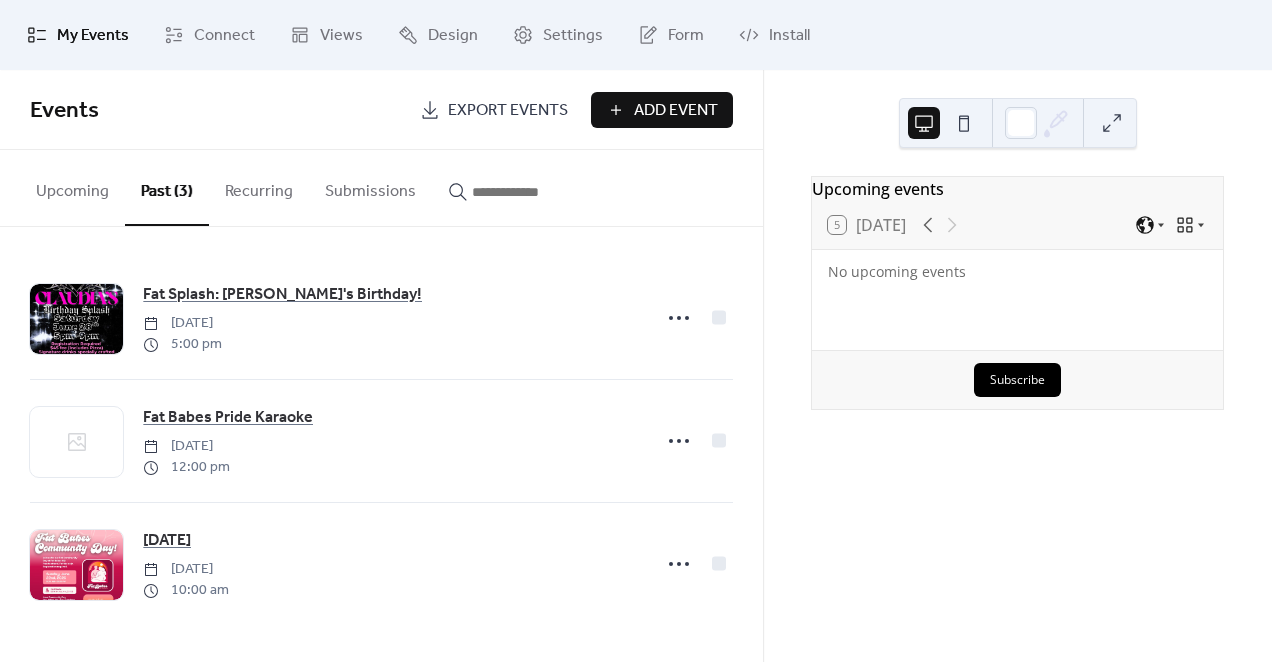 click on "Upcoming" at bounding box center (72, 187) 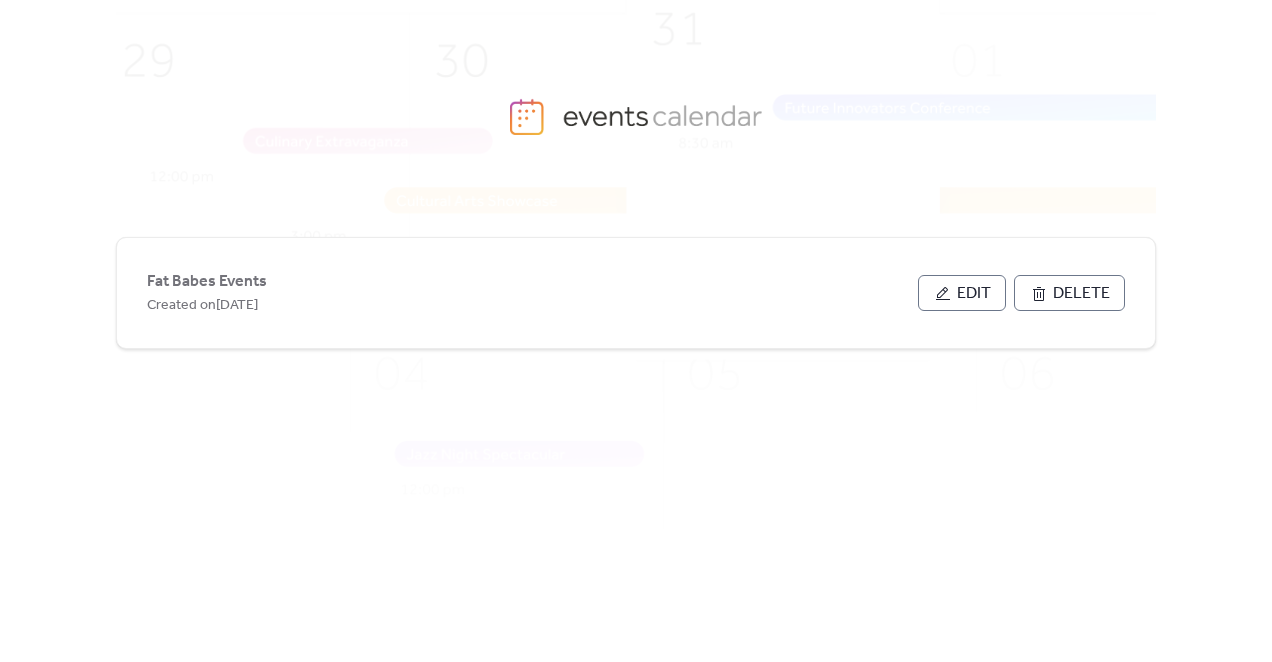 click at bounding box center [665, 305] 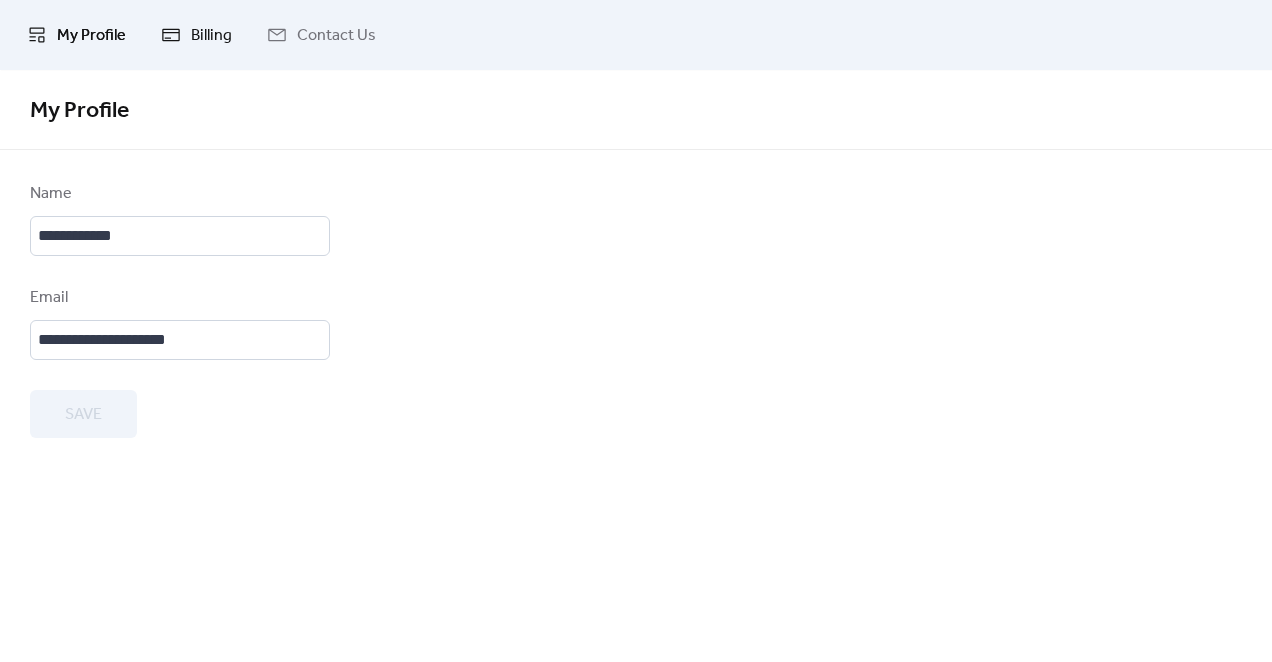 click on "Billing" at bounding box center (211, 36) 